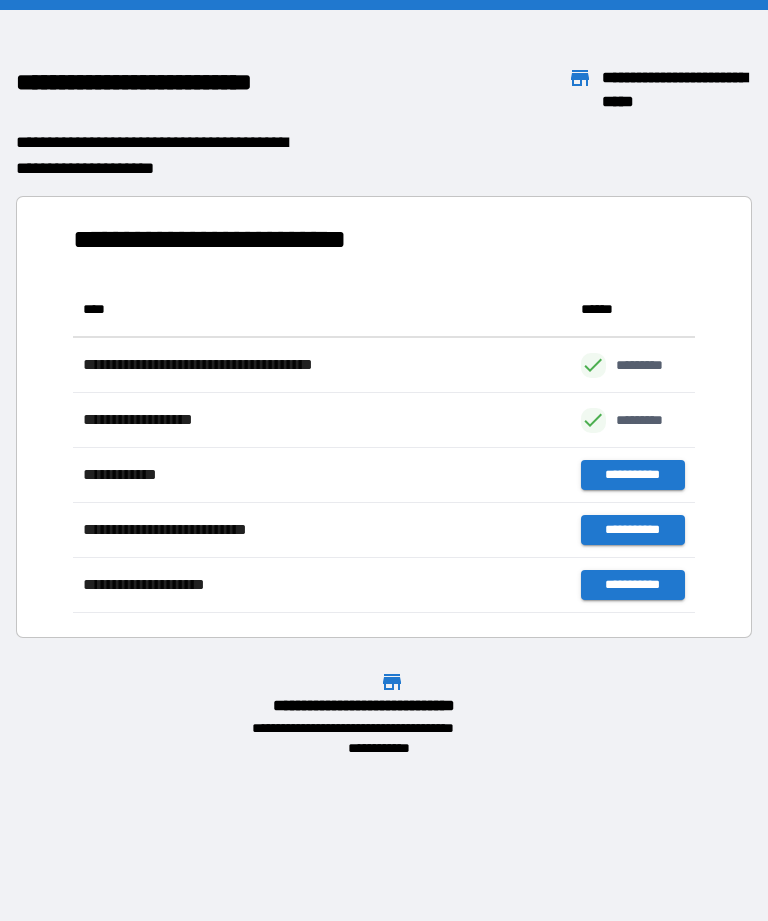 scroll, scrollTop: 0, scrollLeft: 0, axis: both 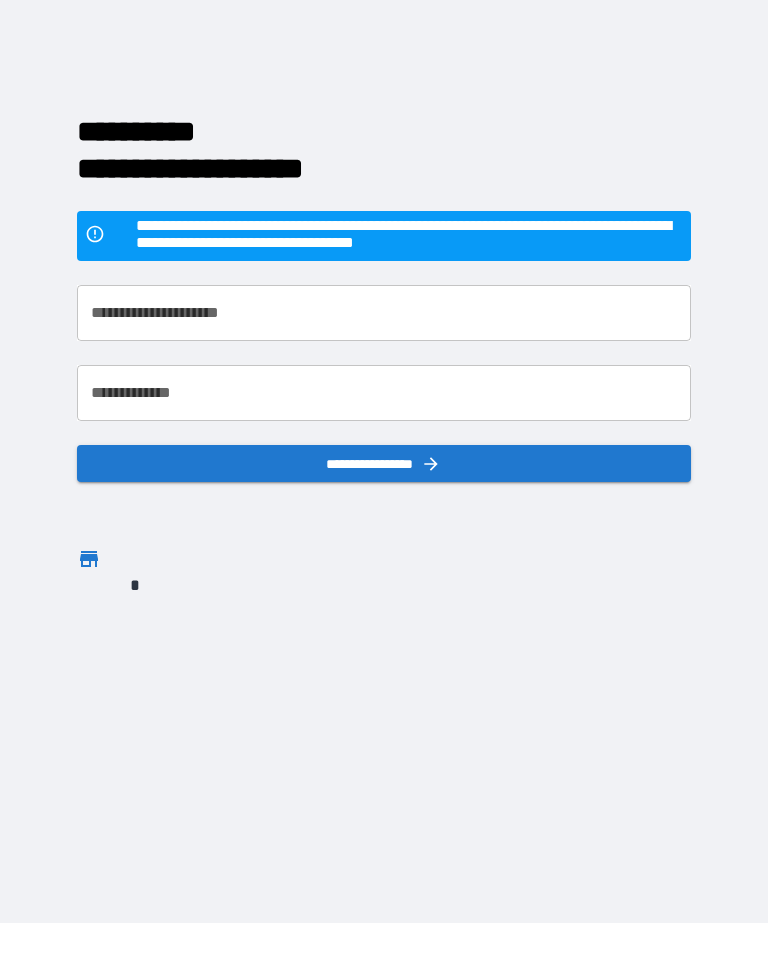 click on "**********" at bounding box center (384, 446) 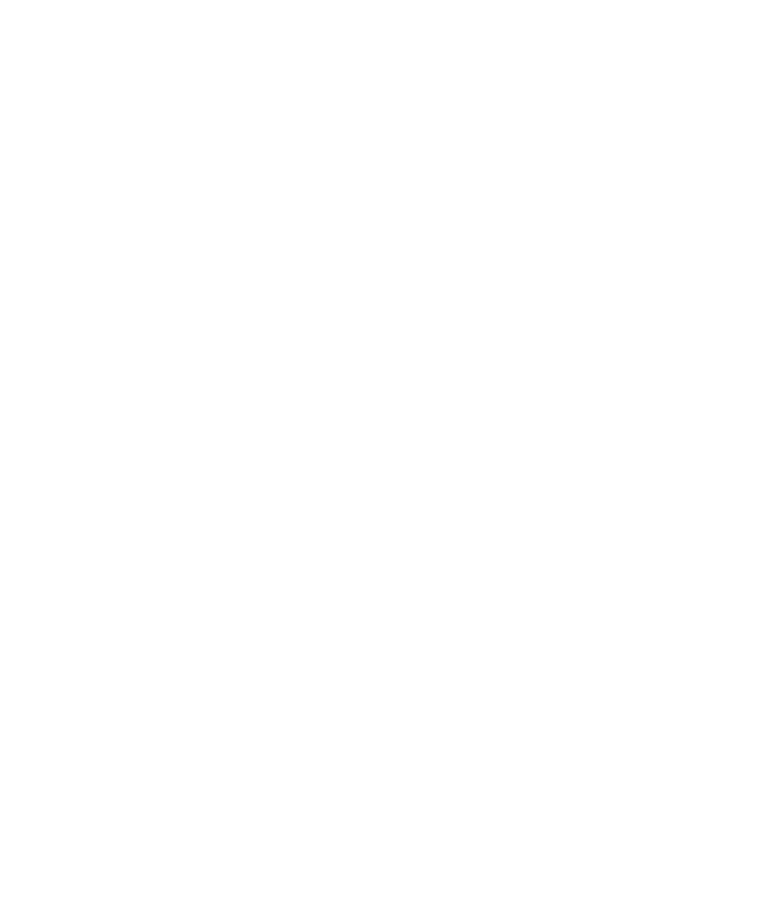 scroll, scrollTop: 0, scrollLeft: 0, axis: both 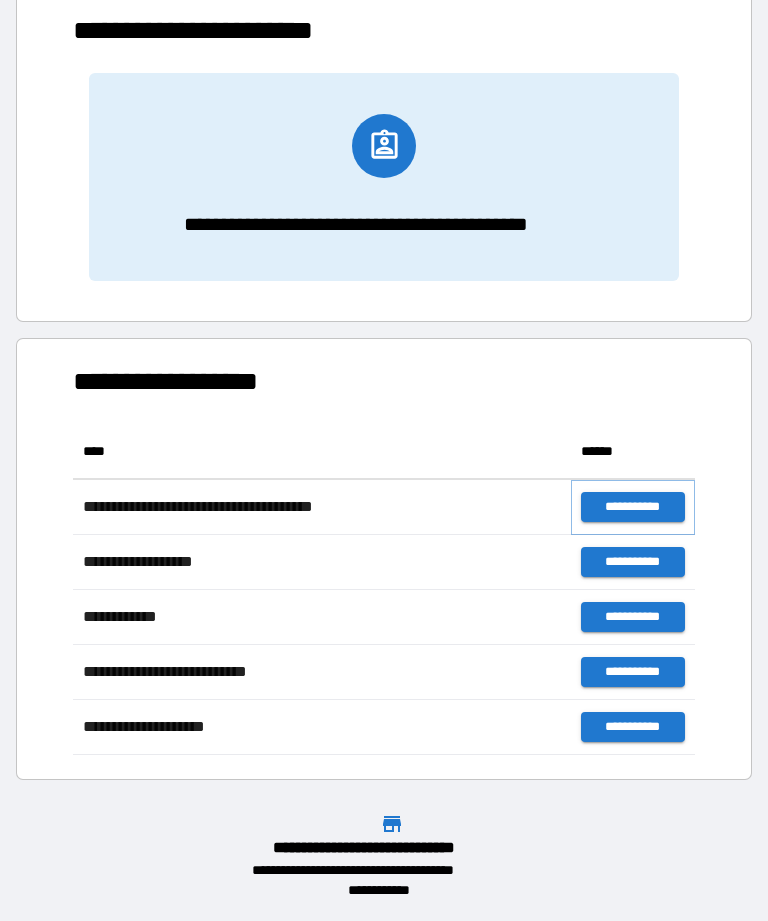 click on "**********" at bounding box center [633, 507] 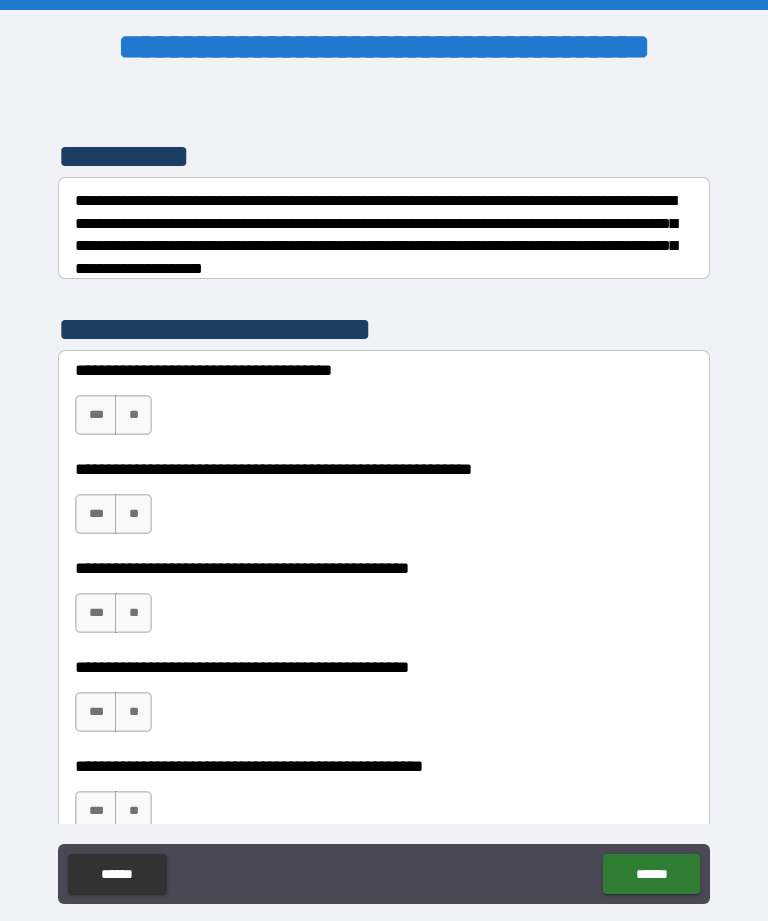 scroll, scrollTop: 300, scrollLeft: 0, axis: vertical 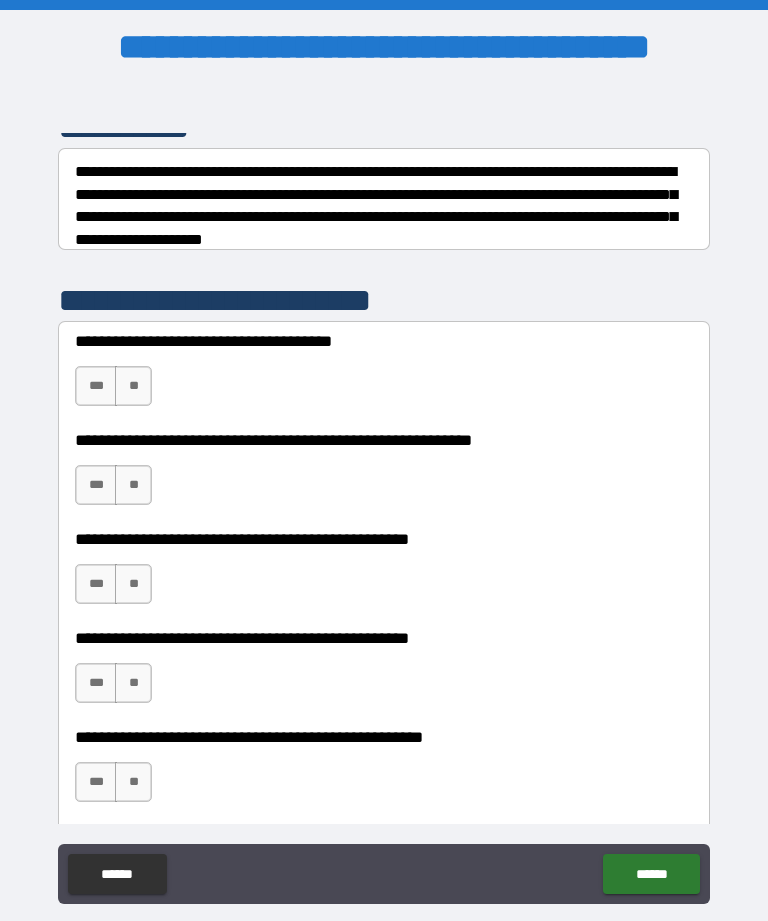 click on "**" at bounding box center [133, 386] 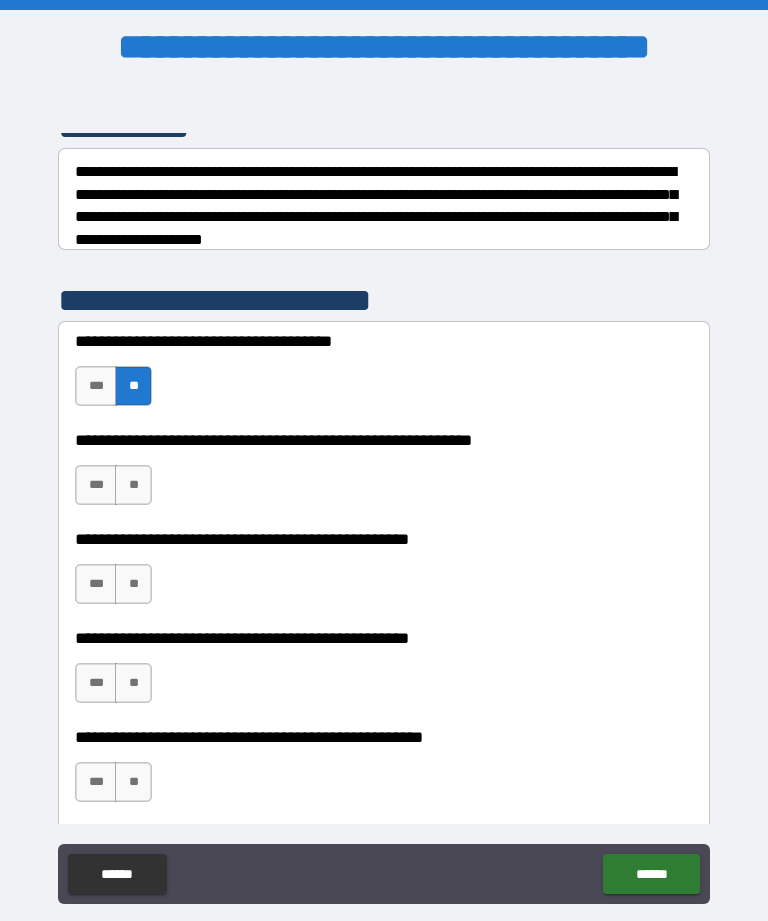 click on "**" at bounding box center [133, 485] 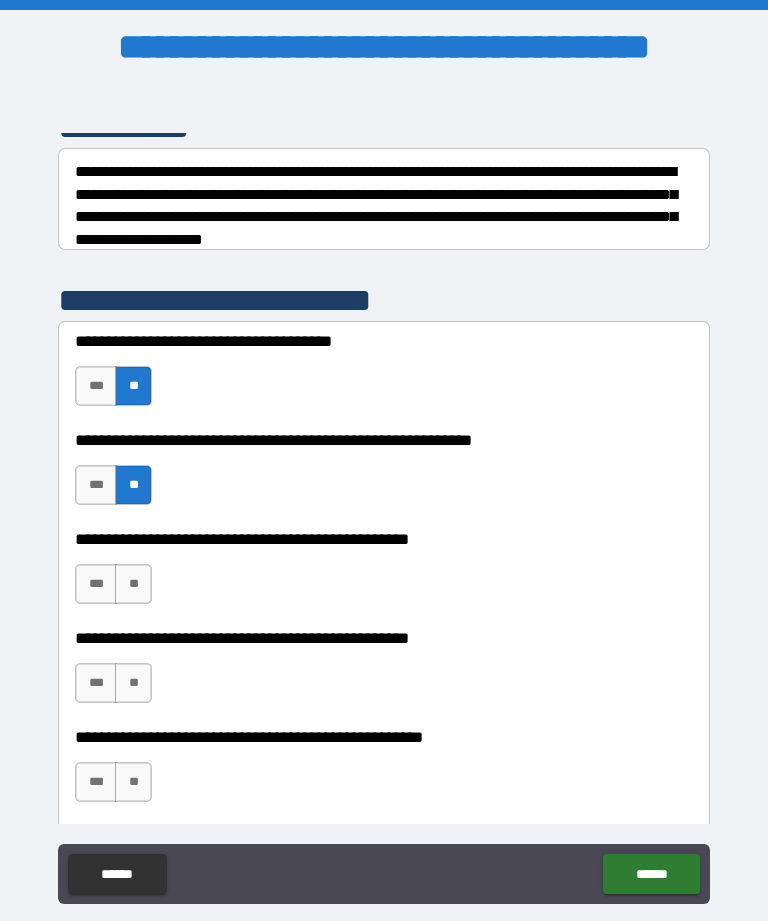click on "**" at bounding box center (133, 584) 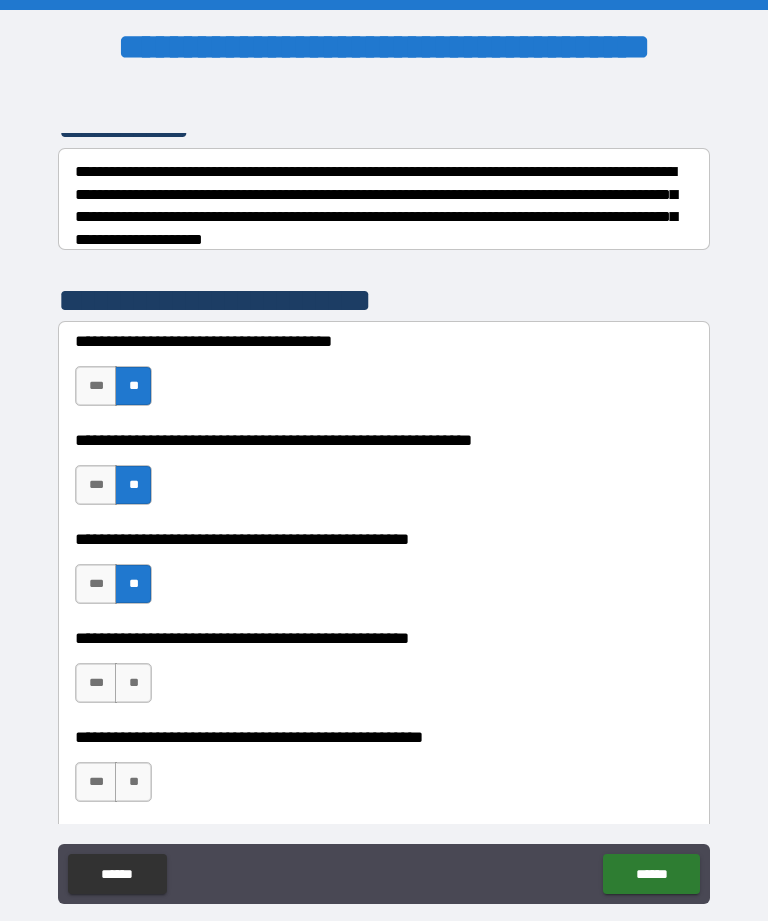 click on "**" at bounding box center [133, 683] 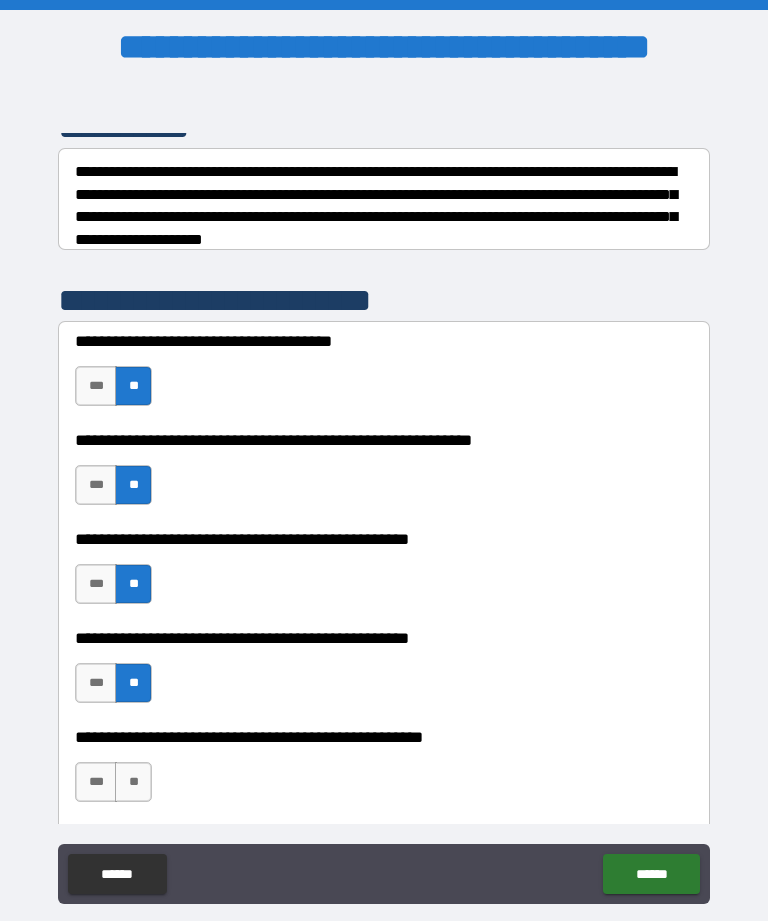 click on "**" at bounding box center [133, 782] 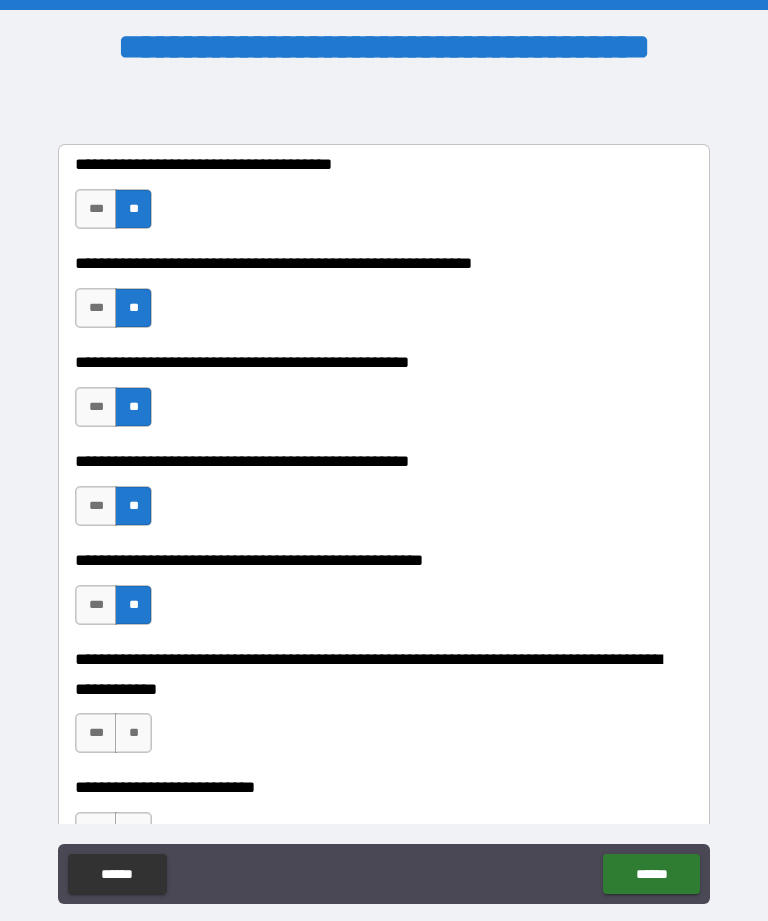 scroll, scrollTop: 477, scrollLeft: 0, axis: vertical 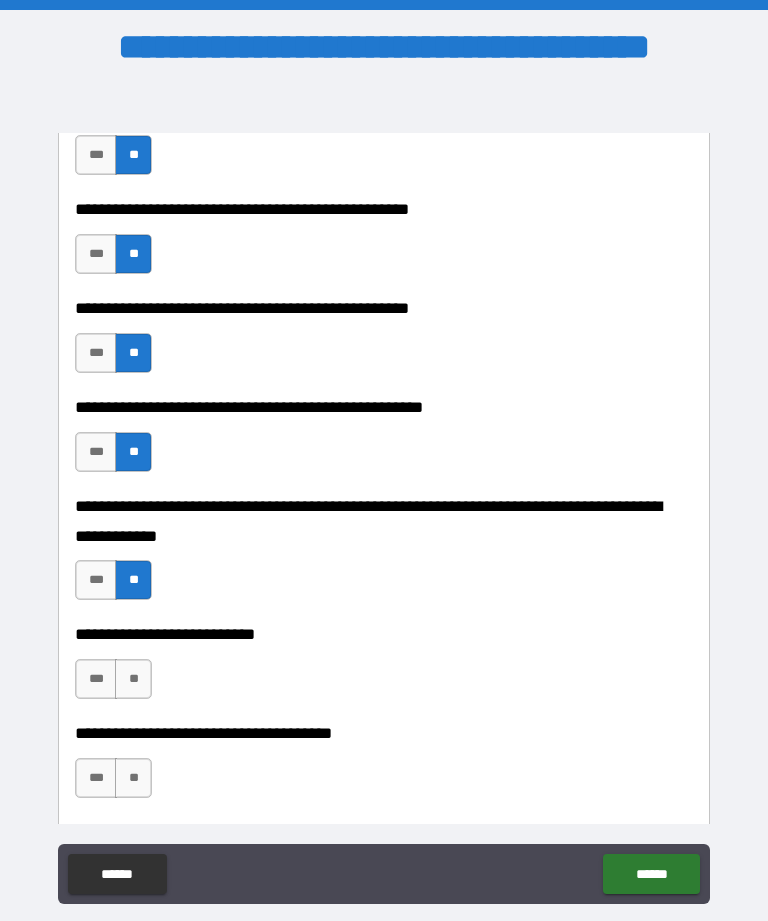 click on "**********" at bounding box center [384, 669] 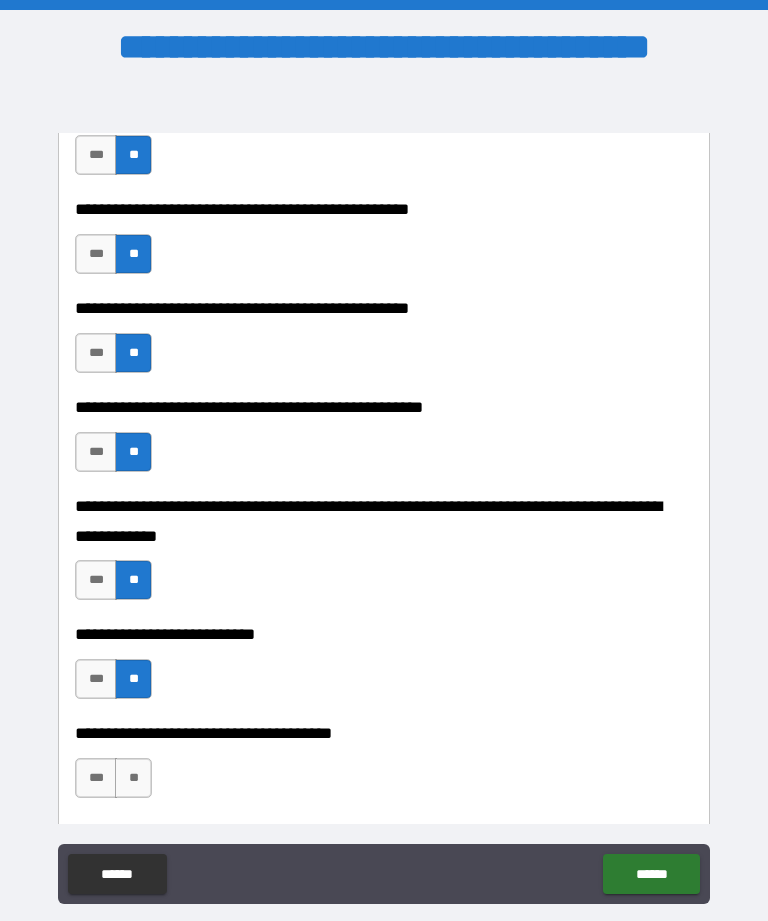 click on "**" at bounding box center [133, 778] 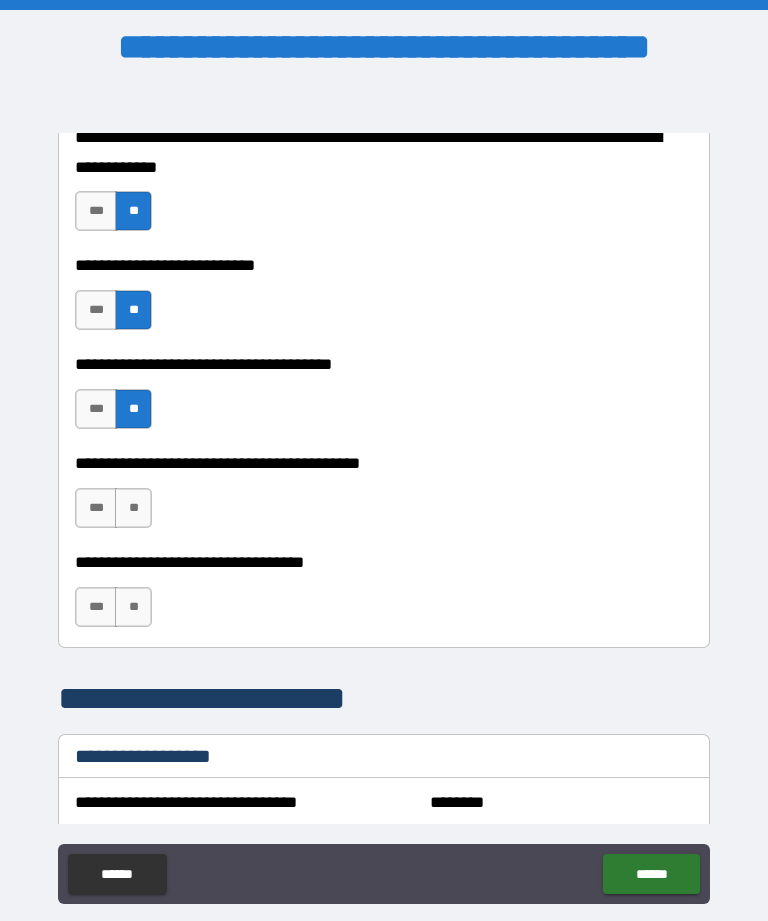 scroll, scrollTop: 998, scrollLeft: 0, axis: vertical 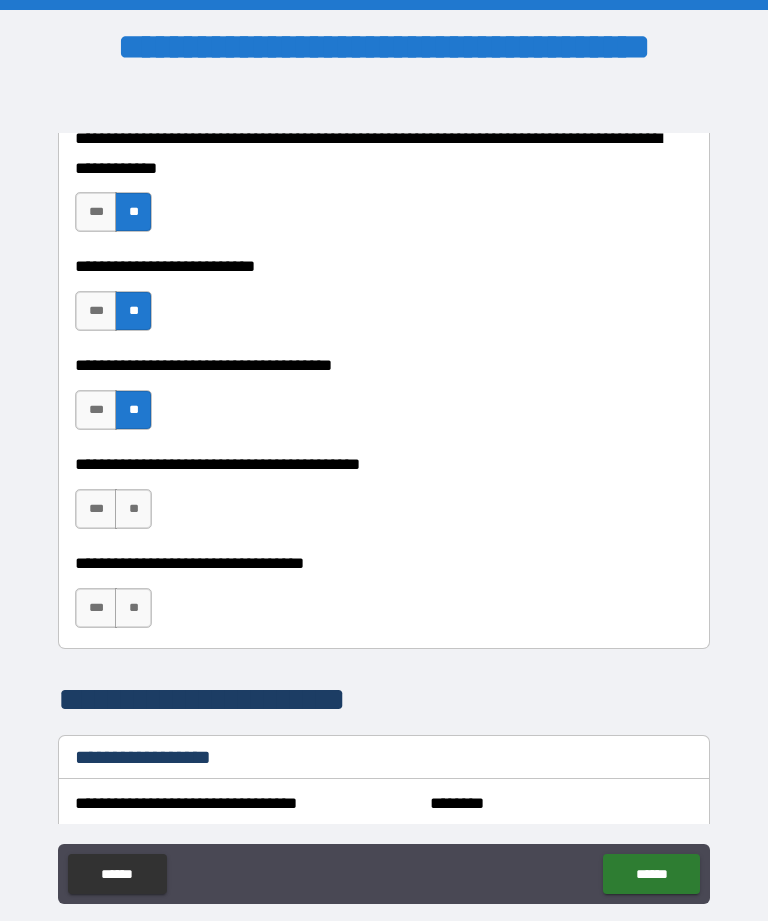 click on "**" at bounding box center (133, 509) 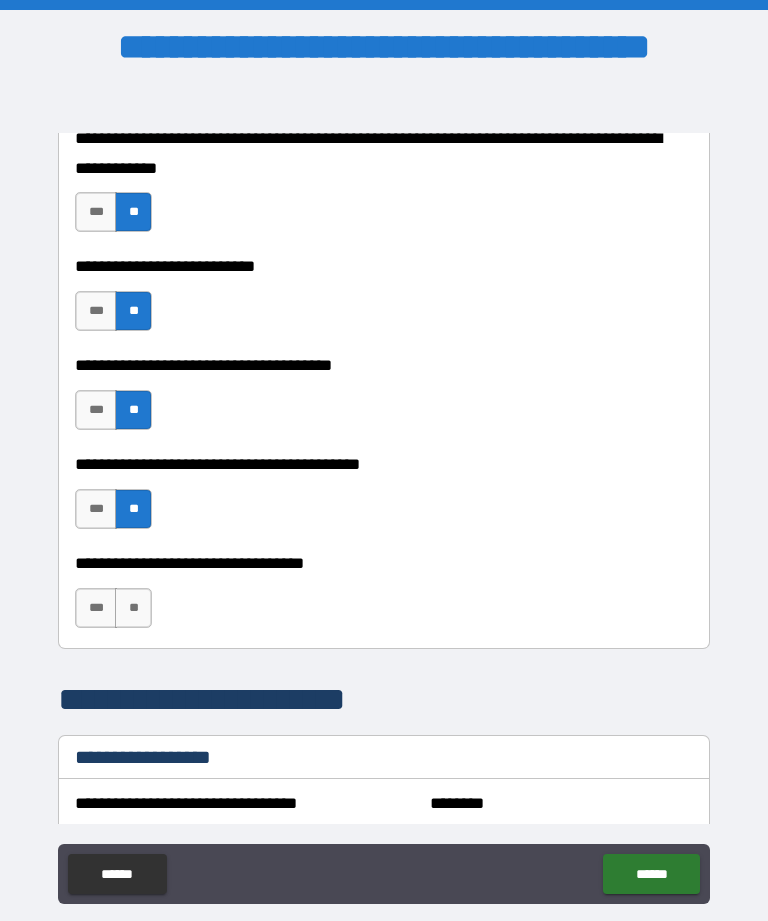 click on "**" at bounding box center [133, 608] 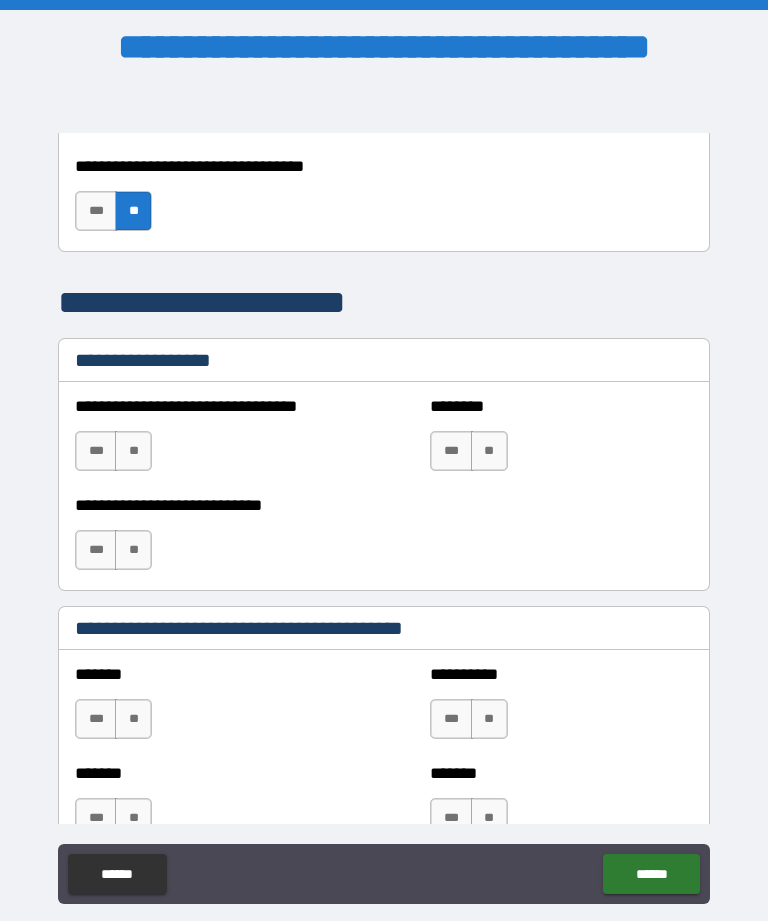 scroll, scrollTop: 1384, scrollLeft: 0, axis: vertical 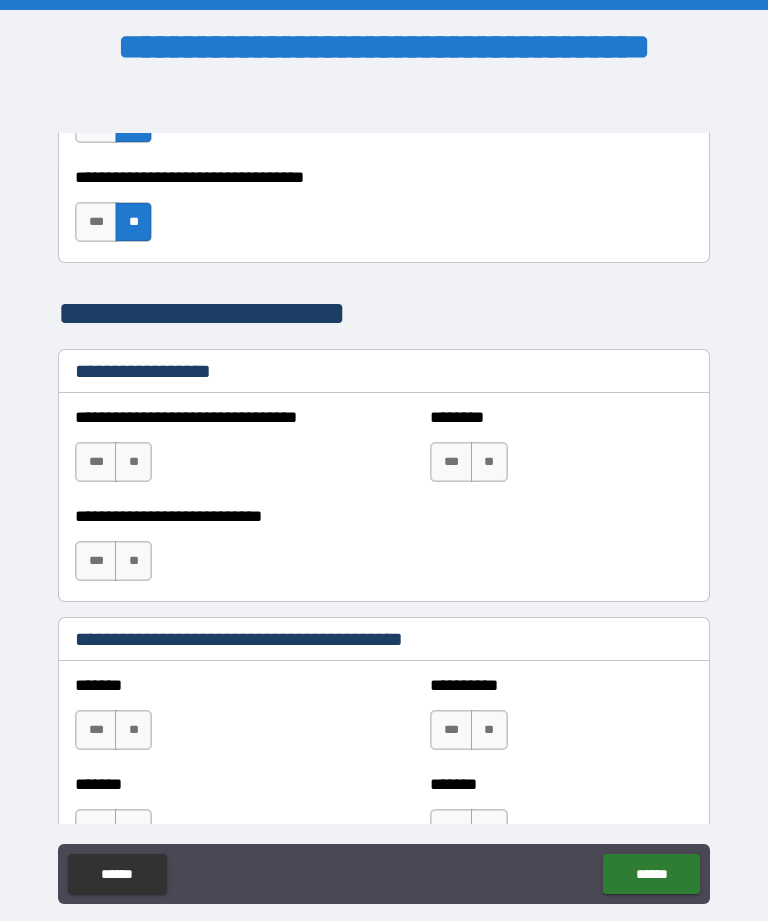click on "**" at bounding box center (133, 462) 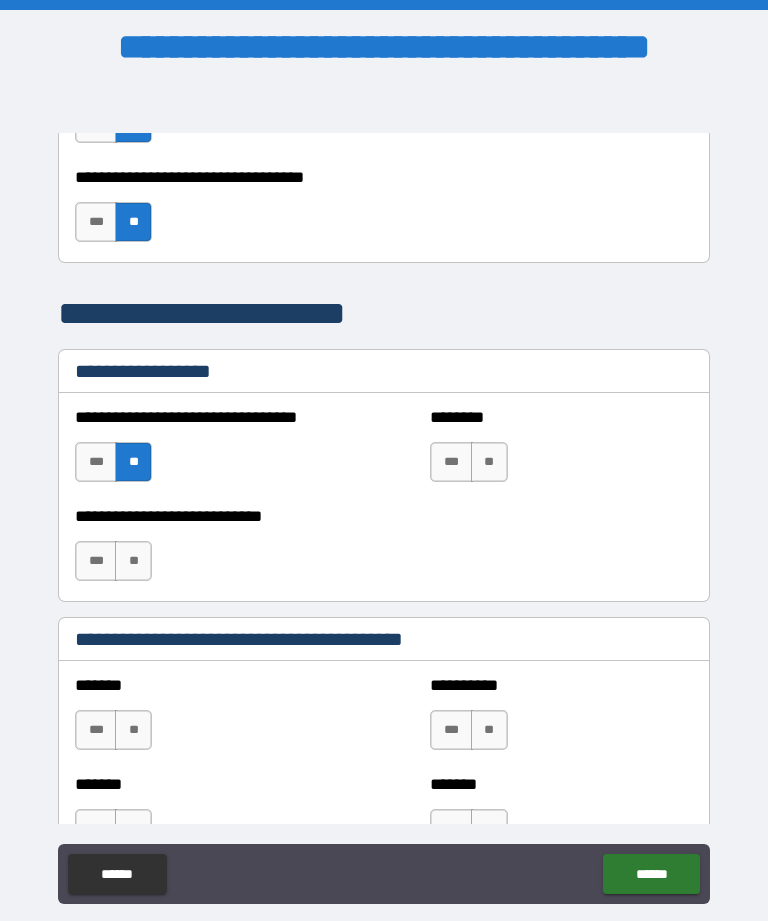click on "**" at bounding box center (133, 561) 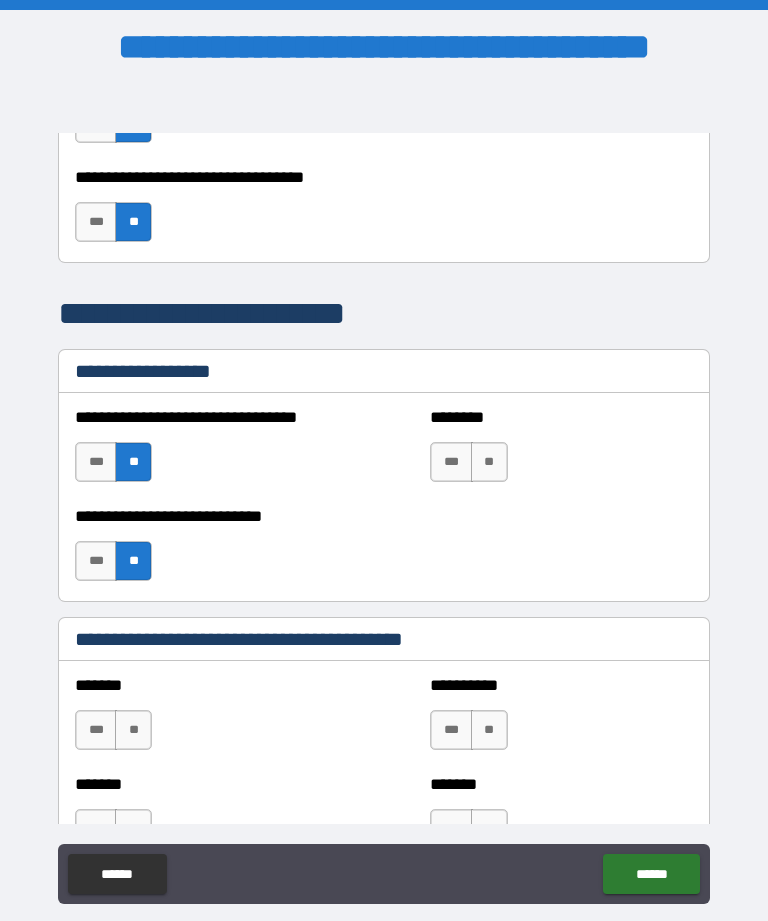 click on "**" at bounding box center (489, 462) 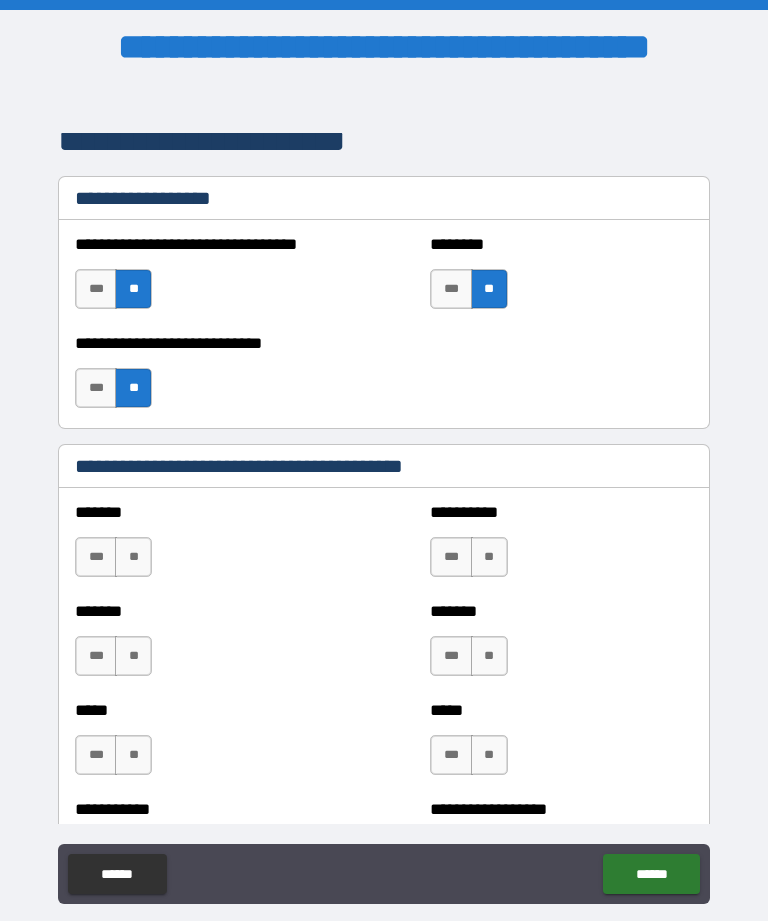scroll, scrollTop: 1558, scrollLeft: 0, axis: vertical 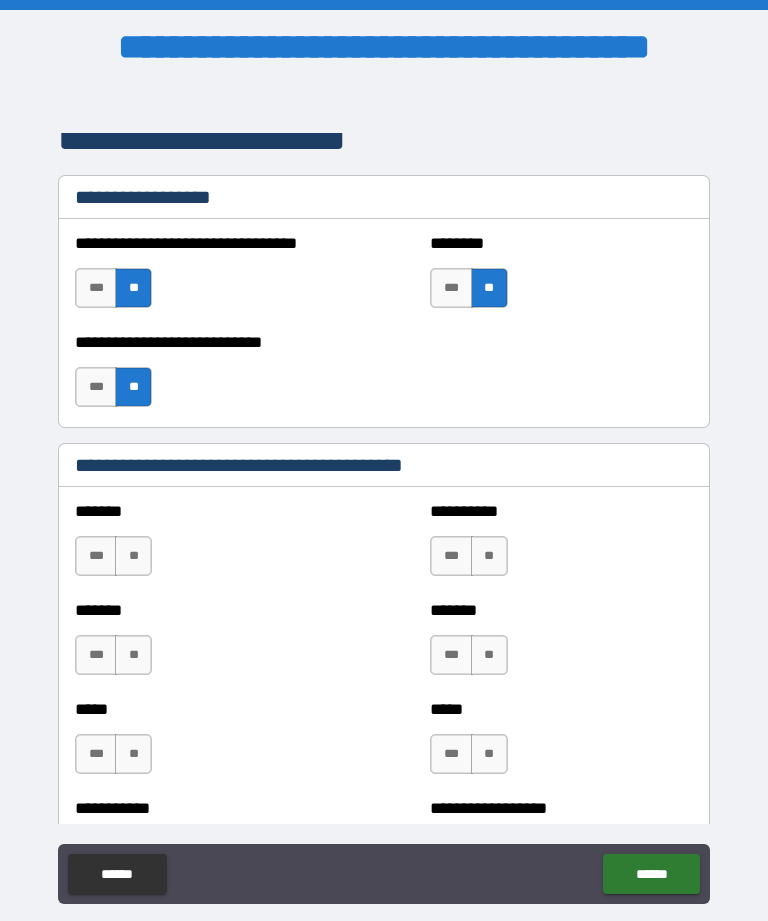 click on "**" at bounding box center [133, 556] 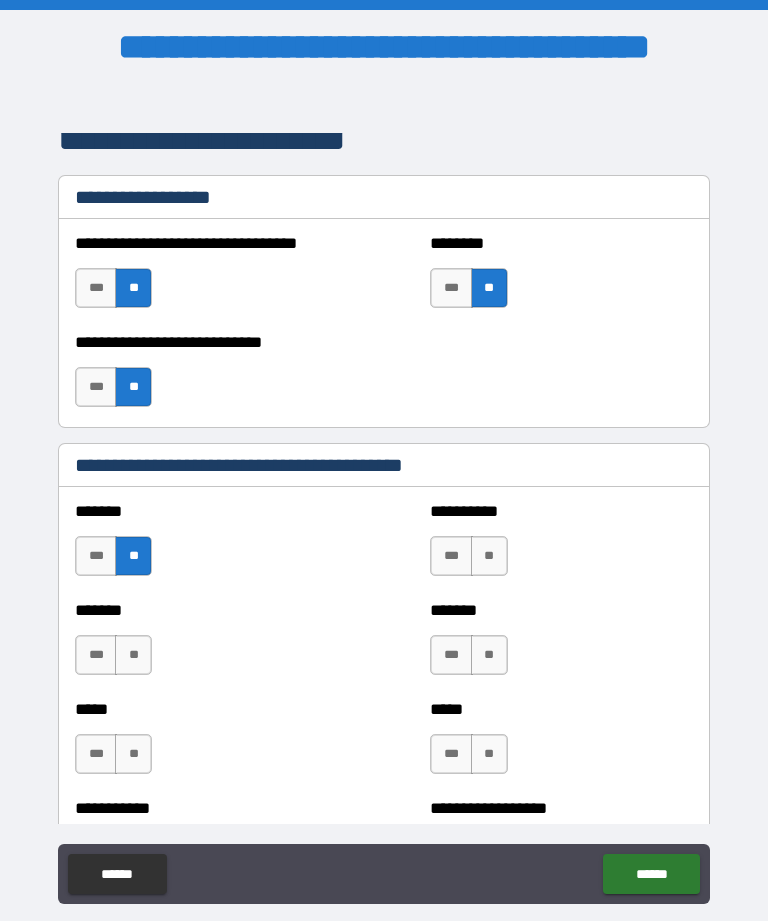 click on "**" at bounding box center [133, 655] 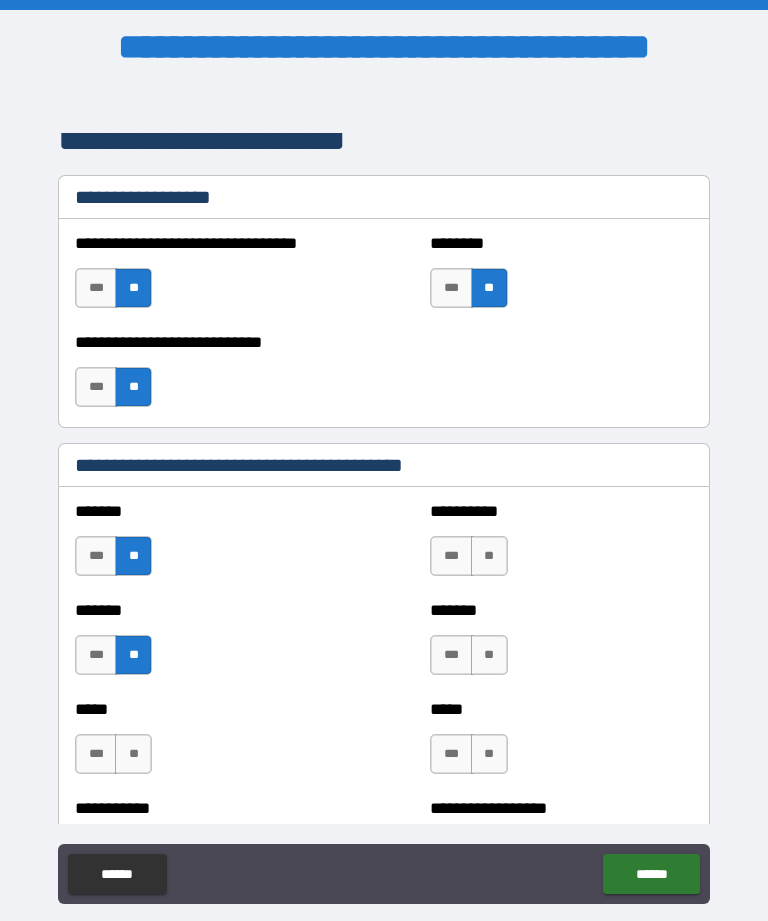 click on "**" at bounding box center (133, 754) 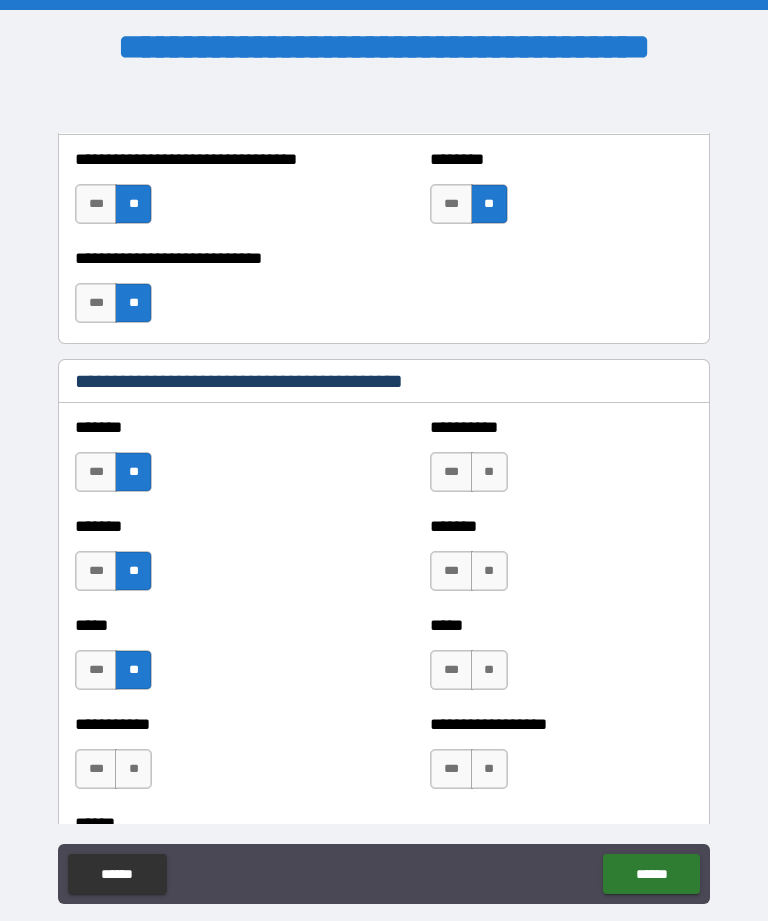 scroll, scrollTop: 1659, scrollLeft: 0, axis: vertical 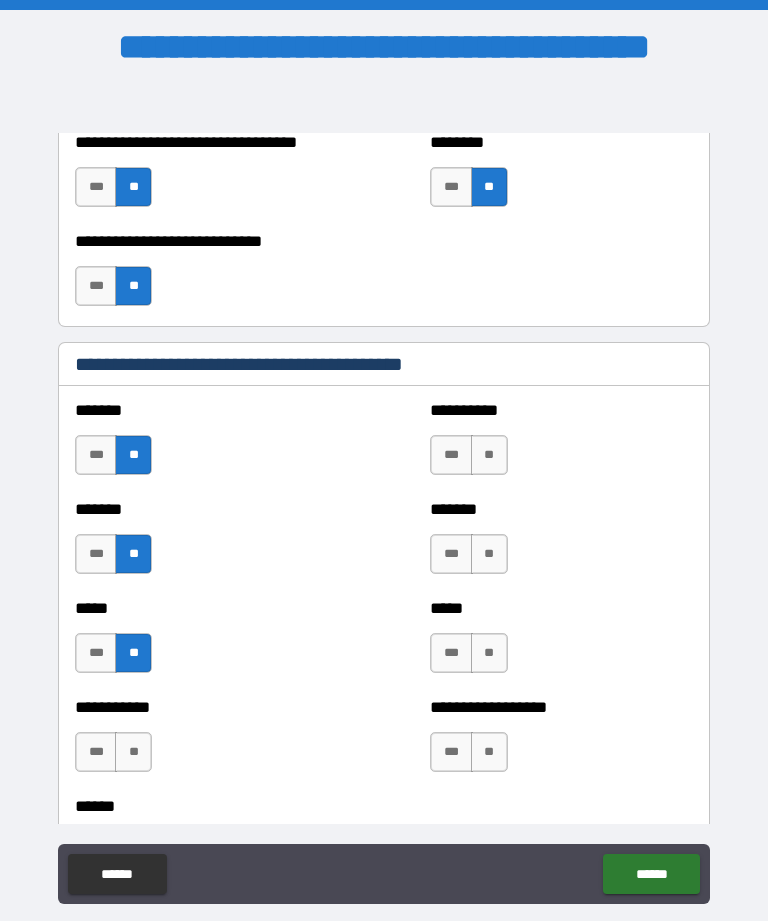 click on "**" at bounding box center (133, 752) 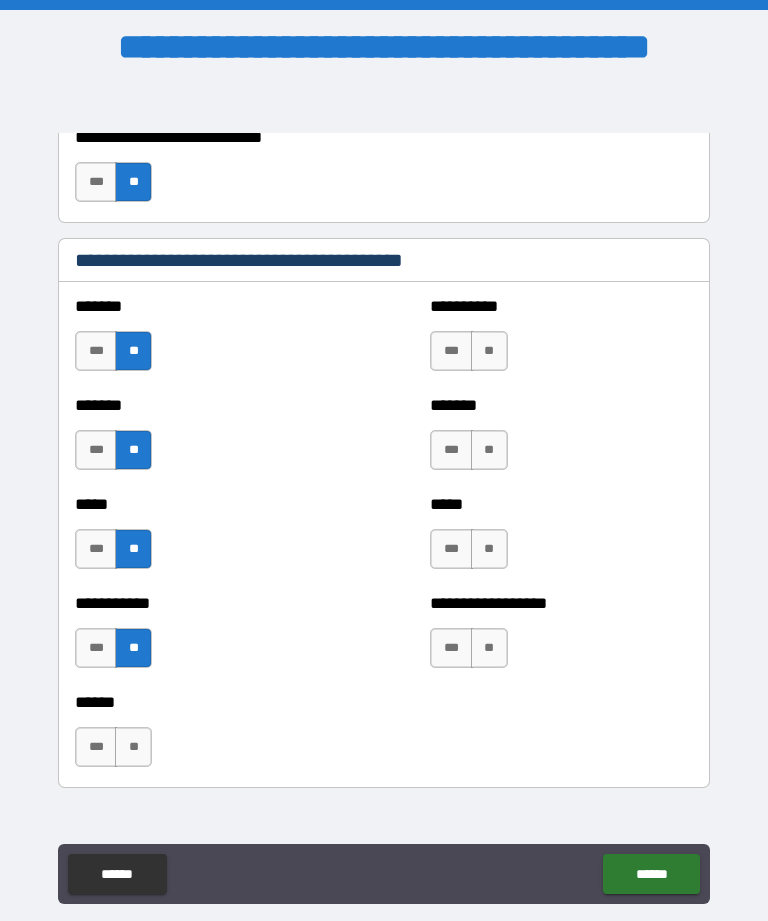 scroll, scrollTop: 1773, scrollLeft: 0, axis: vertical 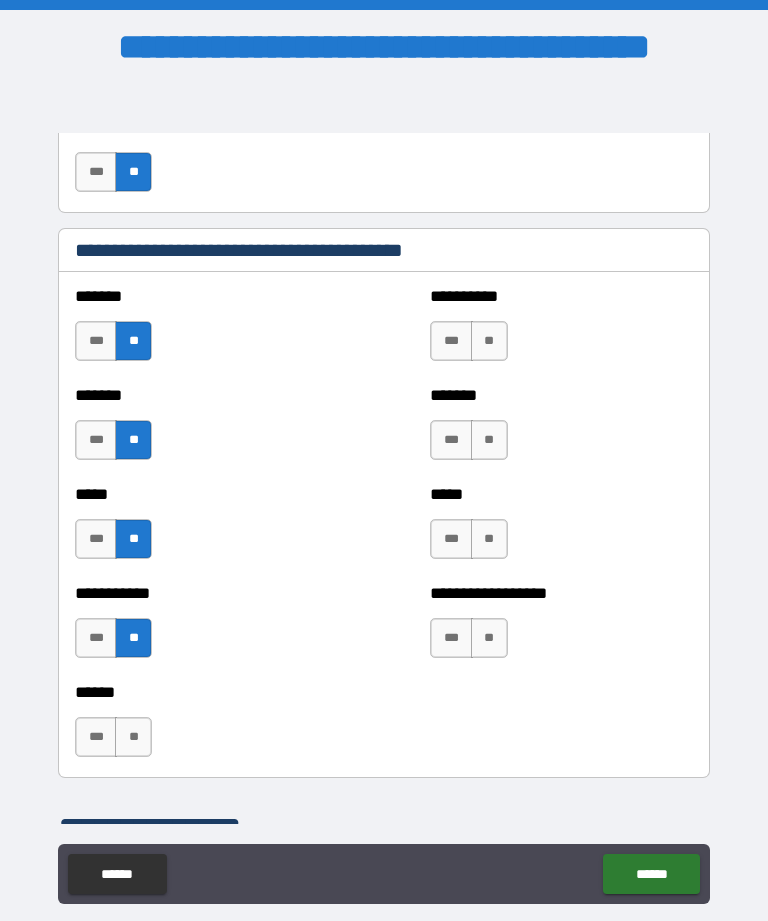 click on "**" at bounding box center (133, 737) 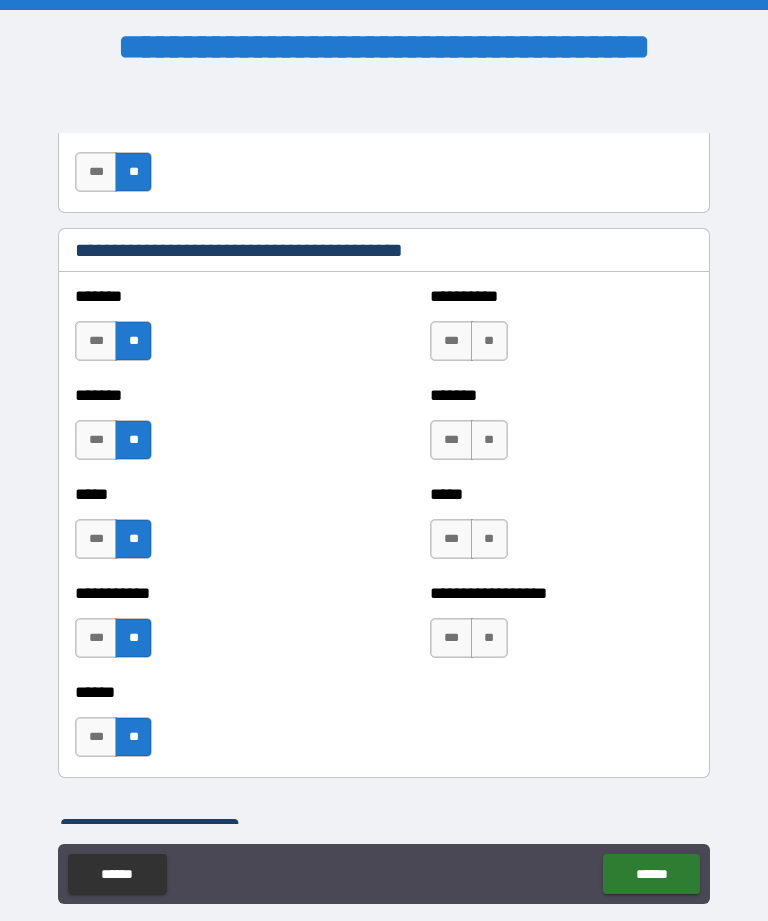 click on "**" at bounding box center [489, 341] 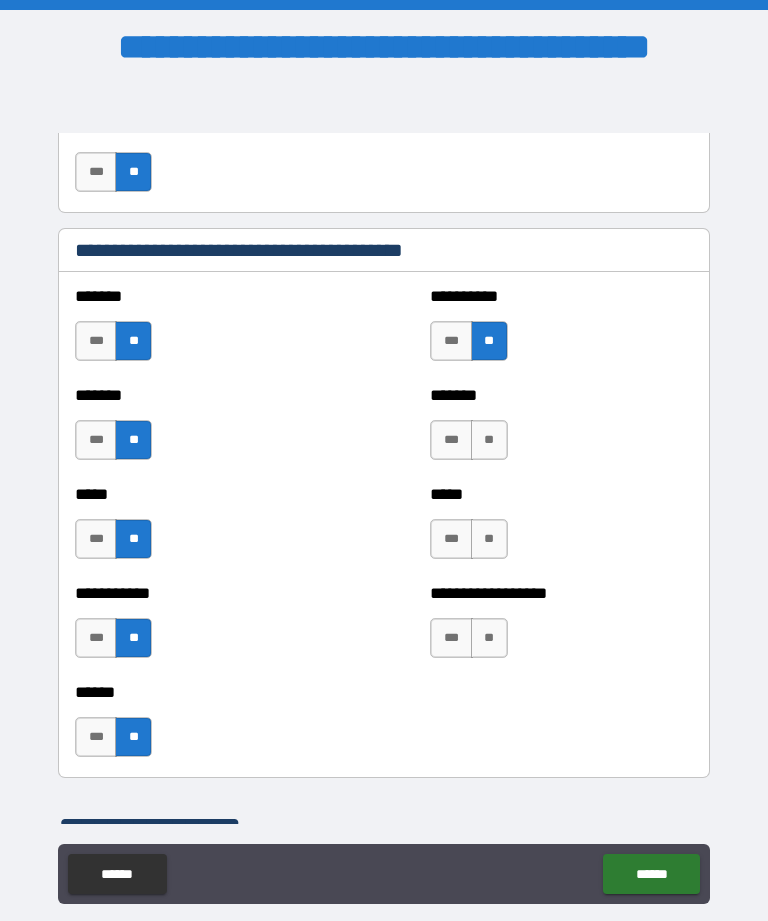 click on "**" at bounding box center (489, 440) 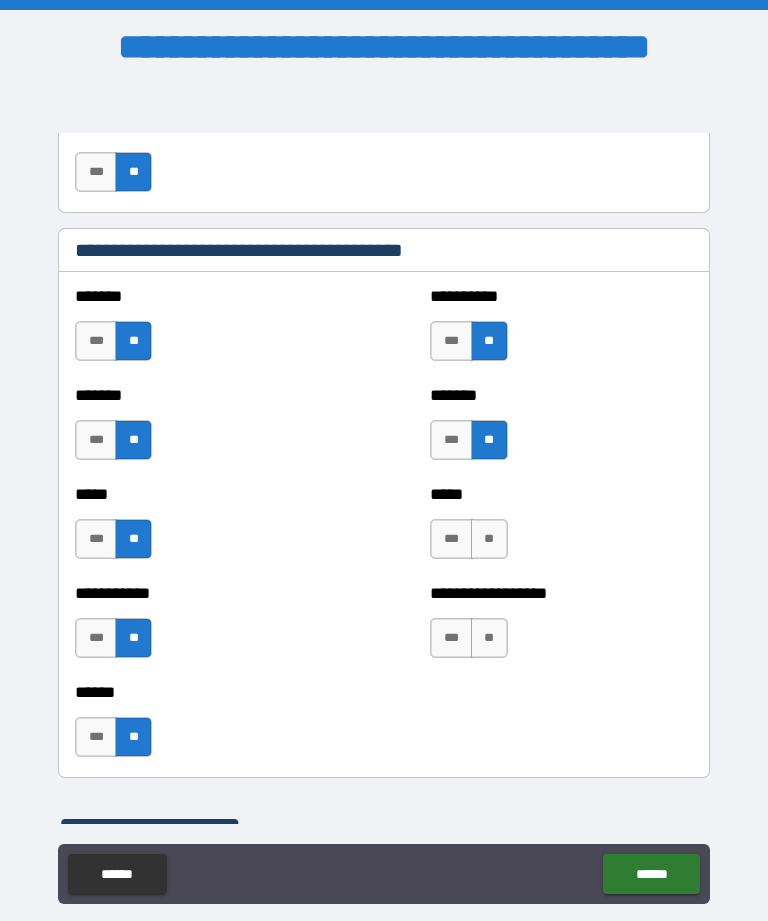 click on "**" at bounding box center (489, 539) 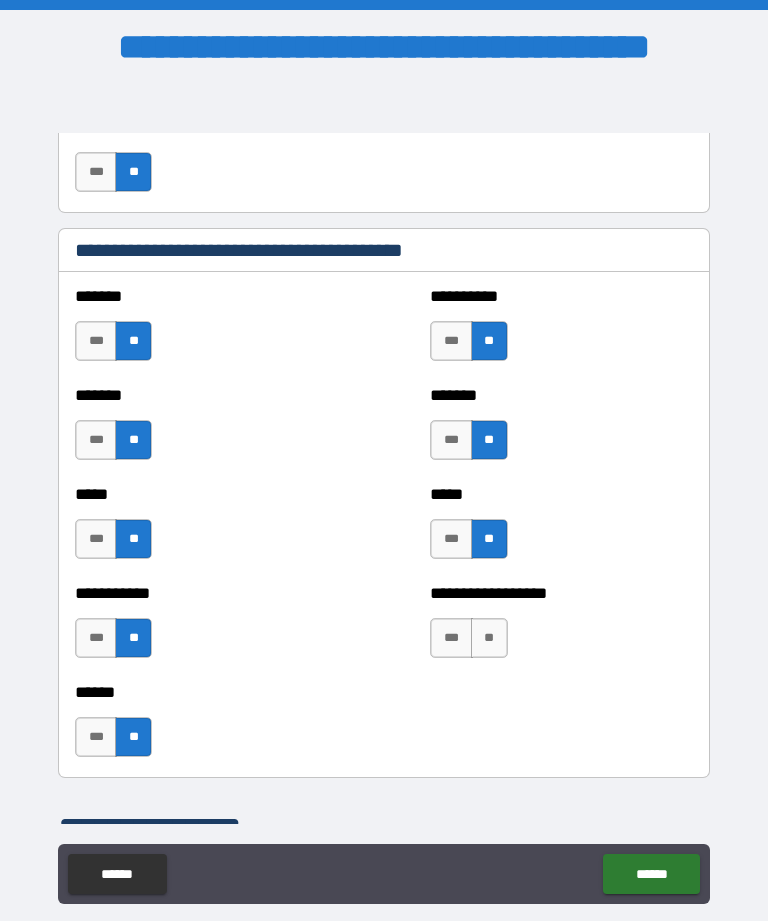 click on "**" at bounding box center (489, 638) 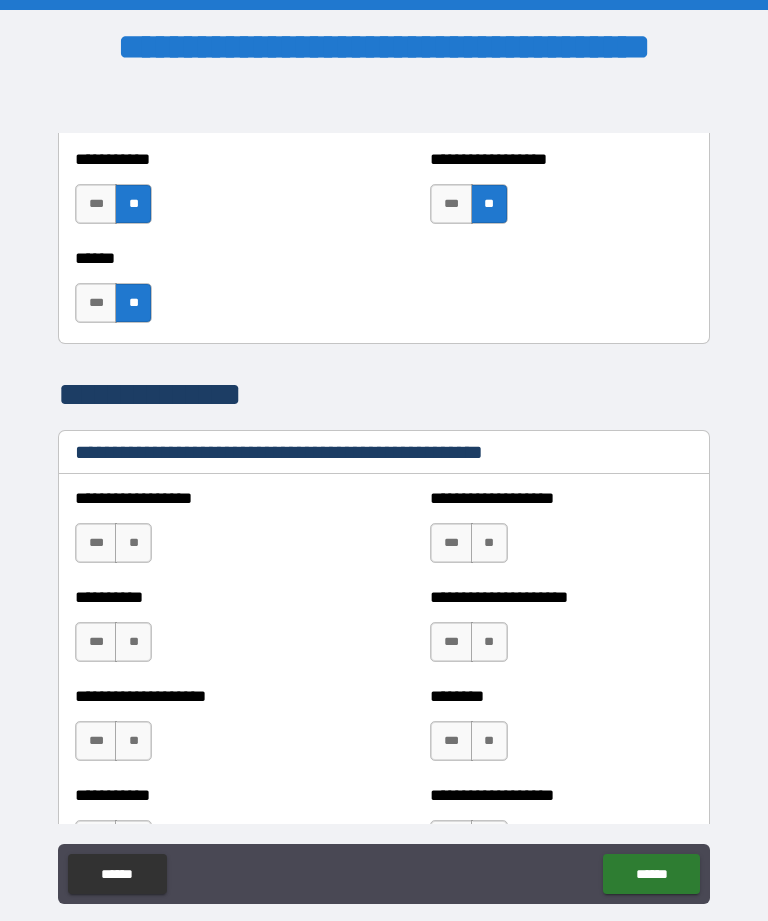 scroll, scrollTop: 2218, scrollLeft: 0, axis: vertical 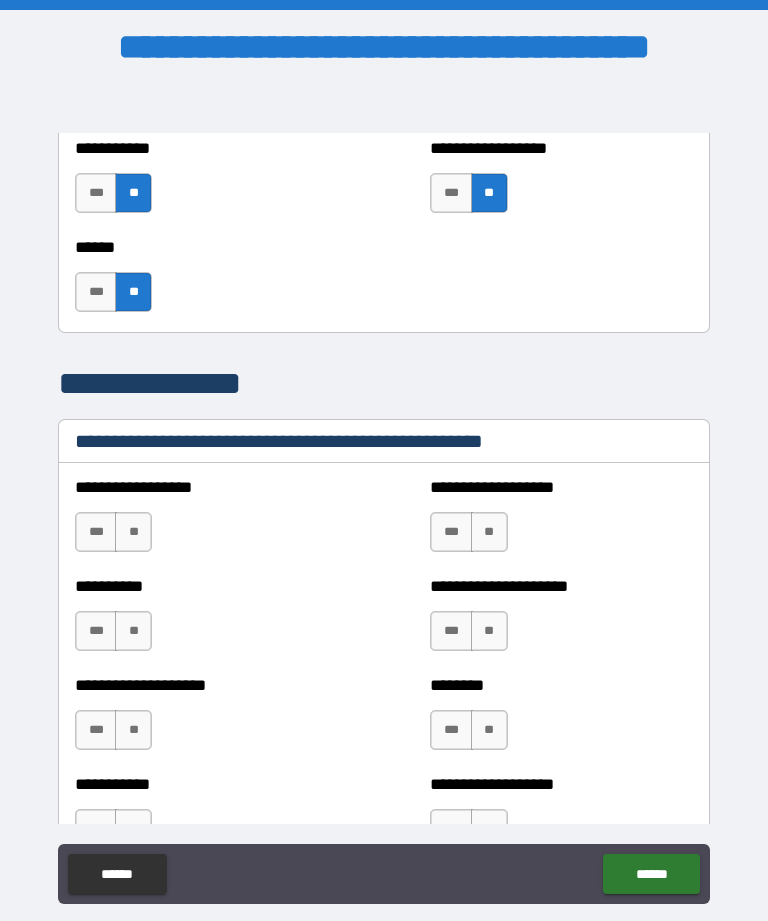 click on "**" at bounding box center (133, 532) 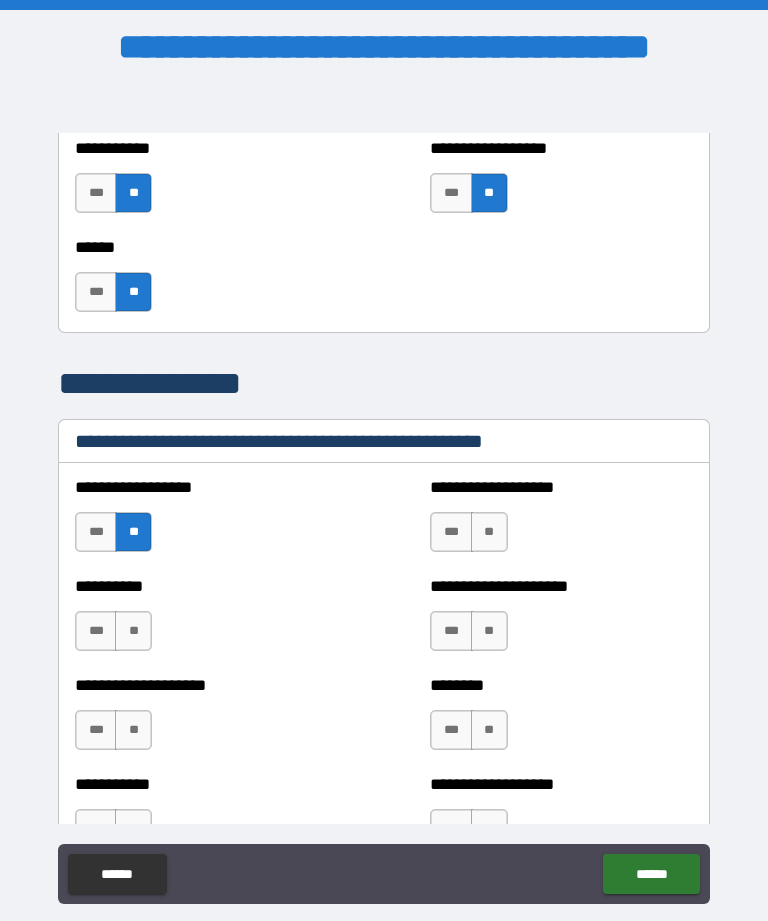 click on "**" at bounding box center (133, 631) 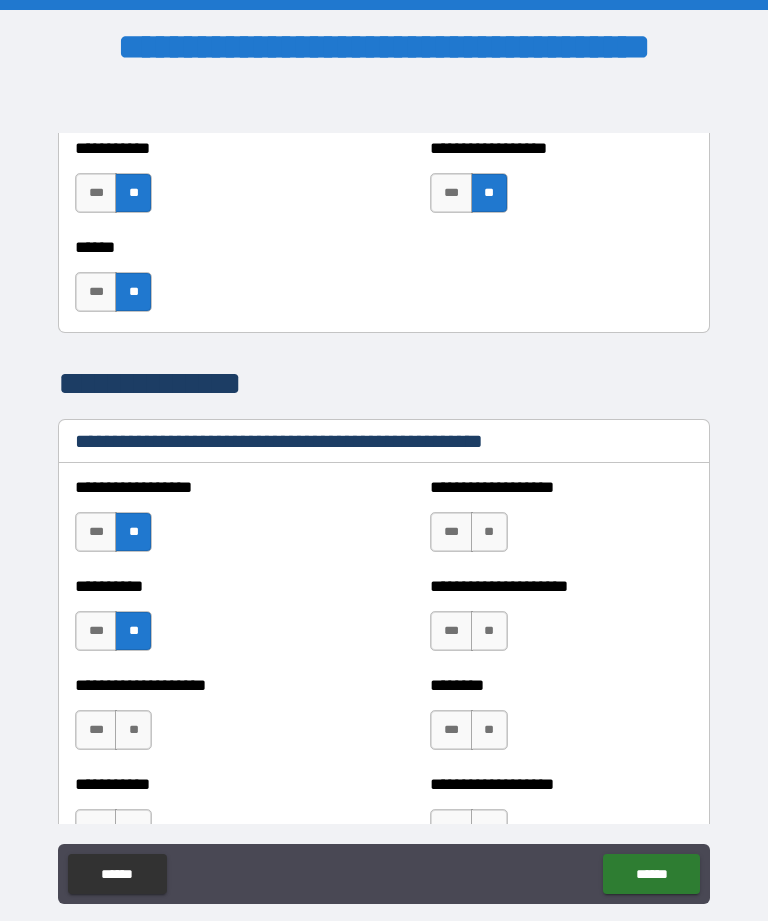 click on "**" at bounding box center (133, 730) 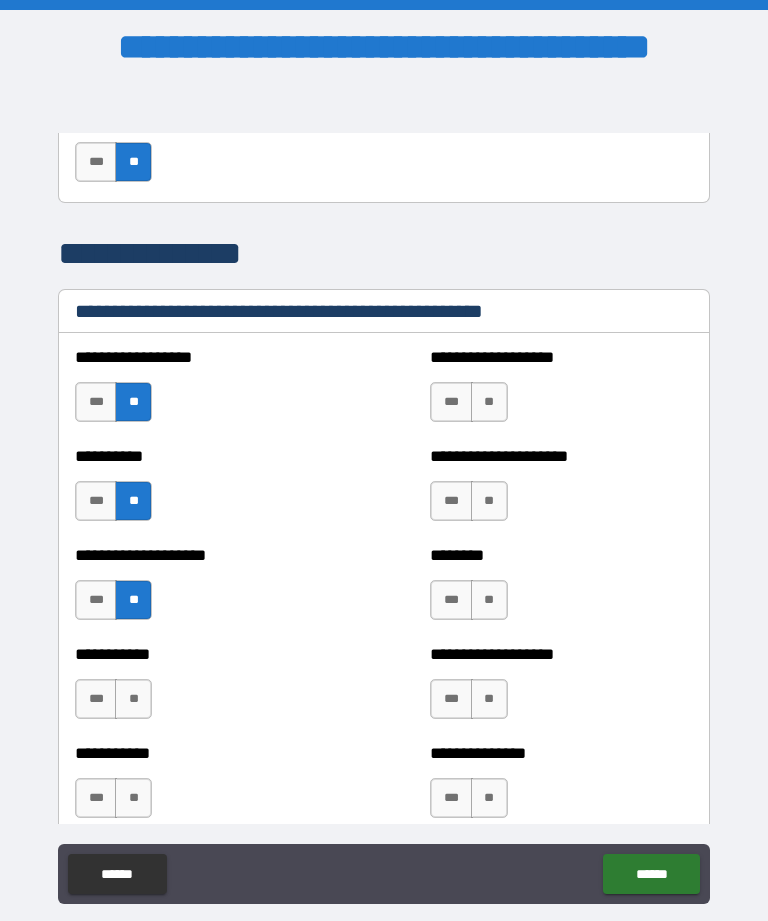 scroll, scrollTop: 2347, scrollLeft: 0, axis: vertical 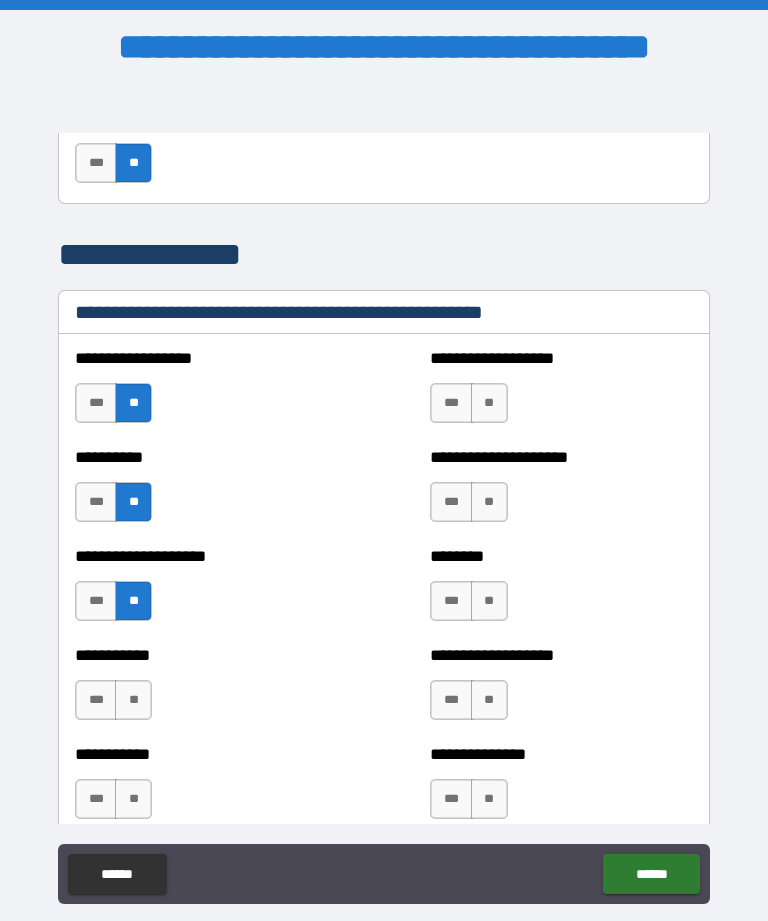 click on "**" at bounding box center [133, 700] 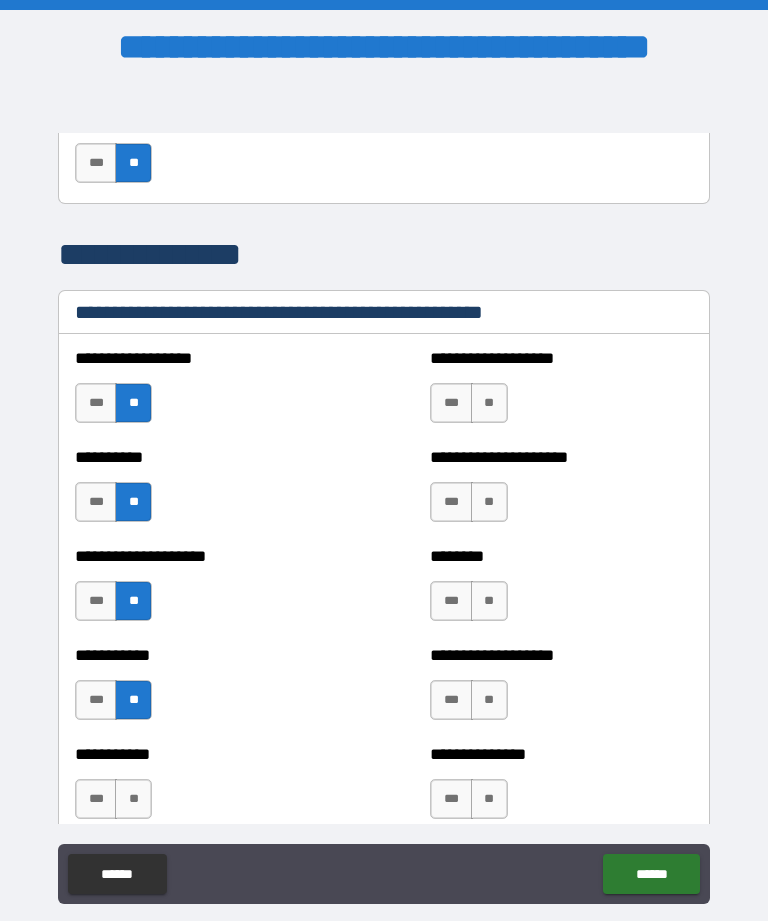 click on "**" at bounding box center [133, 799] 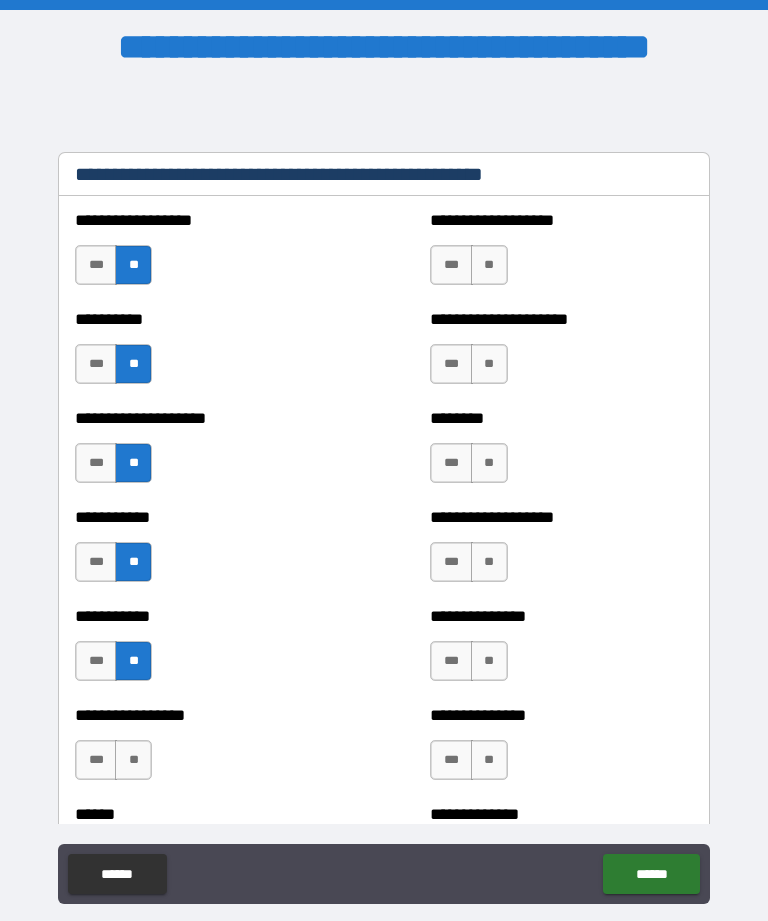scroll, scrollTop: 2492, scrollLeft: 0, axis: vertical 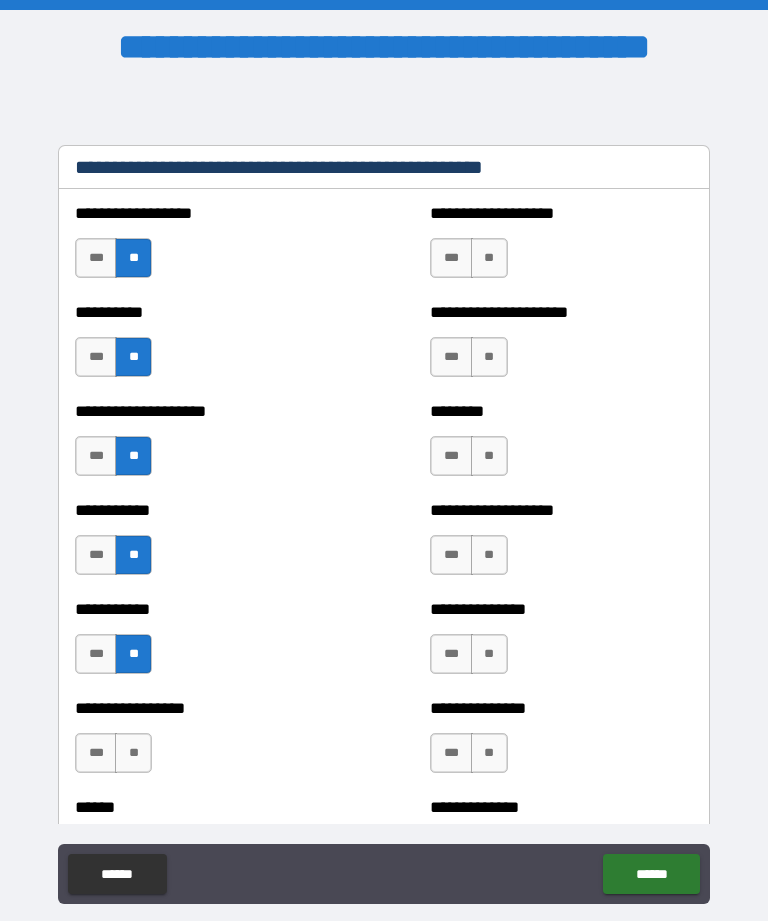 click on "**" at bounding box center [133, 753] 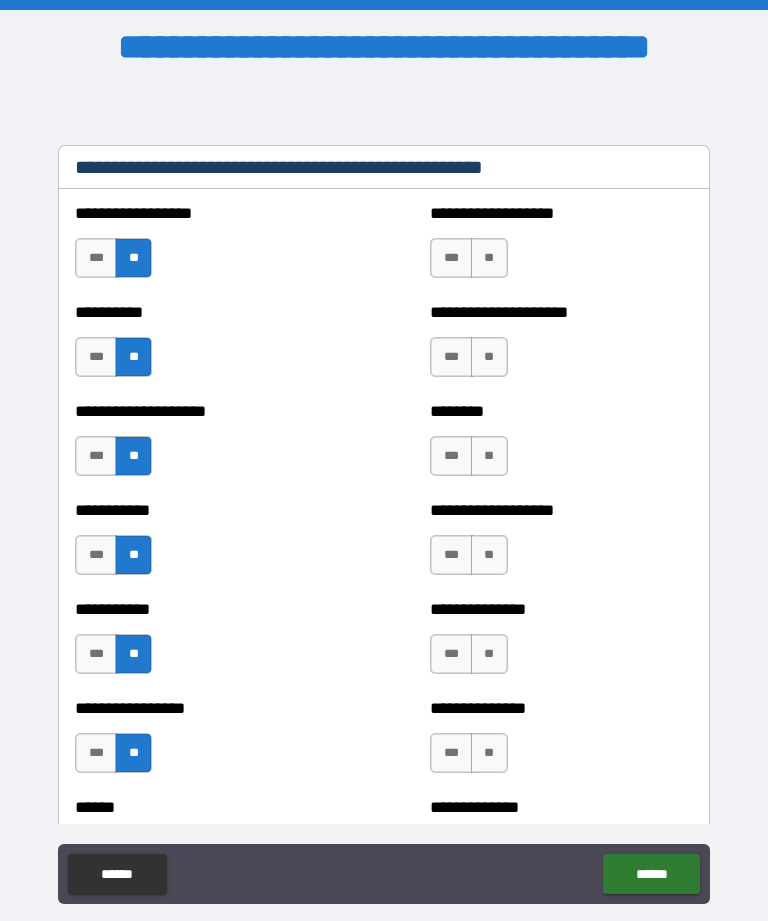 scroll, scrollTop: 2625, scrollLeft: 0, axis: vertical 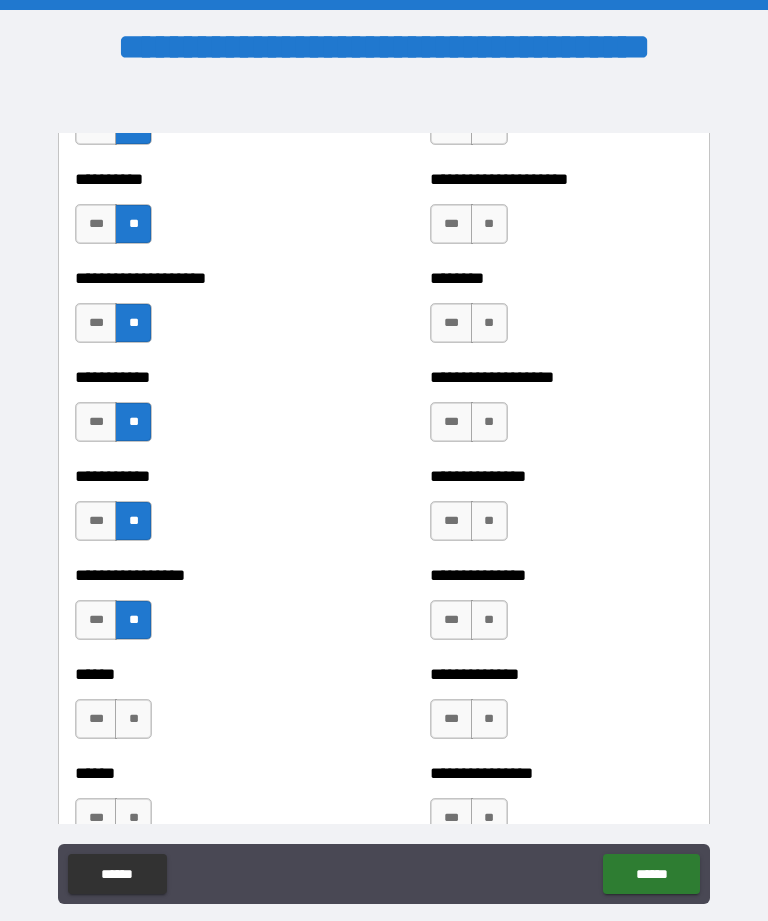 click on "**" at bounding box center [133, 719] 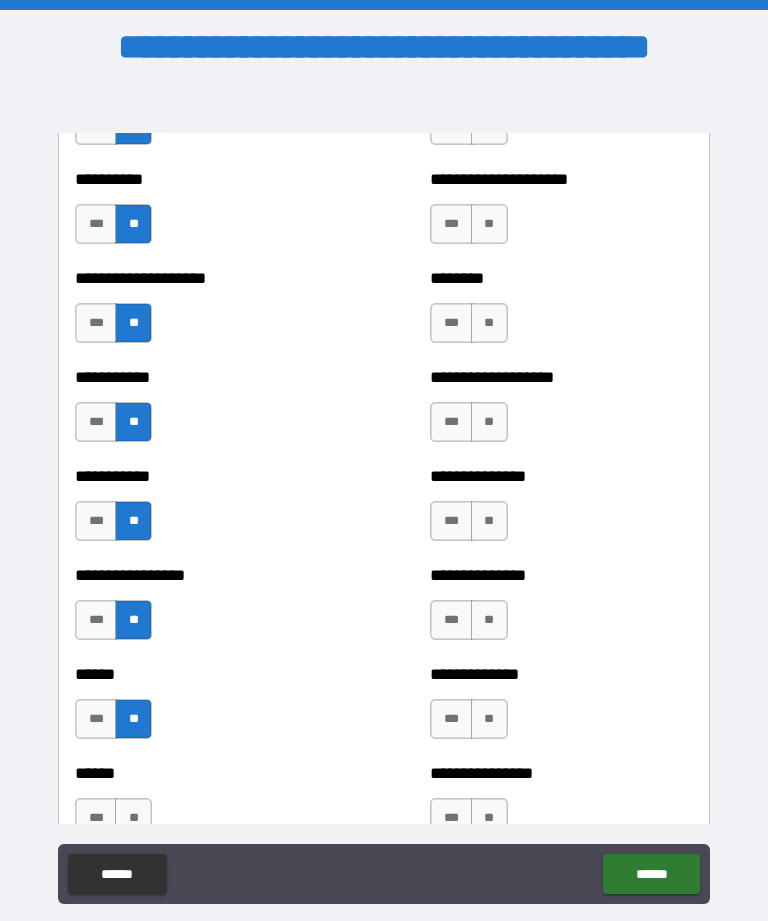 click on "**" at bounding box center (133, 818) 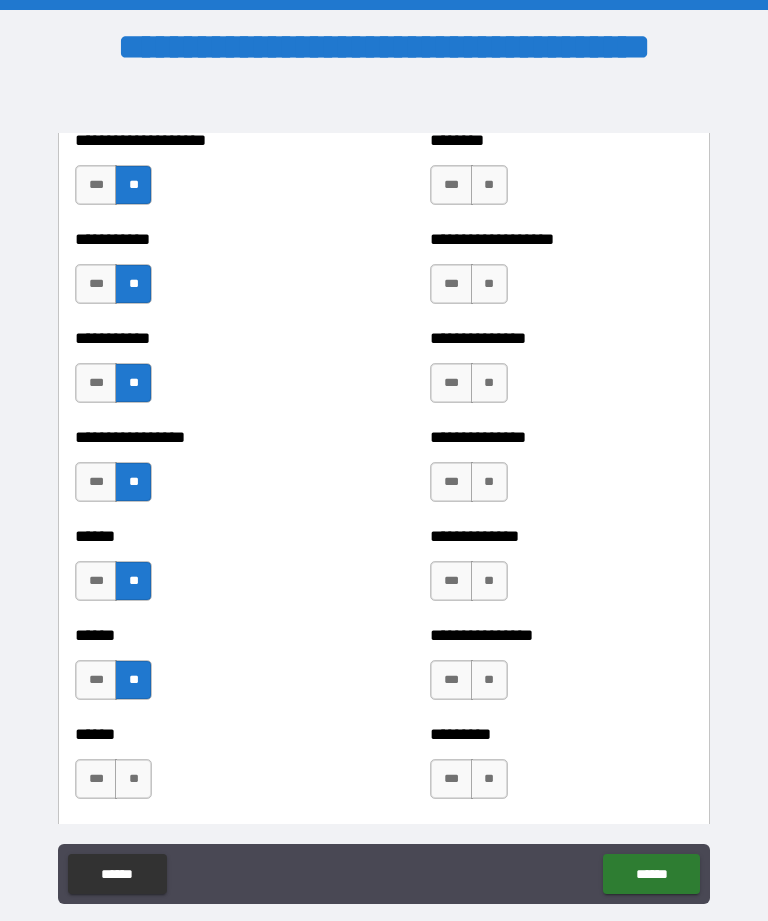 scroll, scrollTop: 2761, scrollLeft: 0, axis: vertical 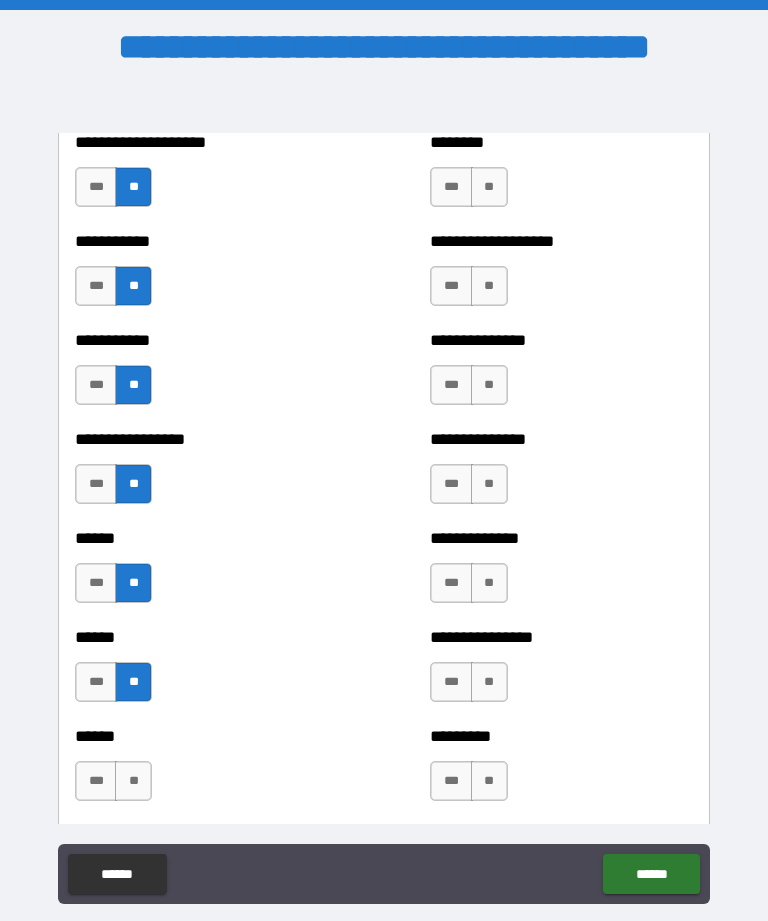 click on "**" at bounding box center [133, 781] 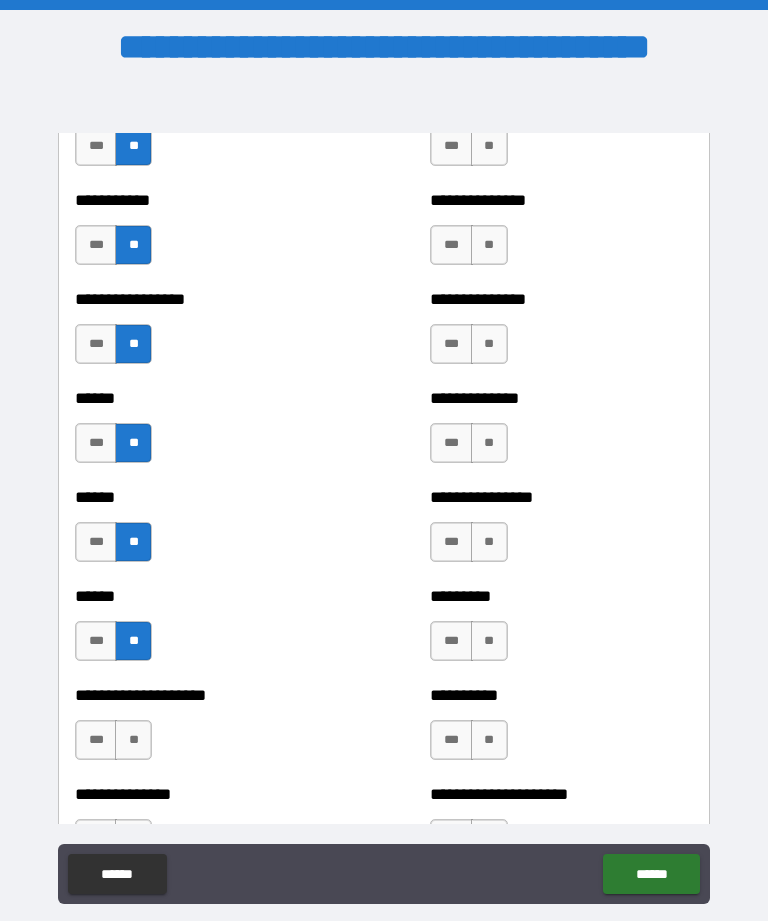 scroll, scrollTop: 2903, scrollLeft: 0, axis: vertical 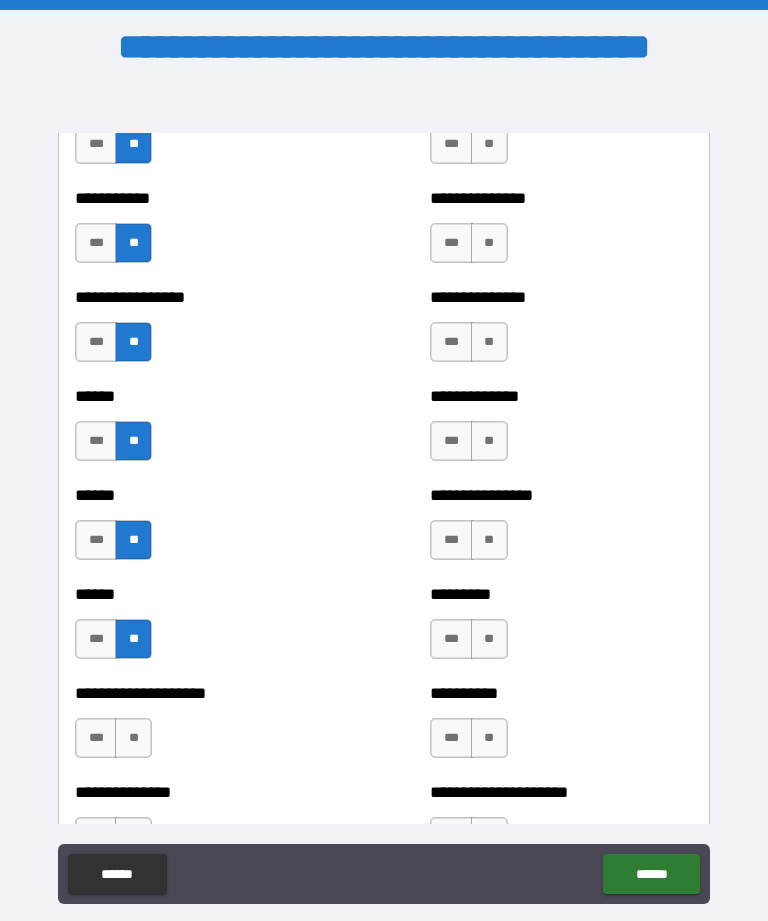 click on "**" at bounding box center (133, 738) 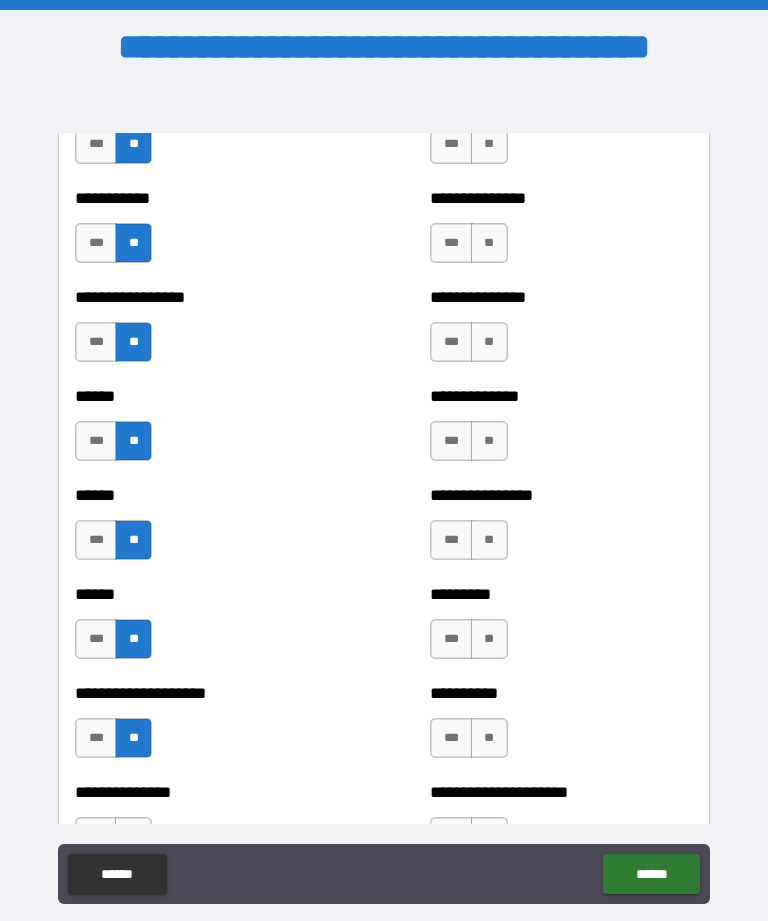 click on "**" at bounding box center [489, 243] 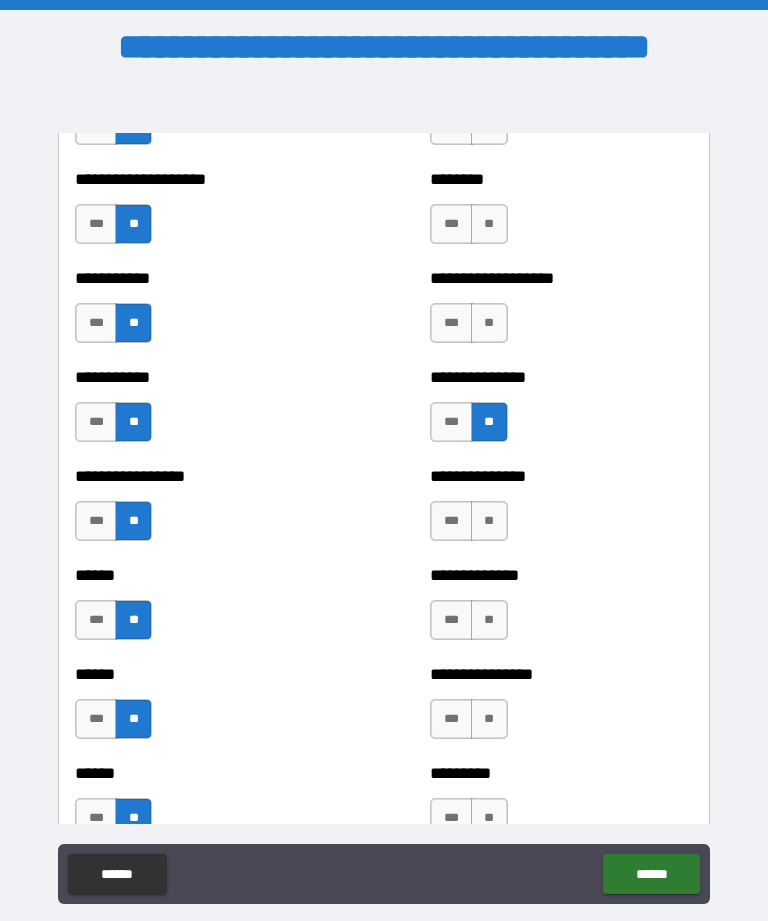 scroll, scrollTop: 2718, scrollLeft: 0, axis: vertical 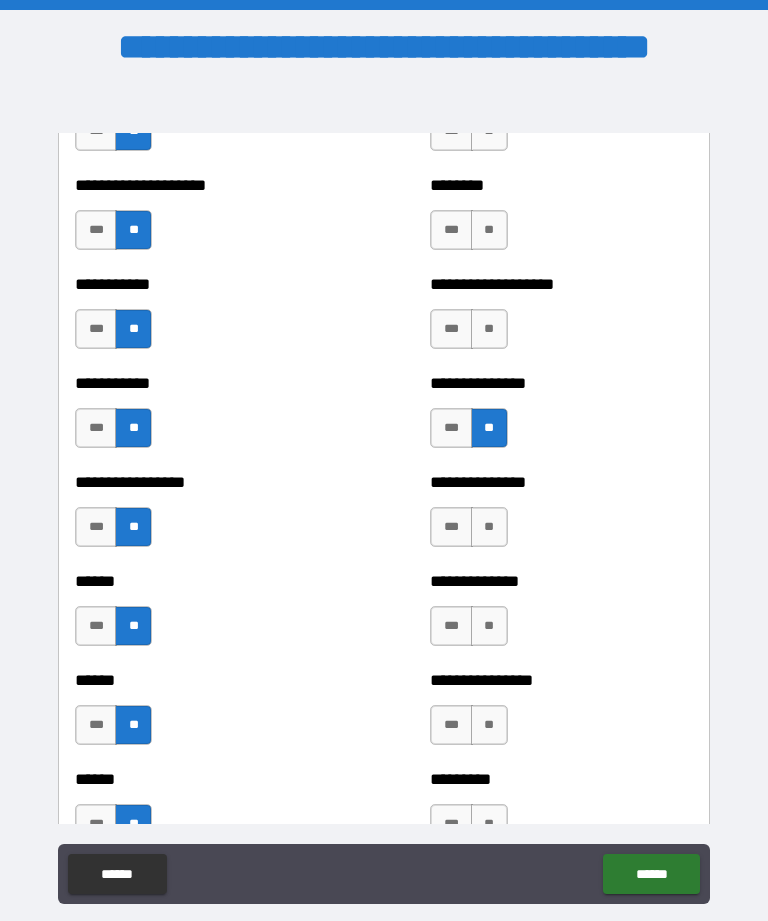 click on "**" at bounding box center [489, 329] 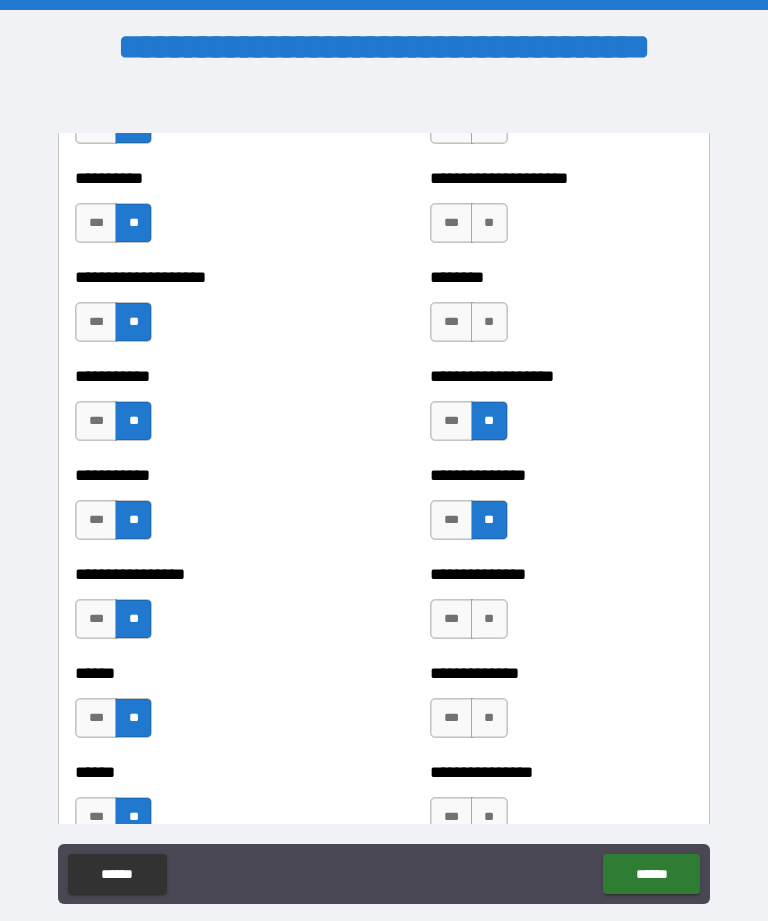 scroll, scrollTop: 2608, scrollLeft: 0, axis: vertical 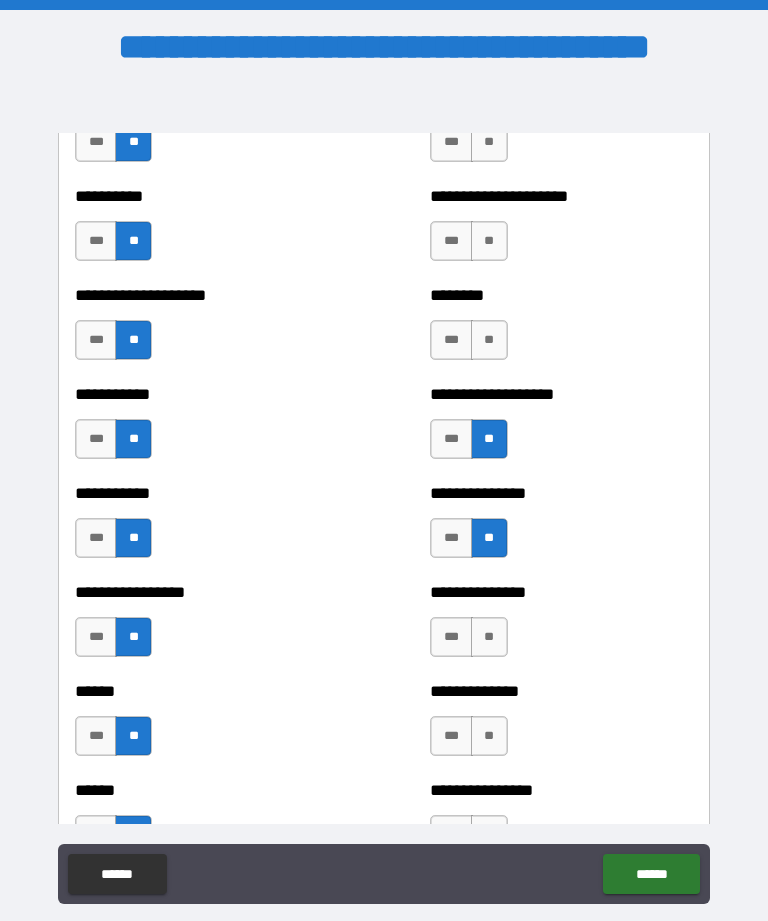 click on "**" at bounding box center [489, 340] 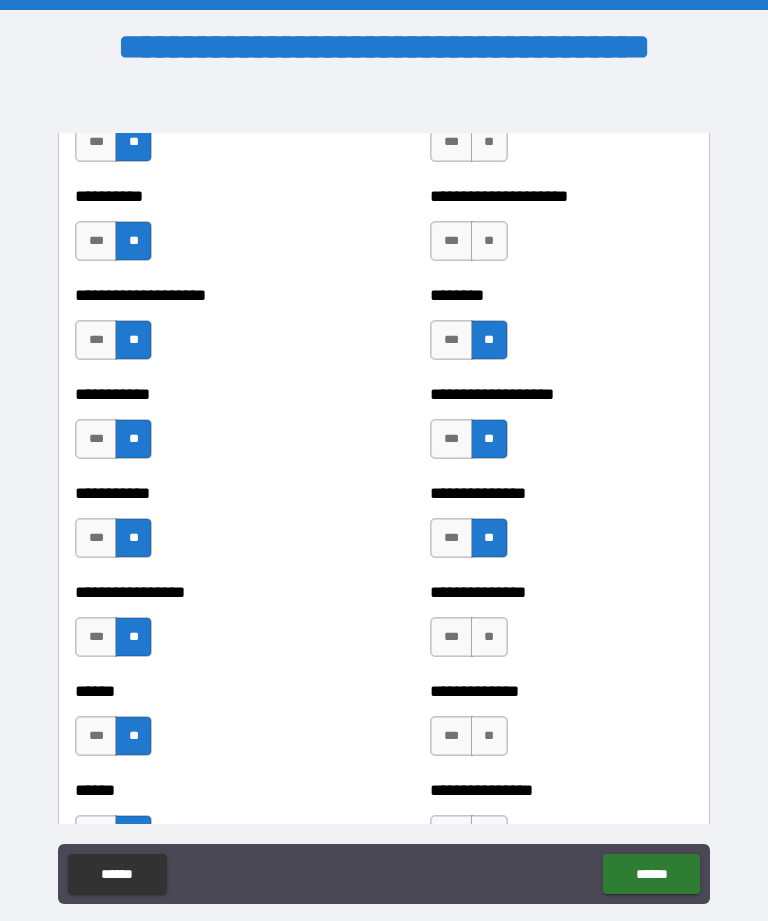 click on "**" at bounding box center (489, 241) 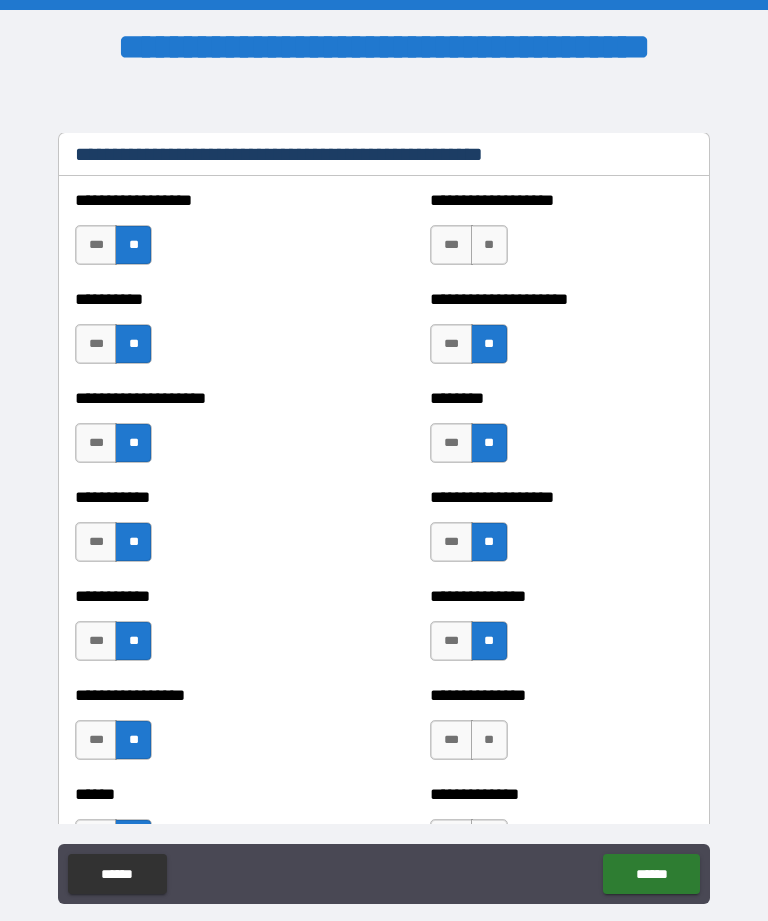 scroll, scrollTop: 2494, scrollLeft: 0, axis: vertical 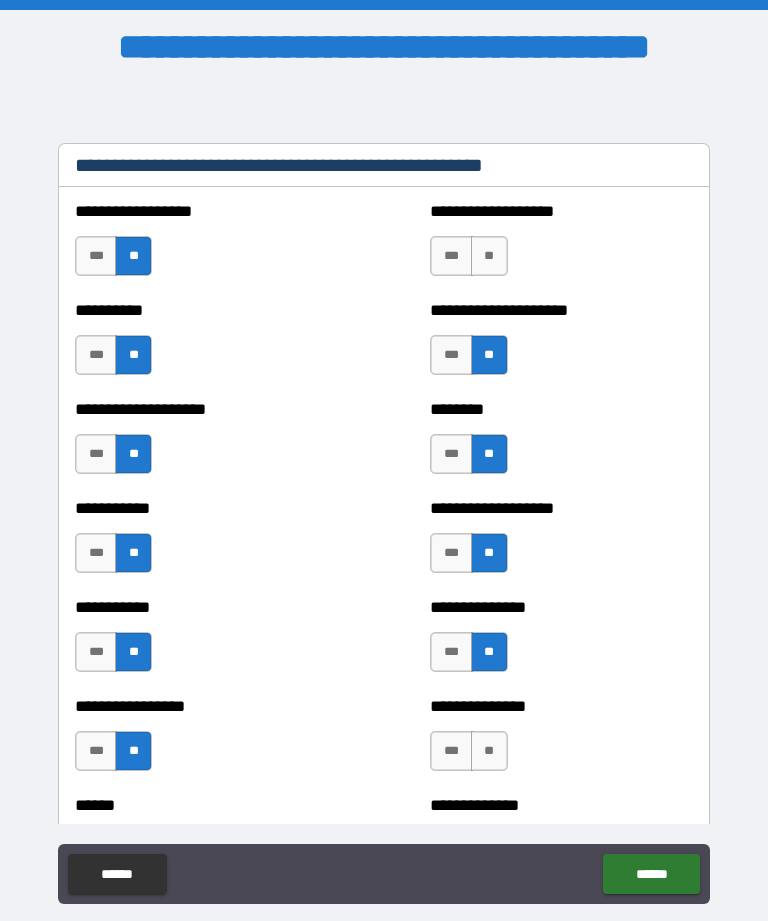 click on "**" at bounding box center [489, 256] 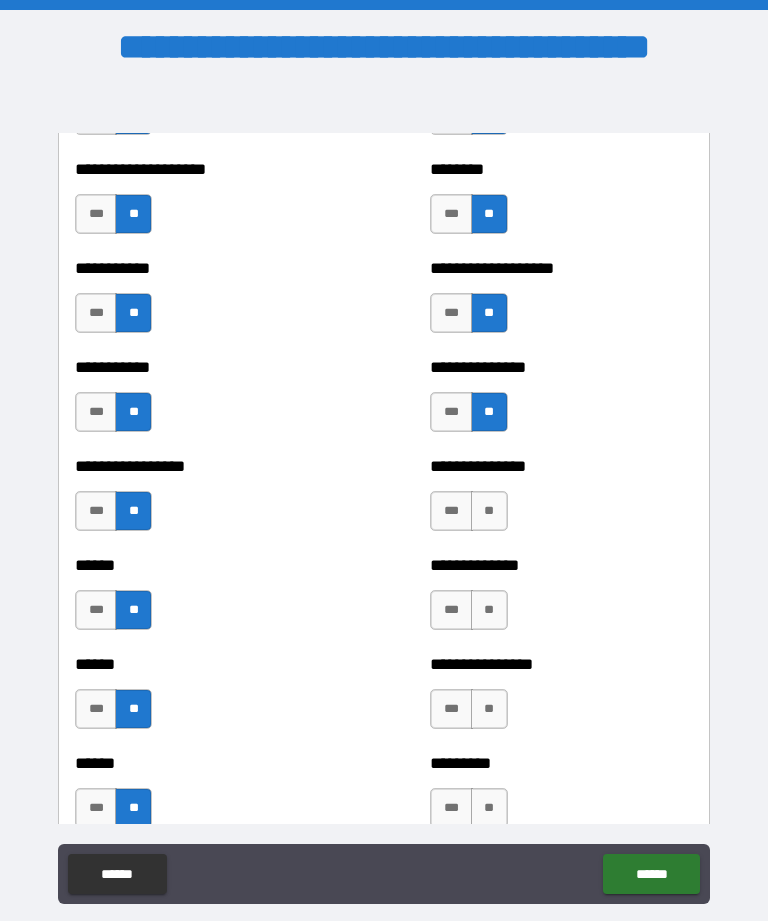 scroll, scrollTop: 2804, scrollLeft: 0, axis: vertical 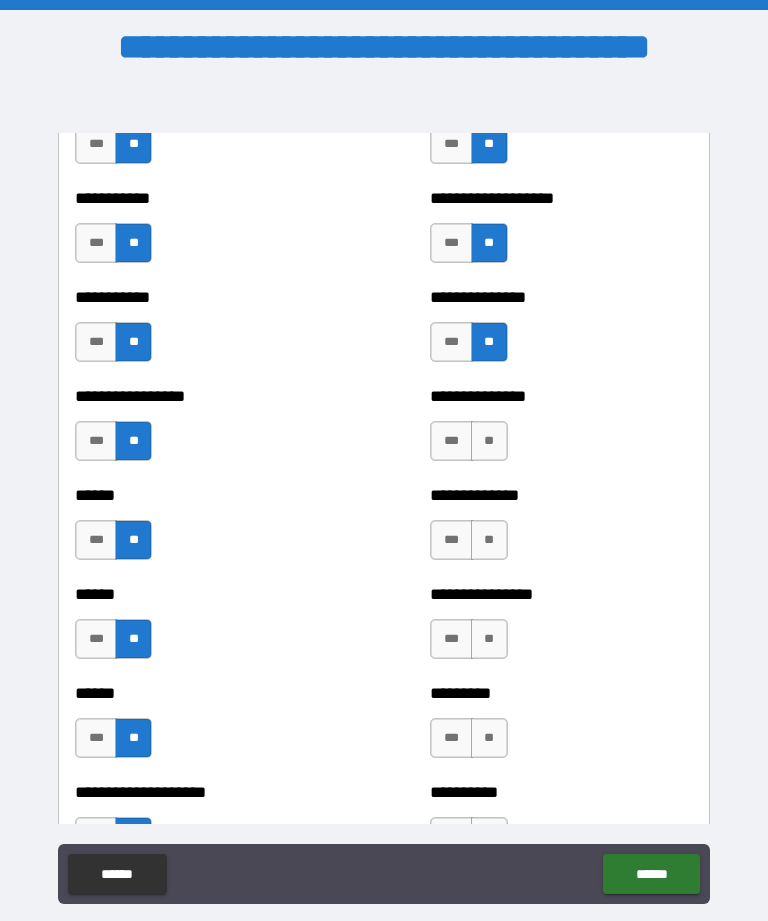 click on "**" at bounding box center [489, 441] 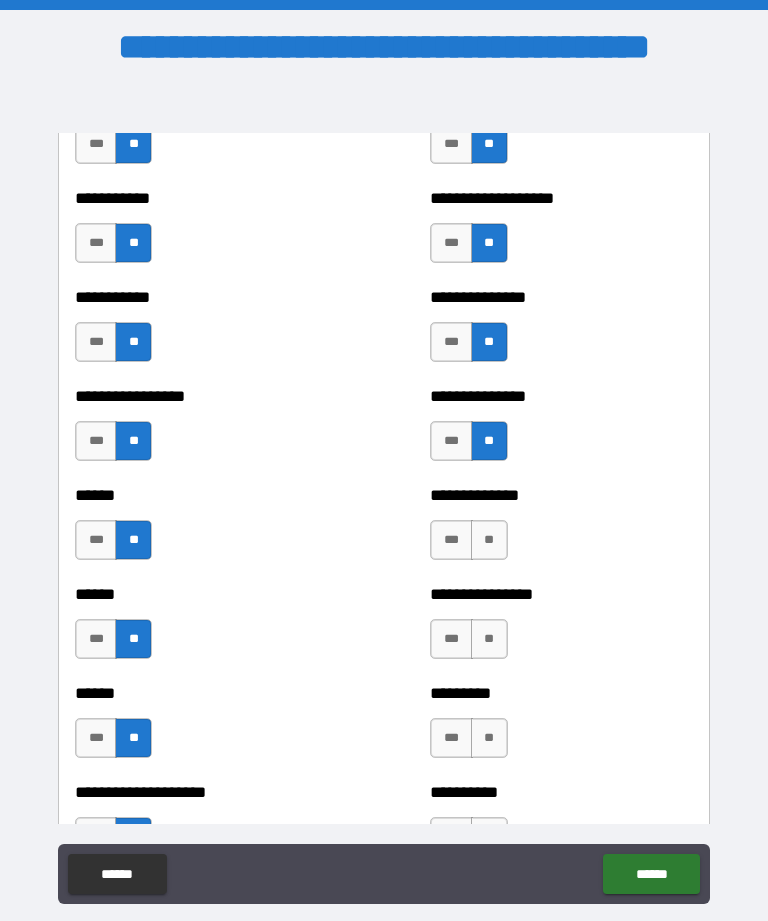 click on "**" at bounding box center [489, 540] 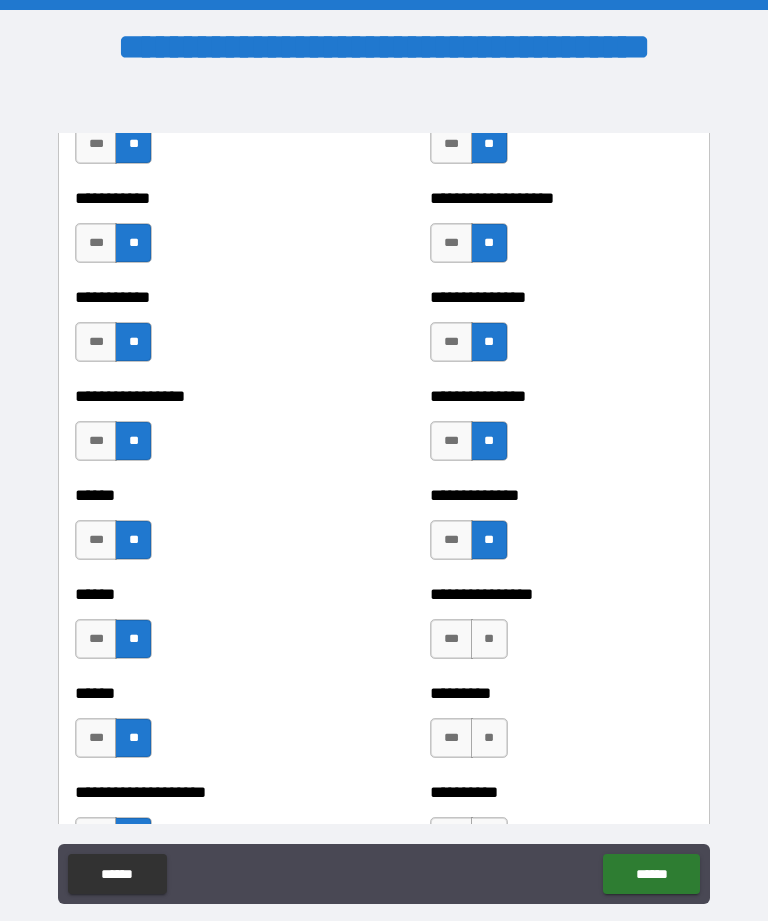 click on "**" at bounding box center [489, 639] 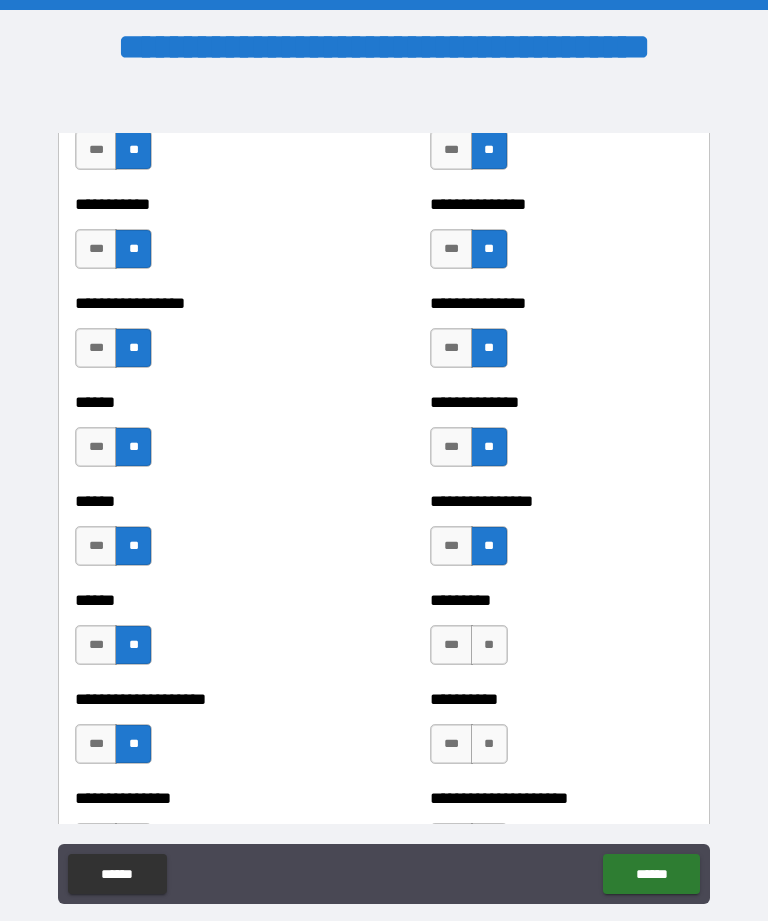 scroll, scrollTop: 2902, scrollLeft: 0, axis: vertical 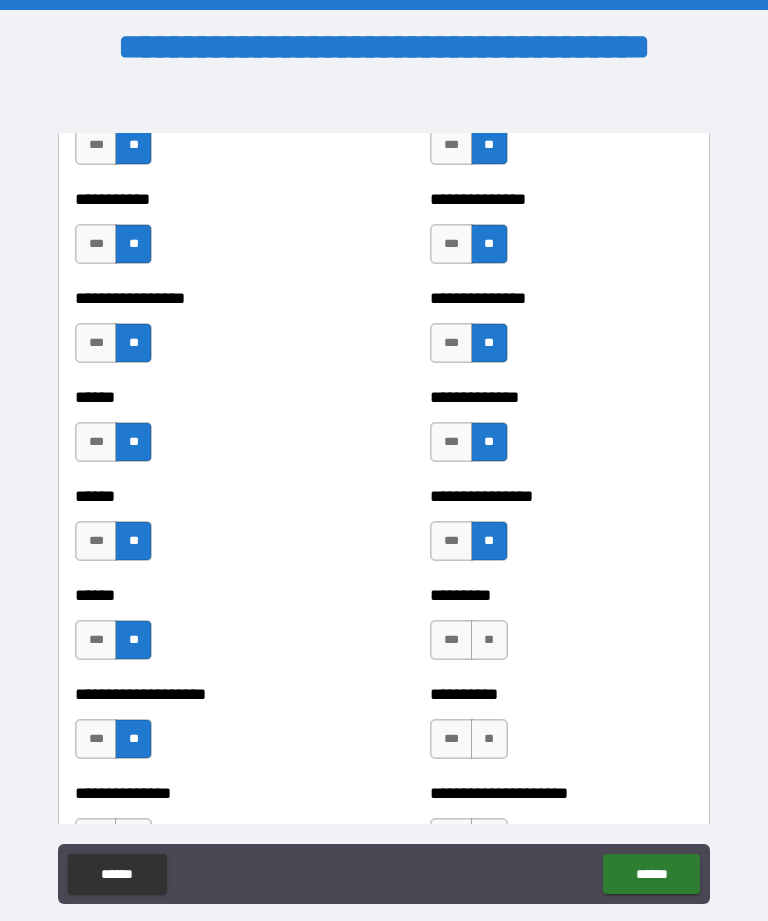click on "**" at bounding box center (489, 640) 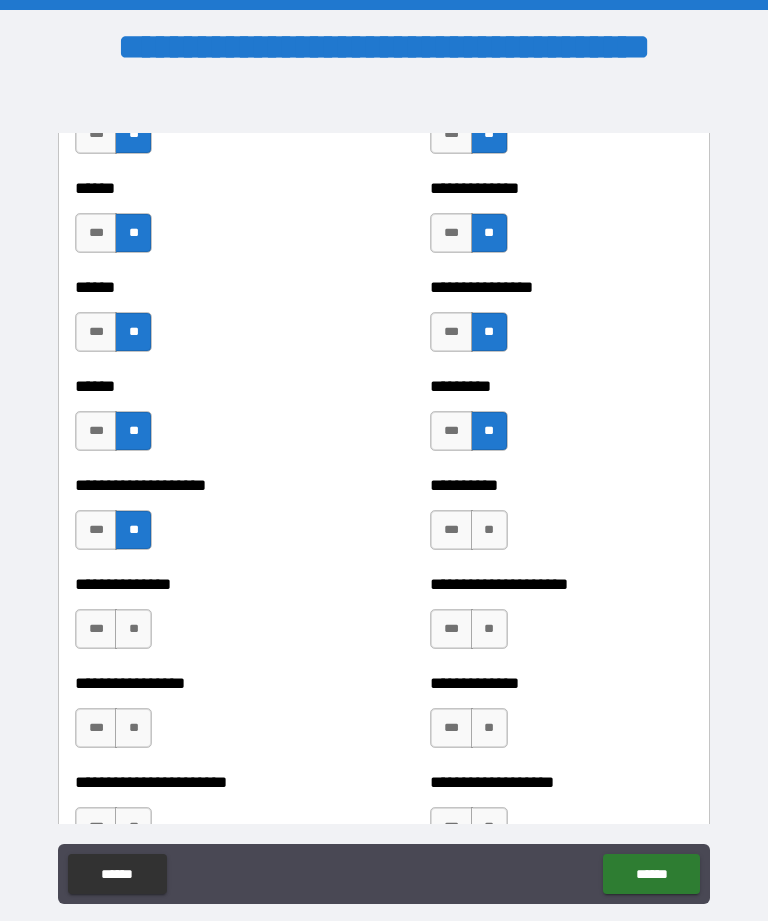 scroll, scrollTop: 3130, scrollLeft: 0, axis: vertical 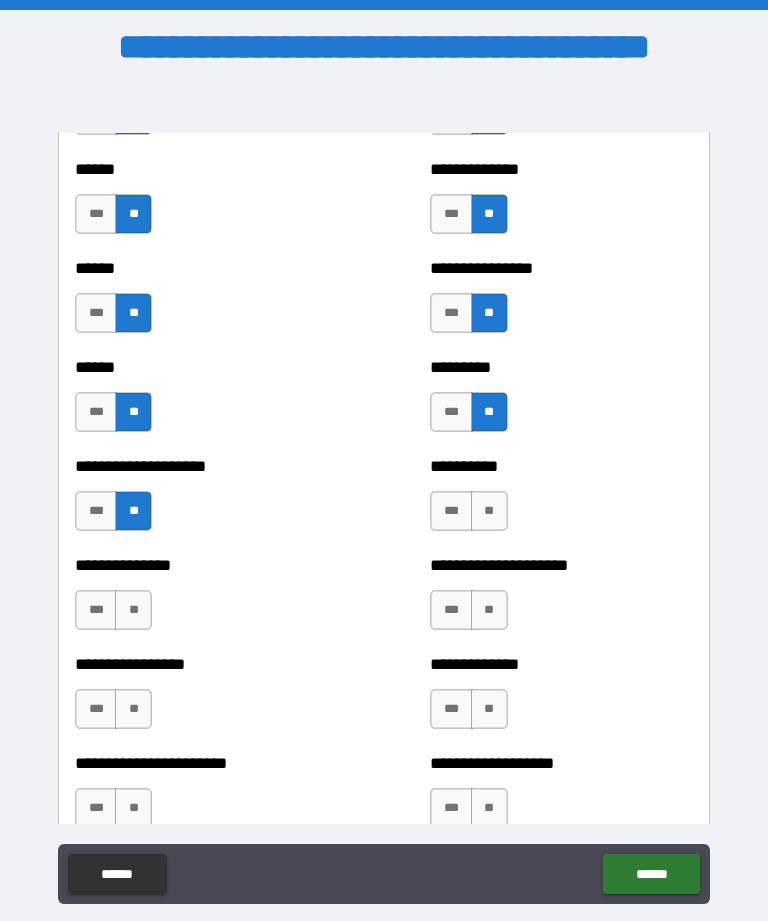 click on "**" at bounding box center (489, 511) 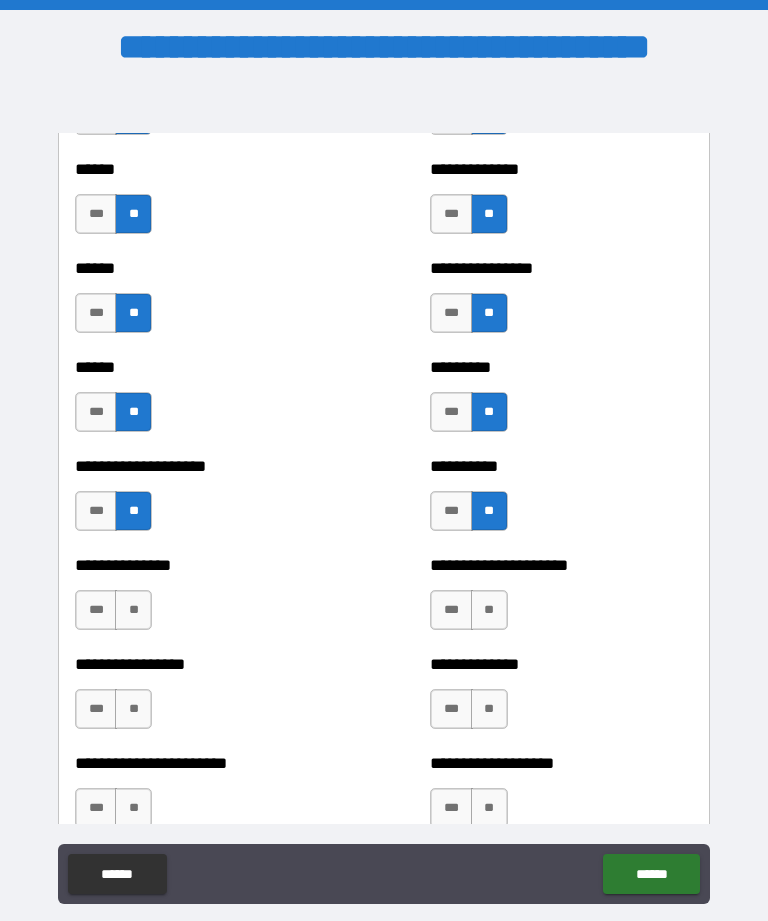 click on "**" at bounding box center [489, 610] 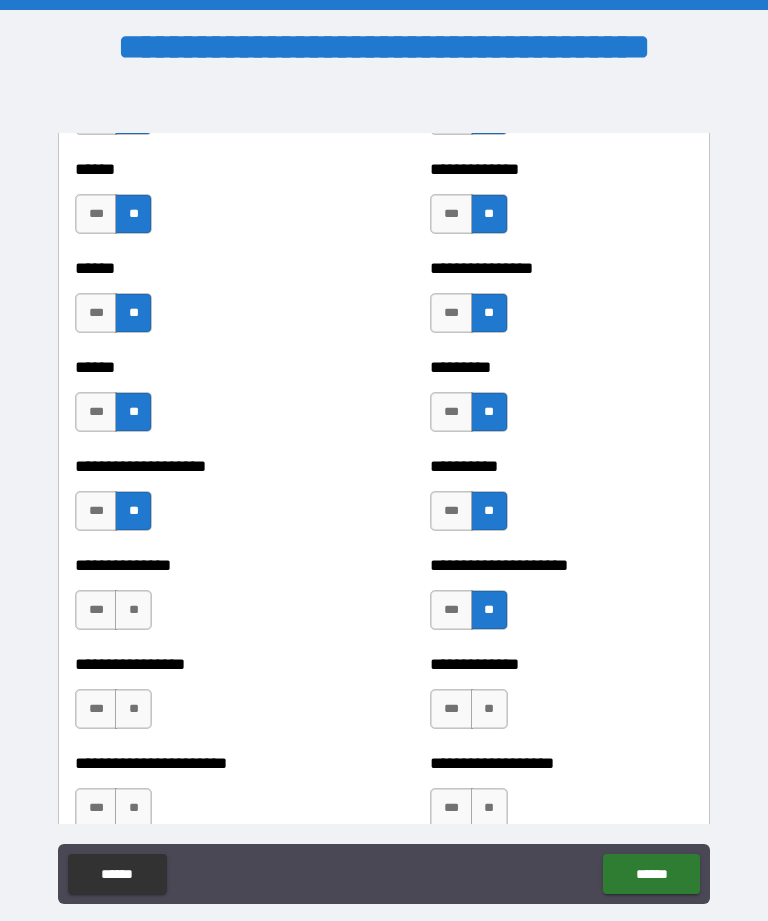 click on "**" at bounding box center [489, 709] 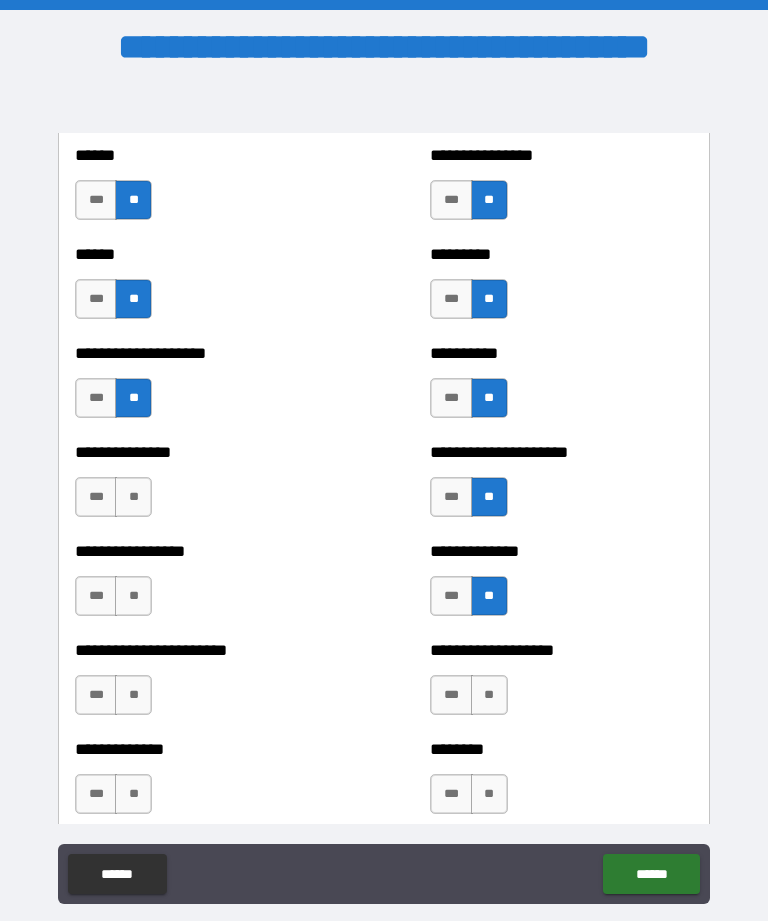 scroll, scrollTop: 3246, scrollLeft: 0, axis: vertical 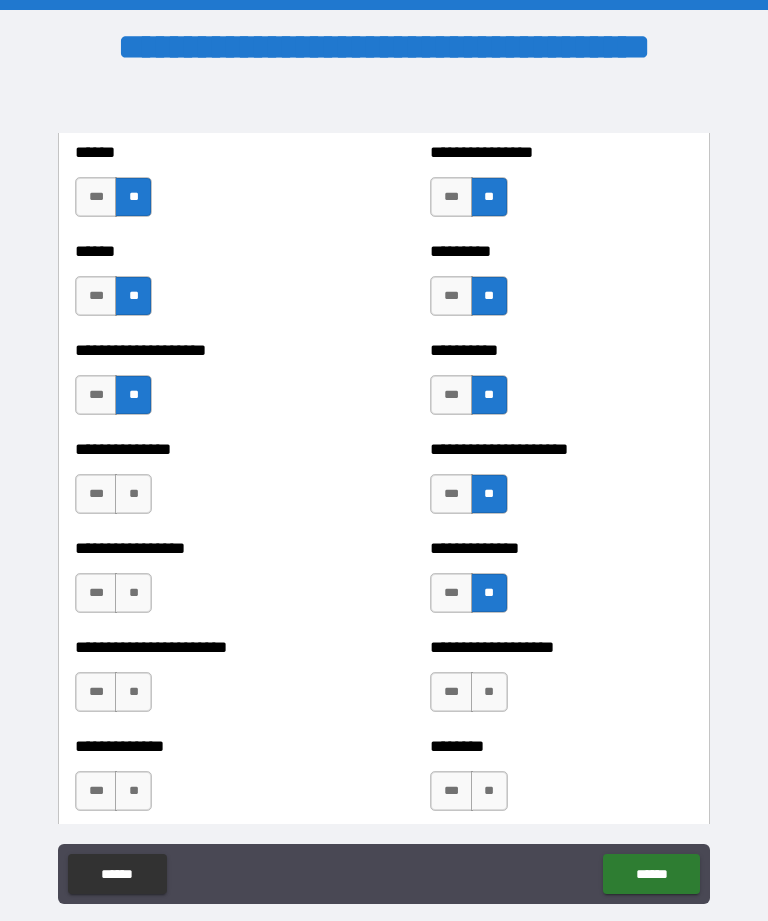 click on "**" at bounding box center [489, 692] 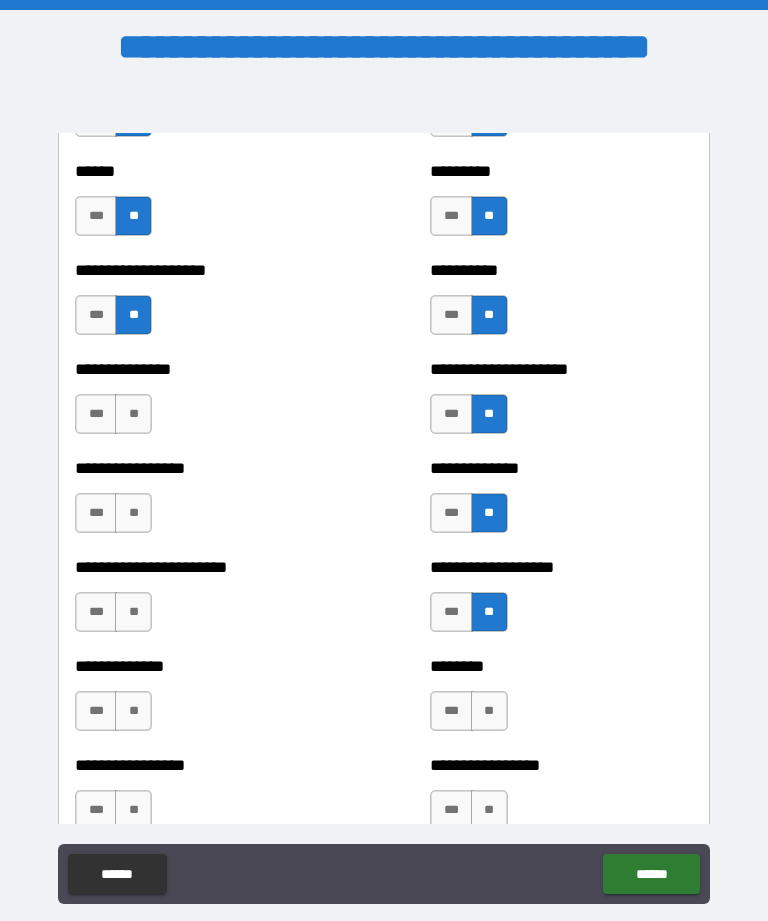 scroll, scrollTop: 3328, scrollLeft: 0, axis: vertical 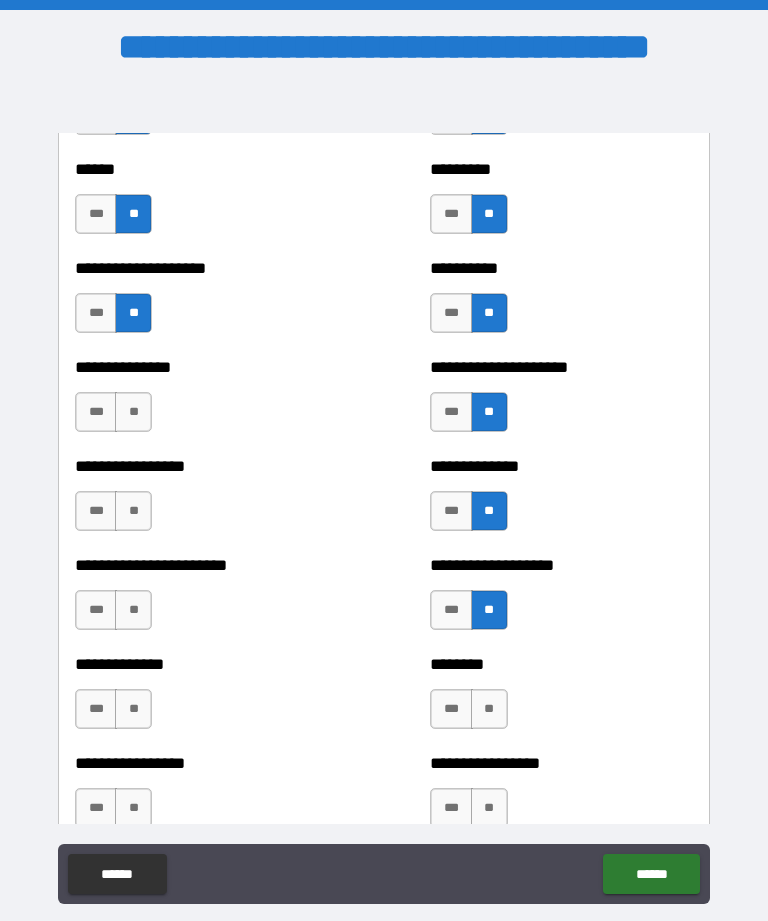click on "**" at bounding box center [489, 709] 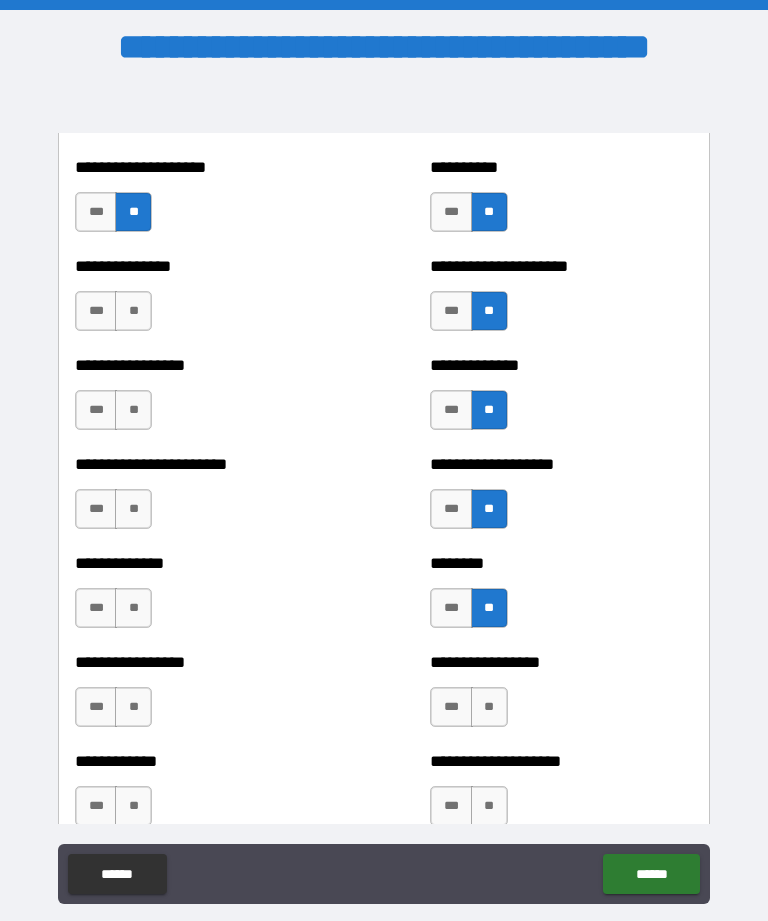 click on "**" at bounding box center [489, 707] 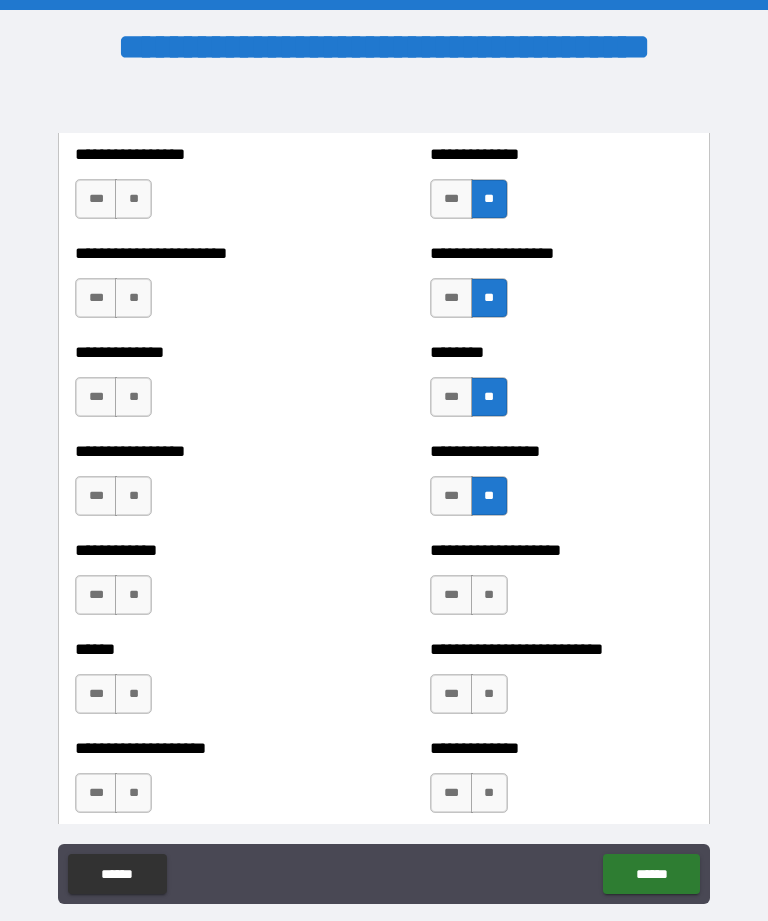 scroll, scrollTop: 3646, scrollLeft: 0, axis: vertical 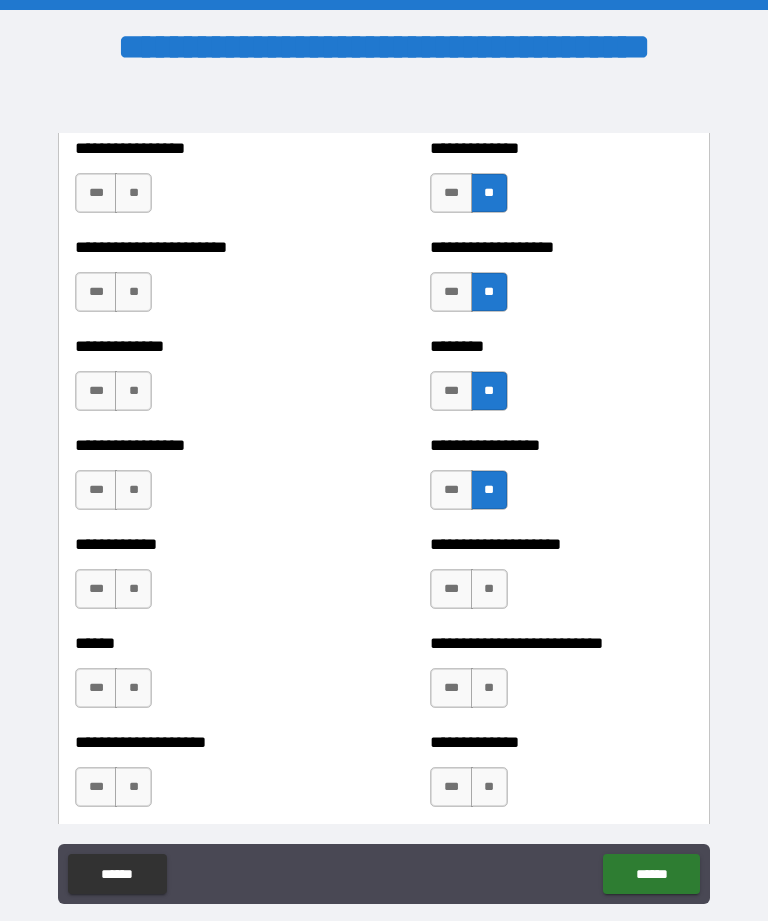 click on "**" at bounding box center [489, 589] 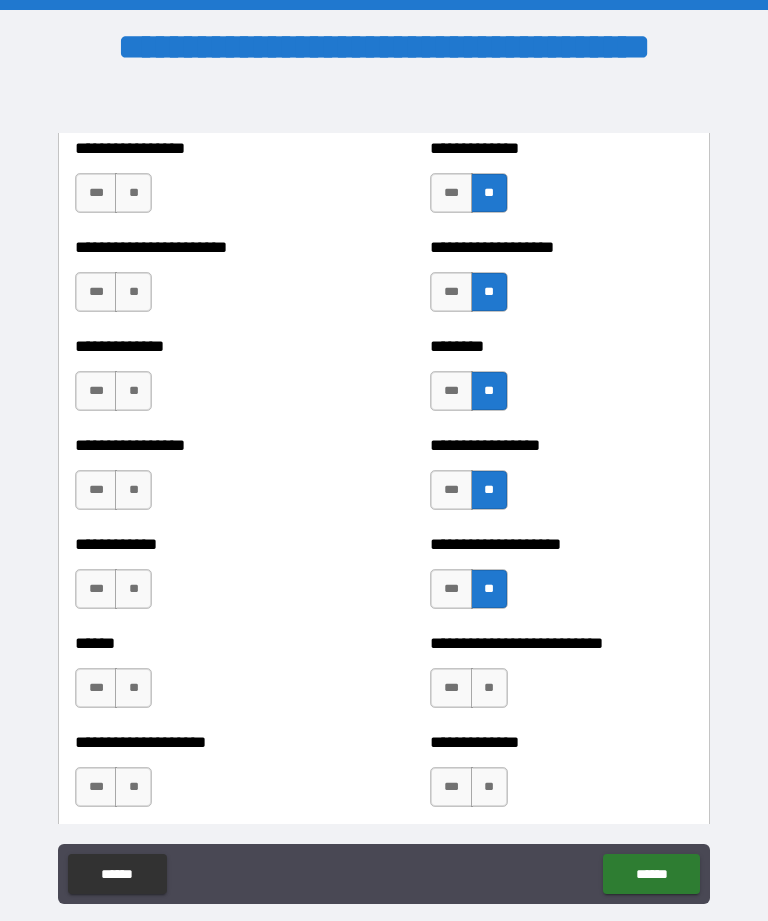 click on "**" at bounding box center [489, 688] 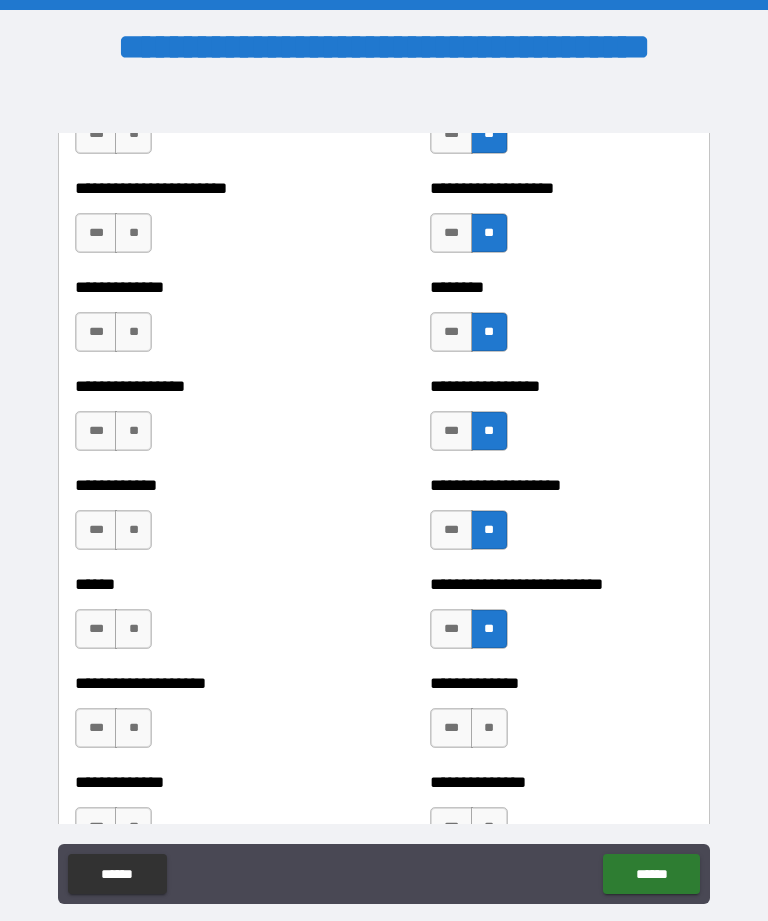 scroll, scrollTop: 3723, scrollLeft: 0, axis: vertical 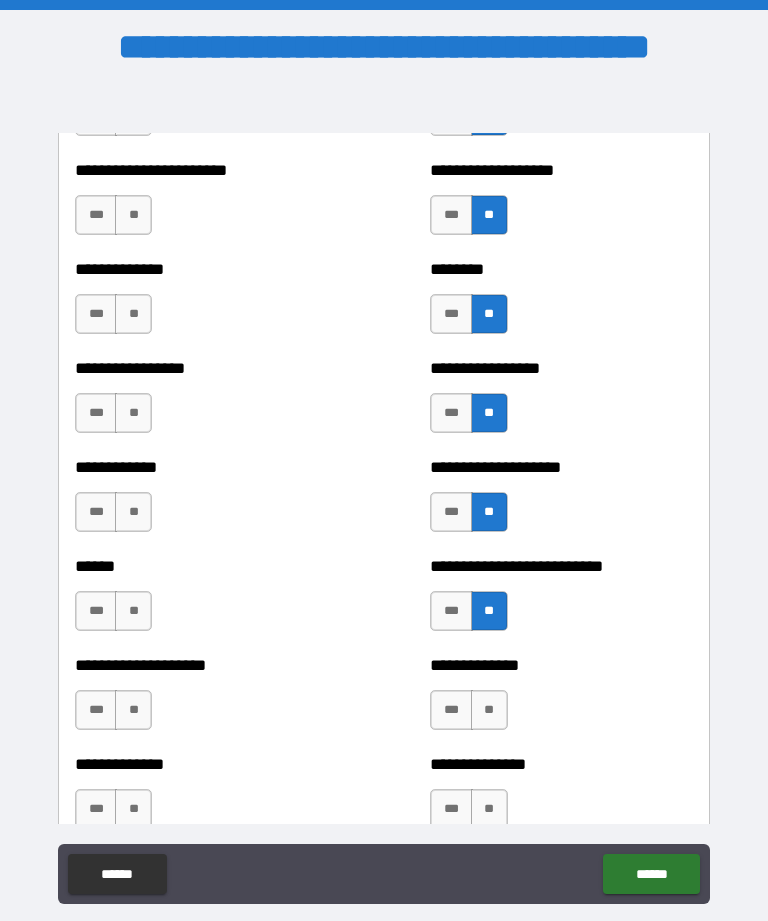 click on "**" at bounding box center (489, 710) 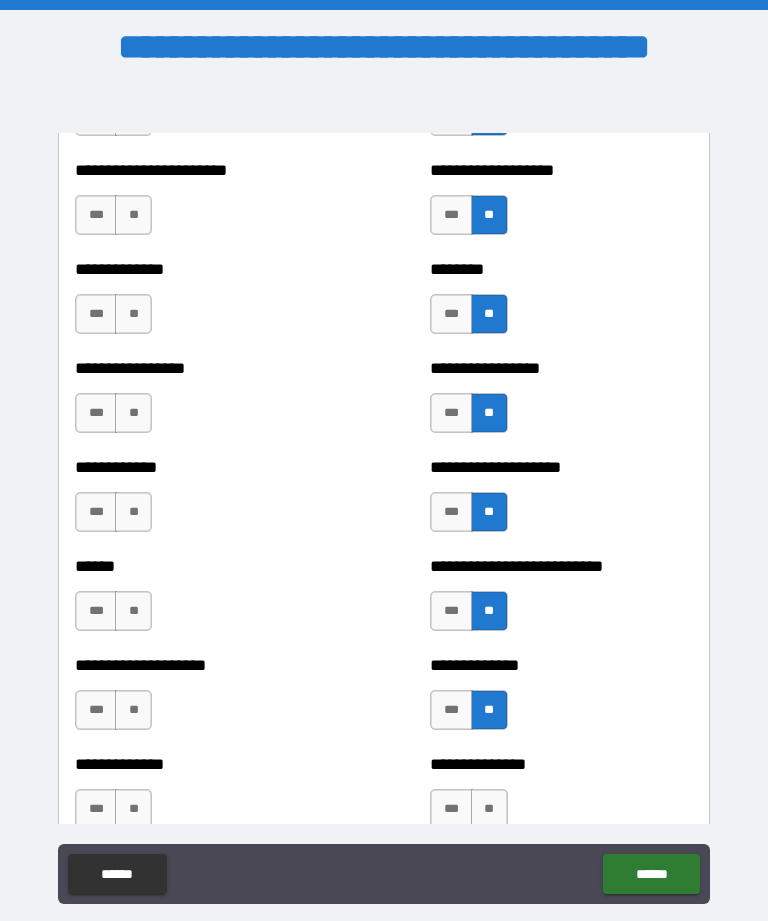 scroll, scrollTop: 3800, scrollLeft: 0, axis: vertical 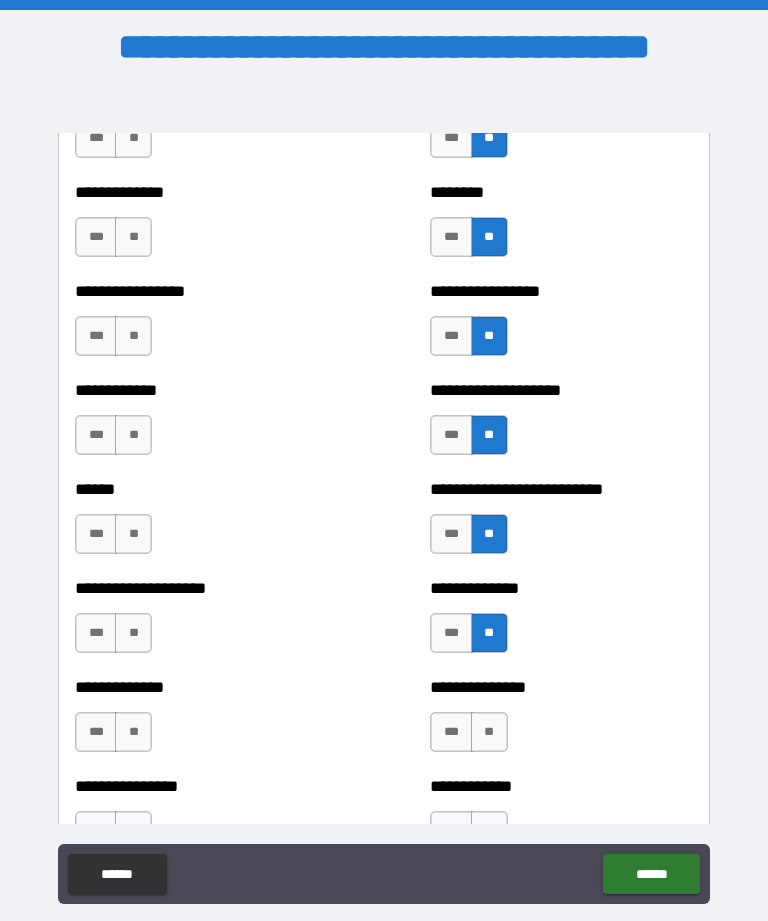 click on "**" at bounding box center (489, 732) 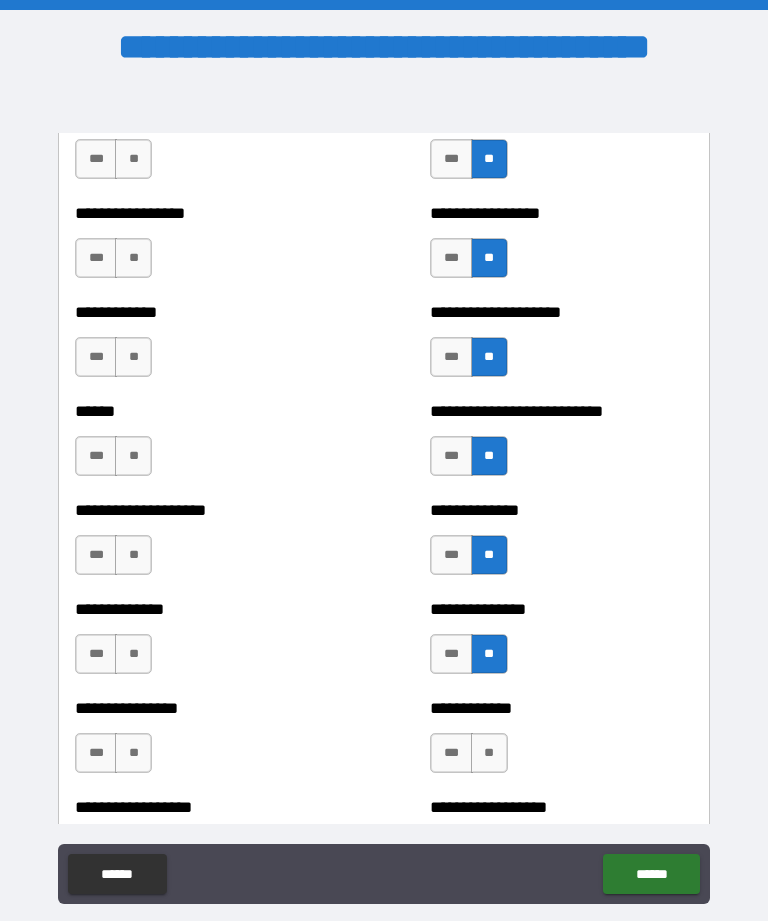 scroll, scrollTop: 3910, scrollLeft: 0, axis: vertical 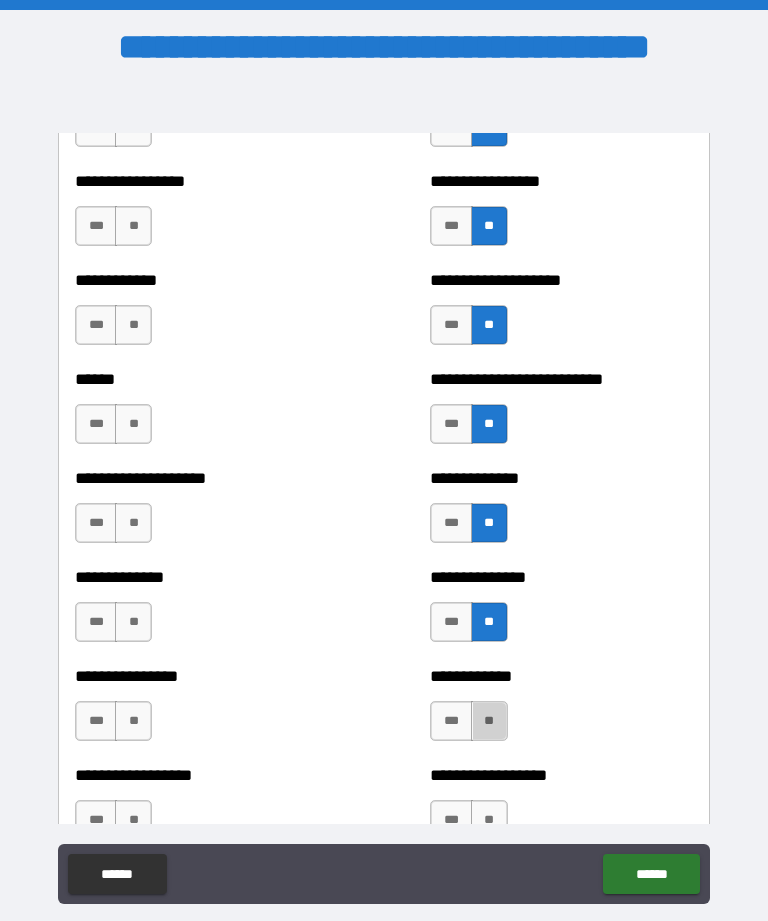 click on "**" at bounding box center [489, 721] 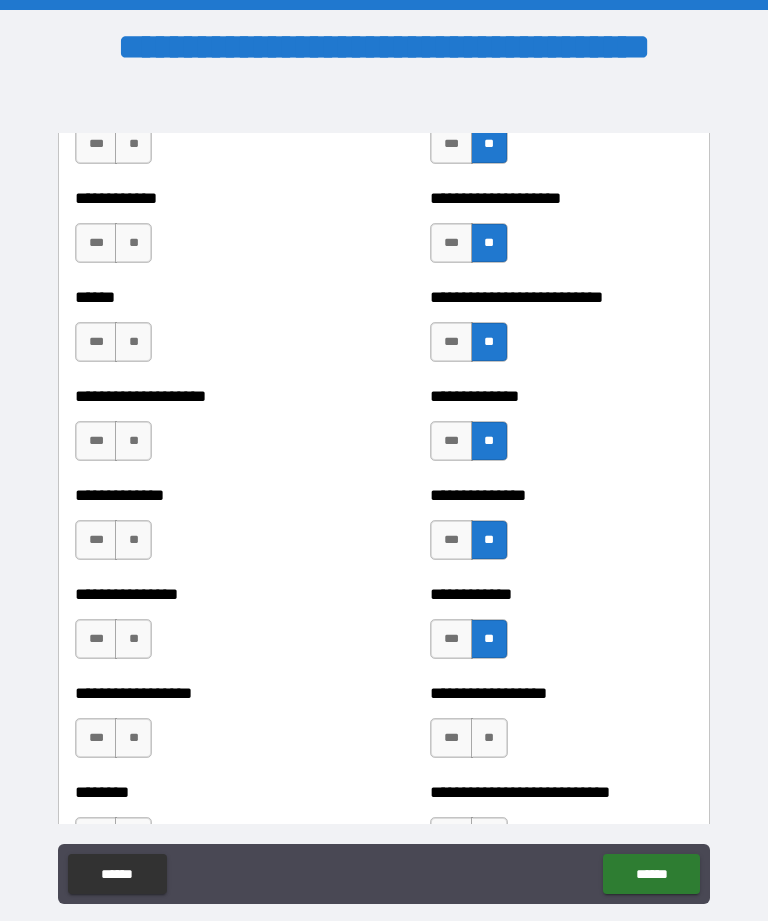 scroll, scrollTop: 4014, scrollLeft: 0, axis: vertical 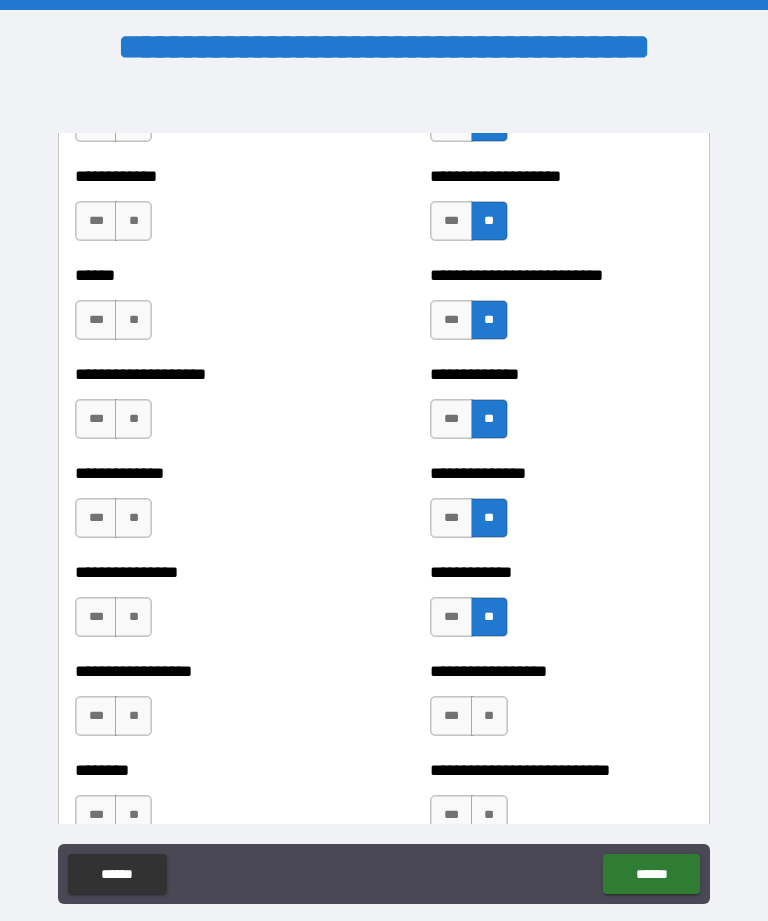 click on "**" at bounding box center [489, 716] 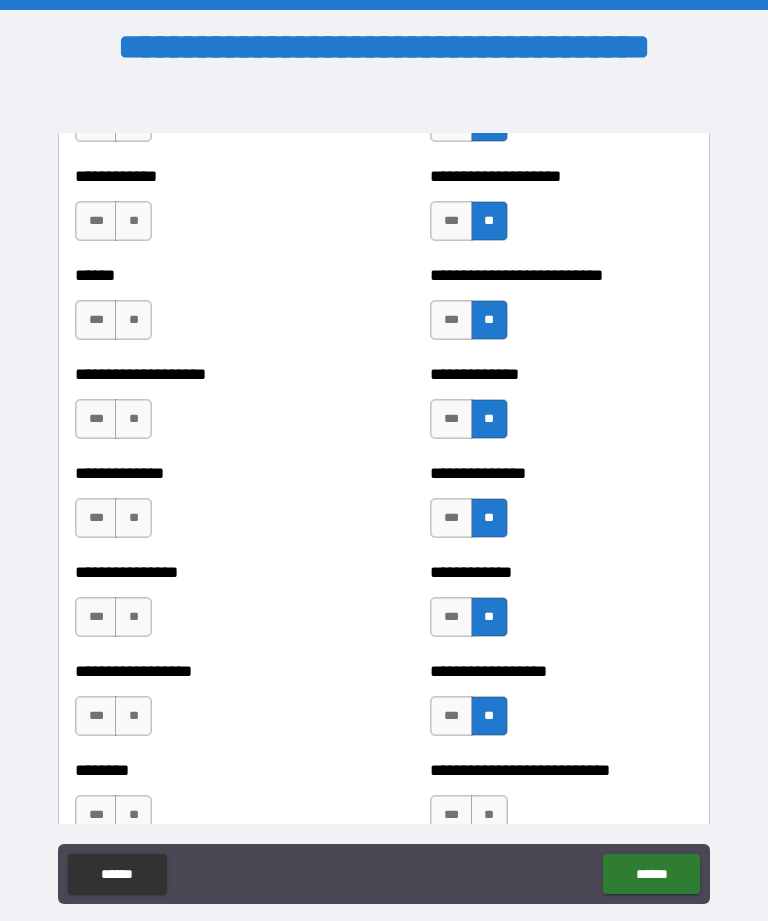 scroll, scrollTop: 4101, scrollLeft: 0, axis: vertical 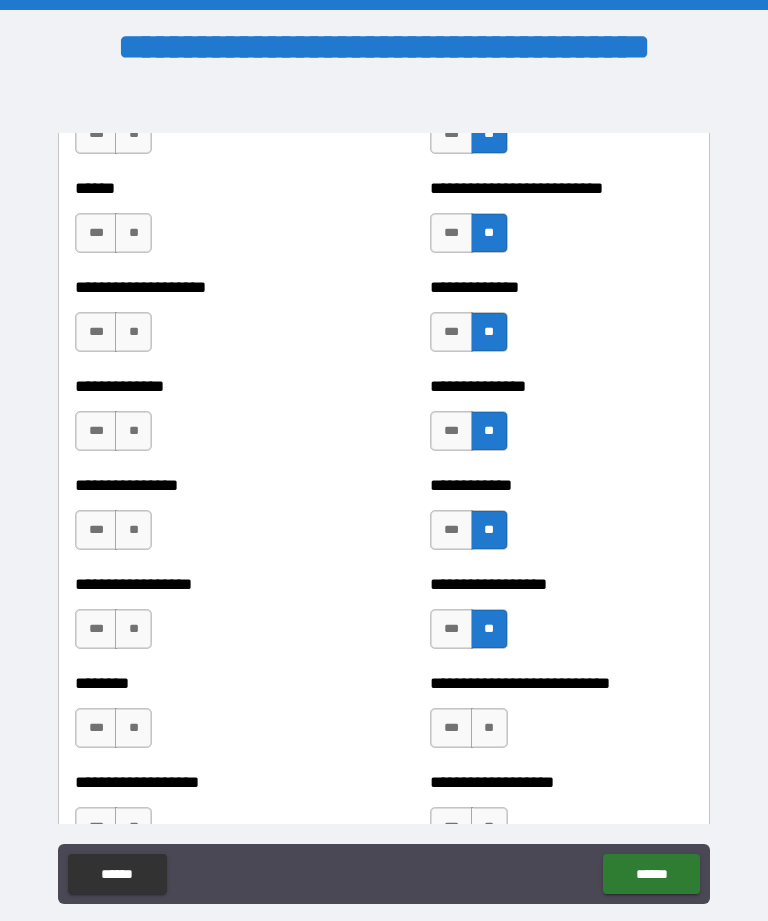 click on "**" at bounding box center [489, 728] 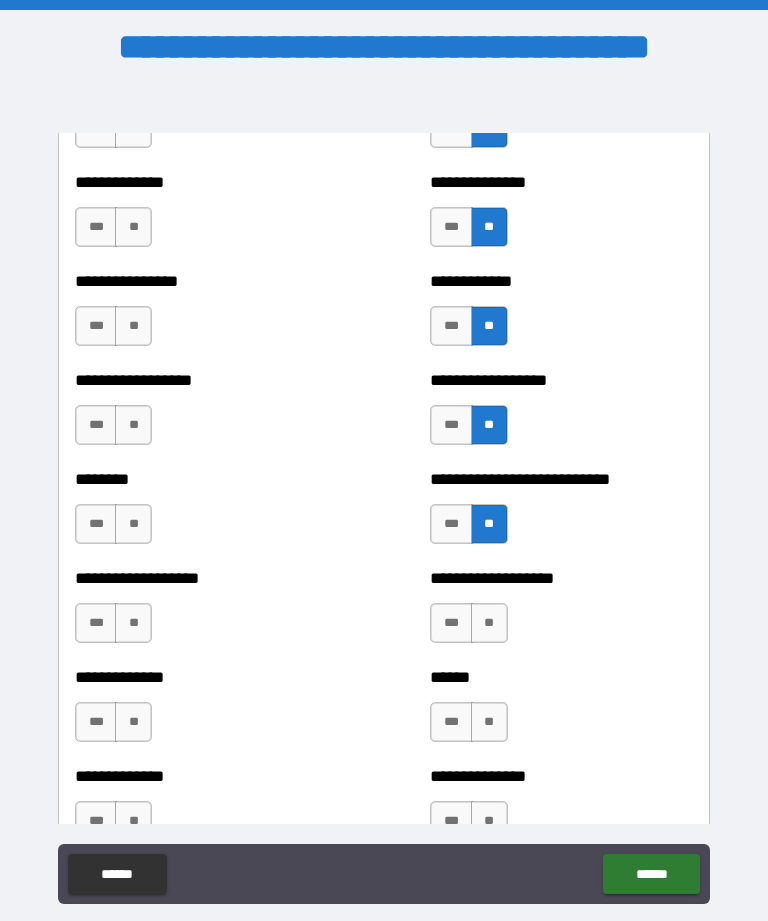scroll, scrollTop: 4305, scrollLeft: 0, axis: vertical 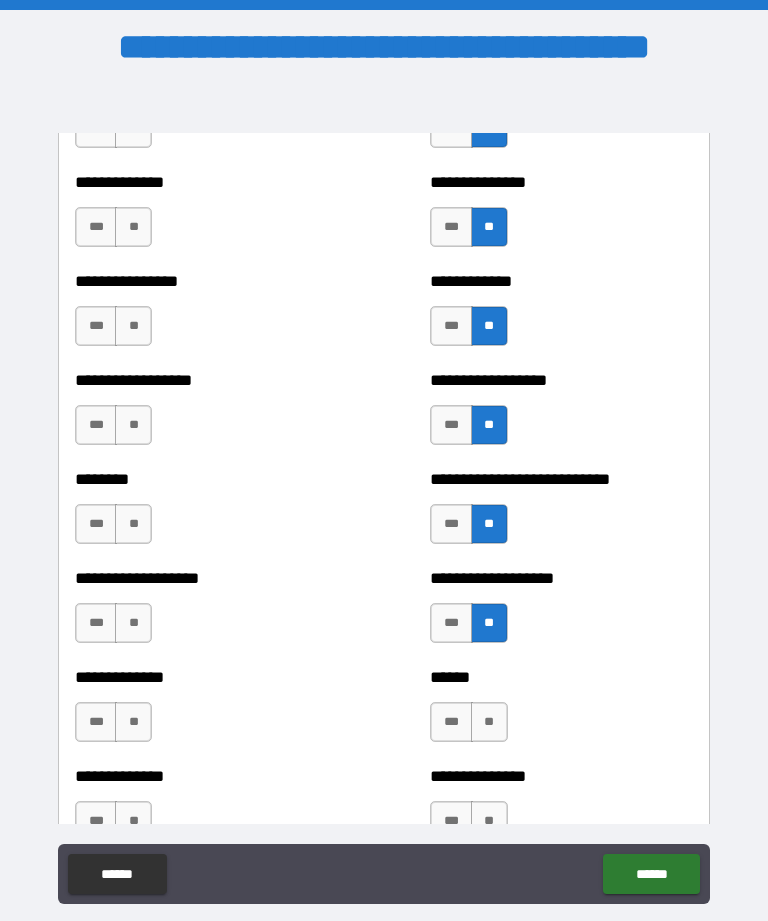 click on "**" at bounding box center [489, 722] 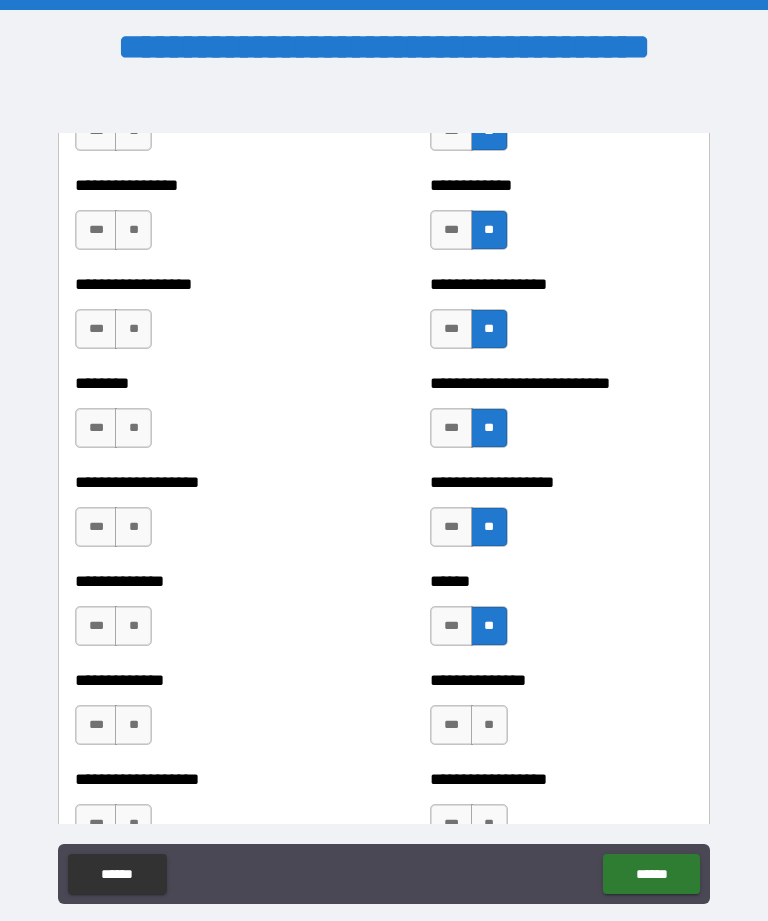 scroll, scrollTop: 4403, scrollLeft: 0, axis: vertical 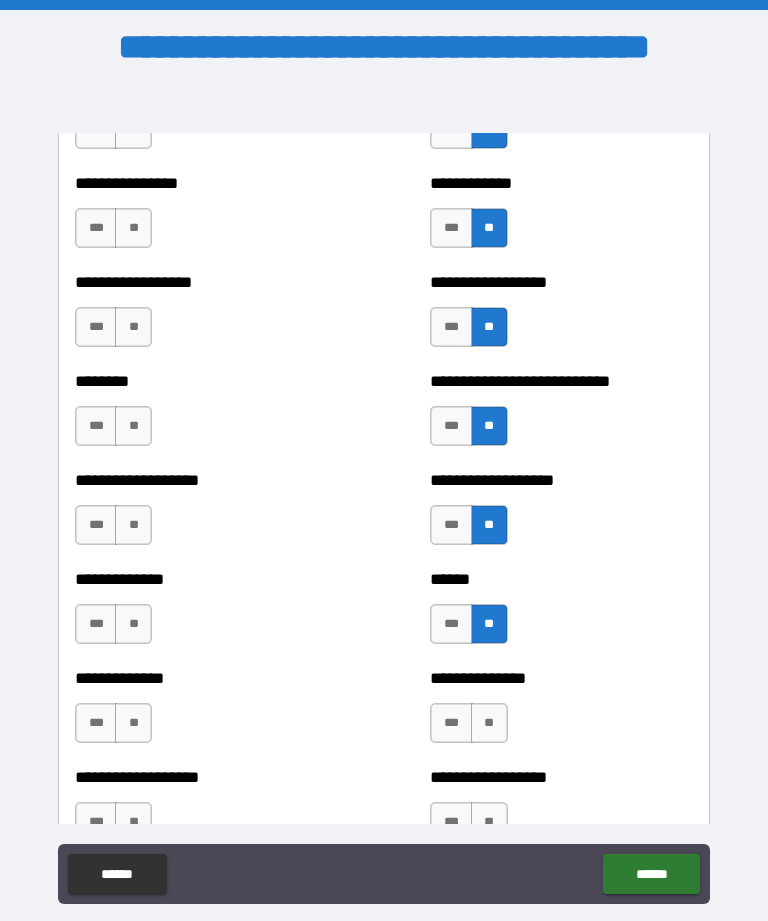 click on "**" at bounding box center (489, 723) 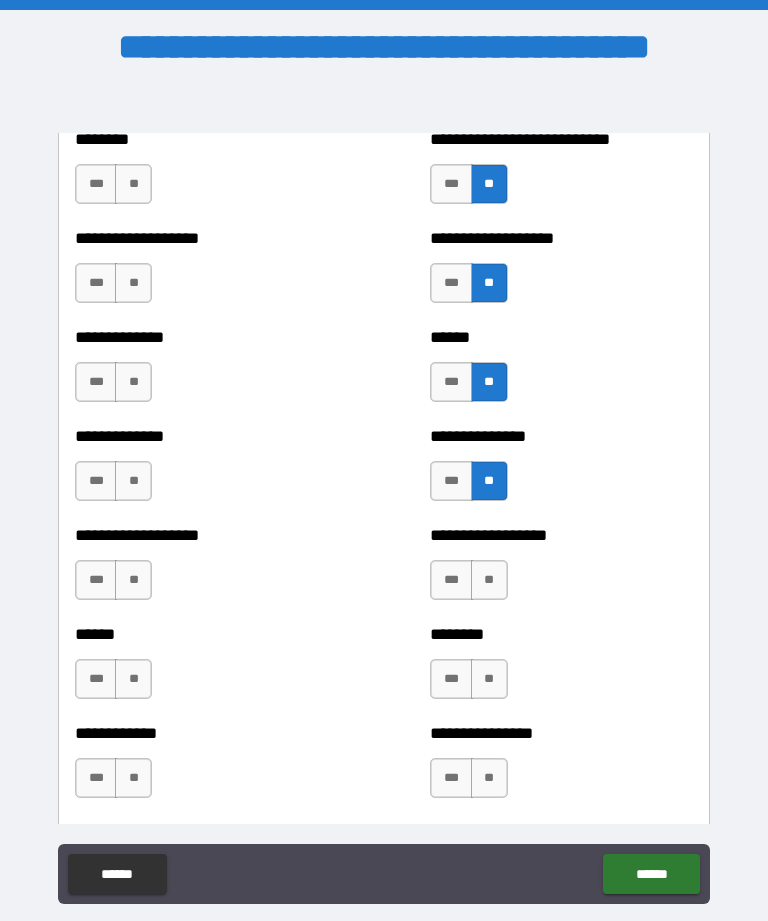 scroll, scrollTop: 4637, scrollLeft: 0, axis: vertical 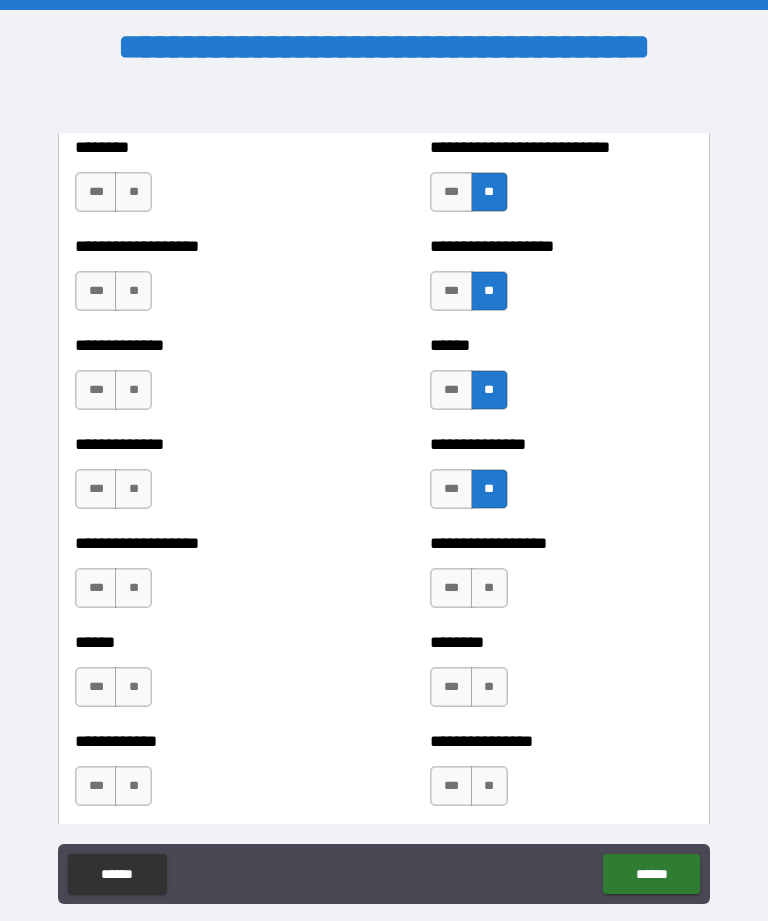 click on "**" at bounding box center (489, 588) 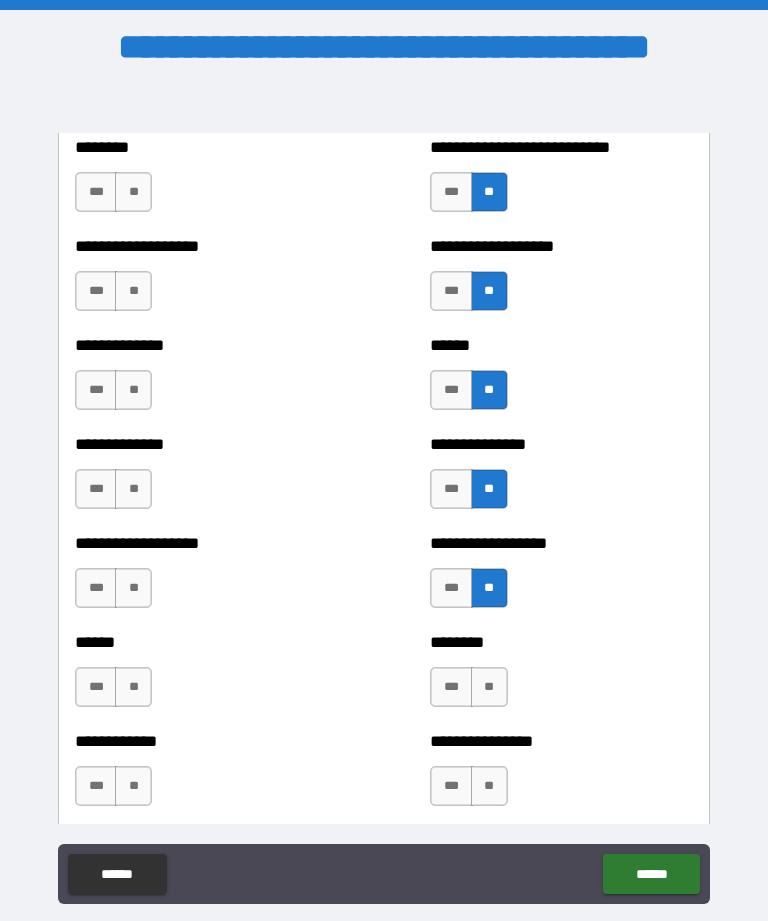 click on "**" at bounding box center (489, 687) 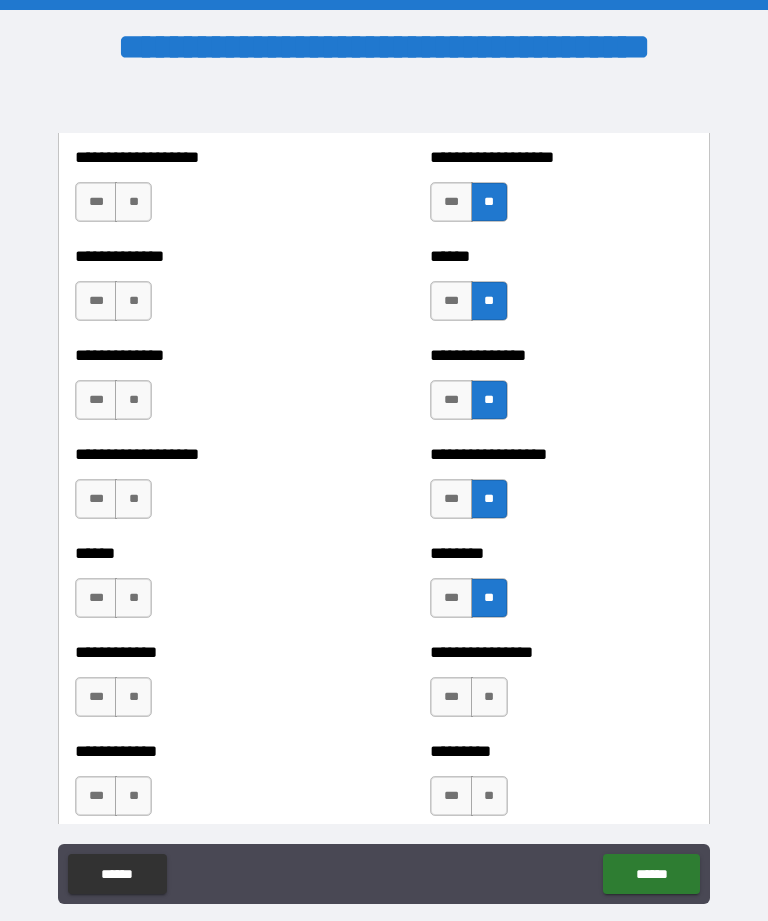 scroll, scrollTop: 4725, scrollLeft: 0, axis: vertical 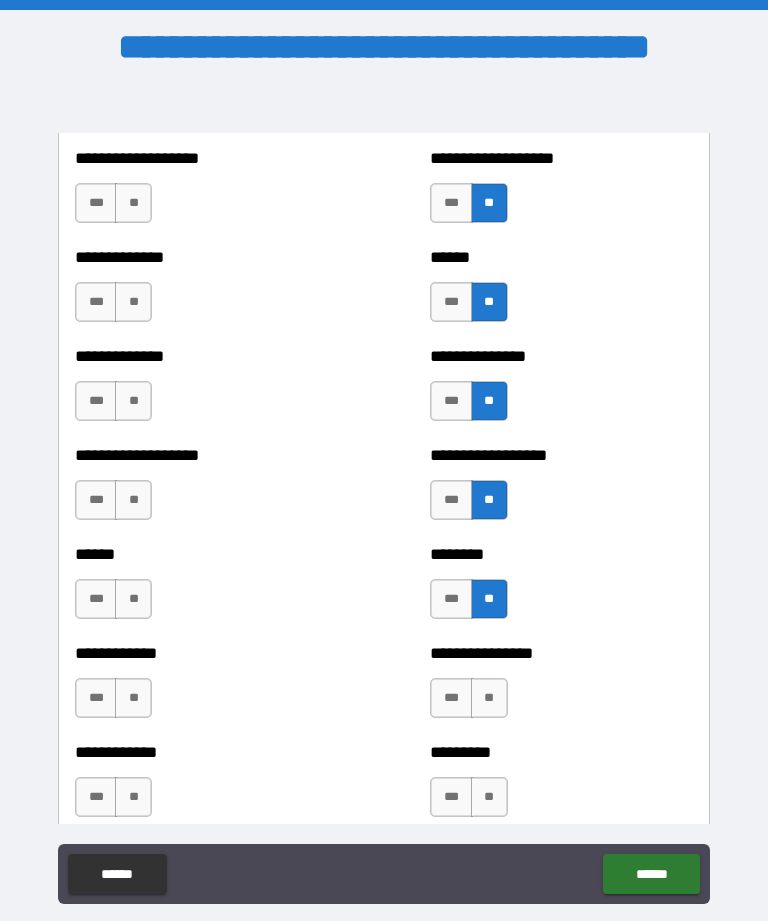 click on "**" at bounding box center (489, 698) 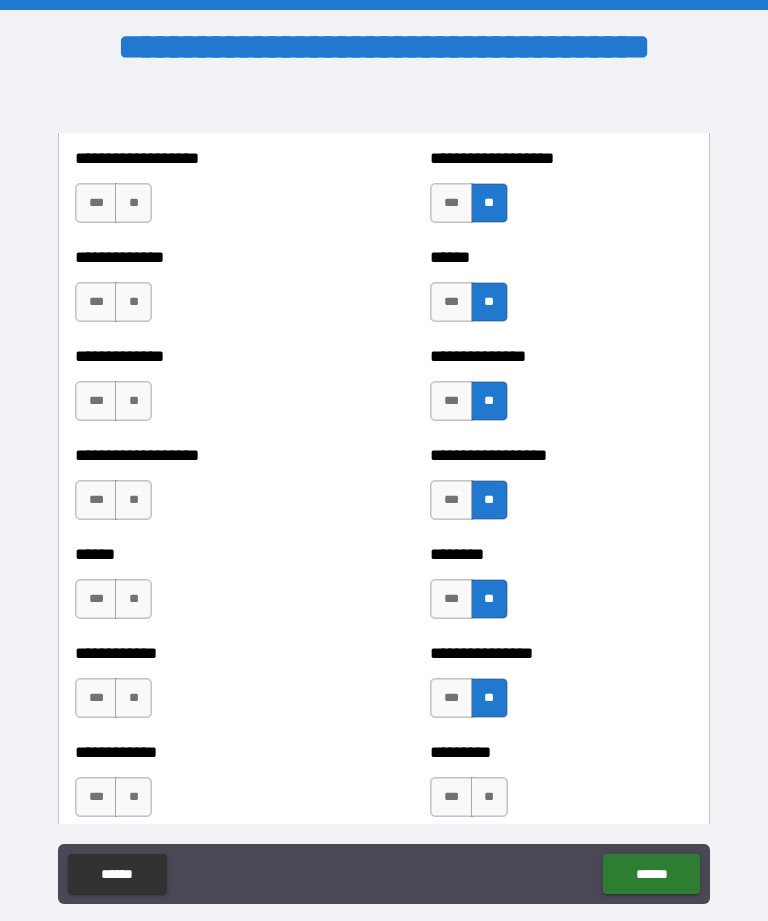 click on "**" at bounding box center (489, 797) 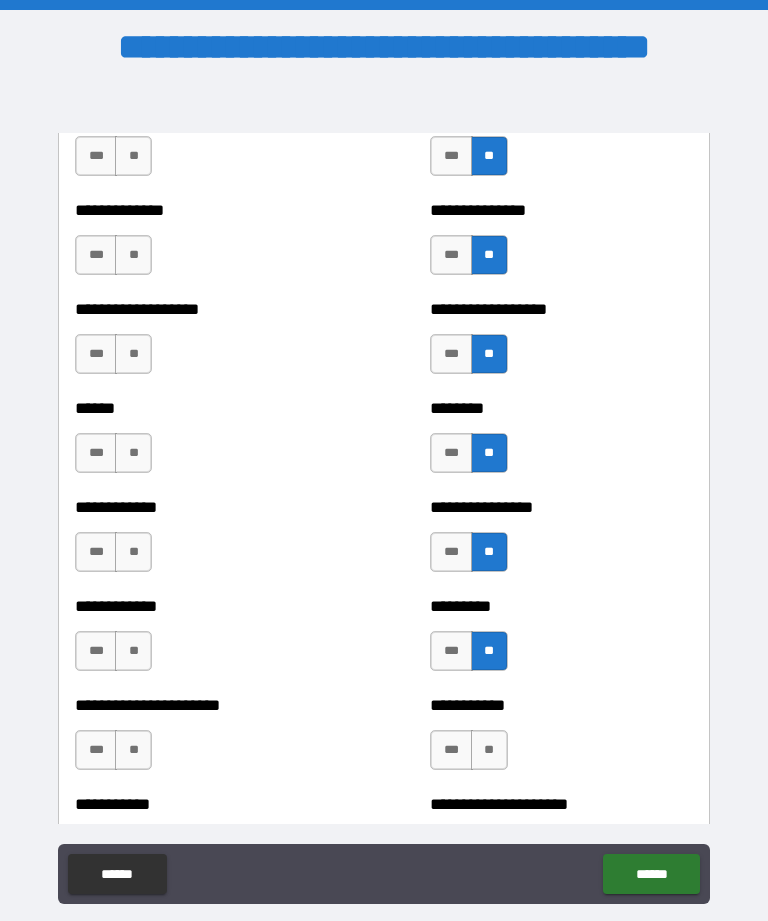scroll, scrollTop: 4883, scrollLeft: 0, axis: vertical 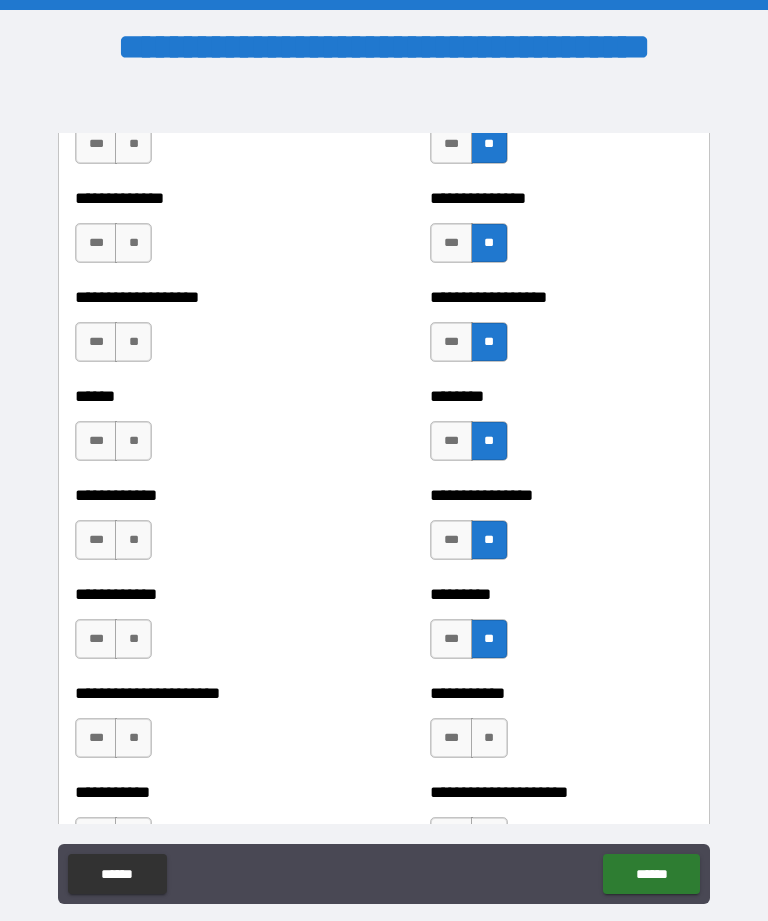 click on "**" at bounding box center [489, 738] 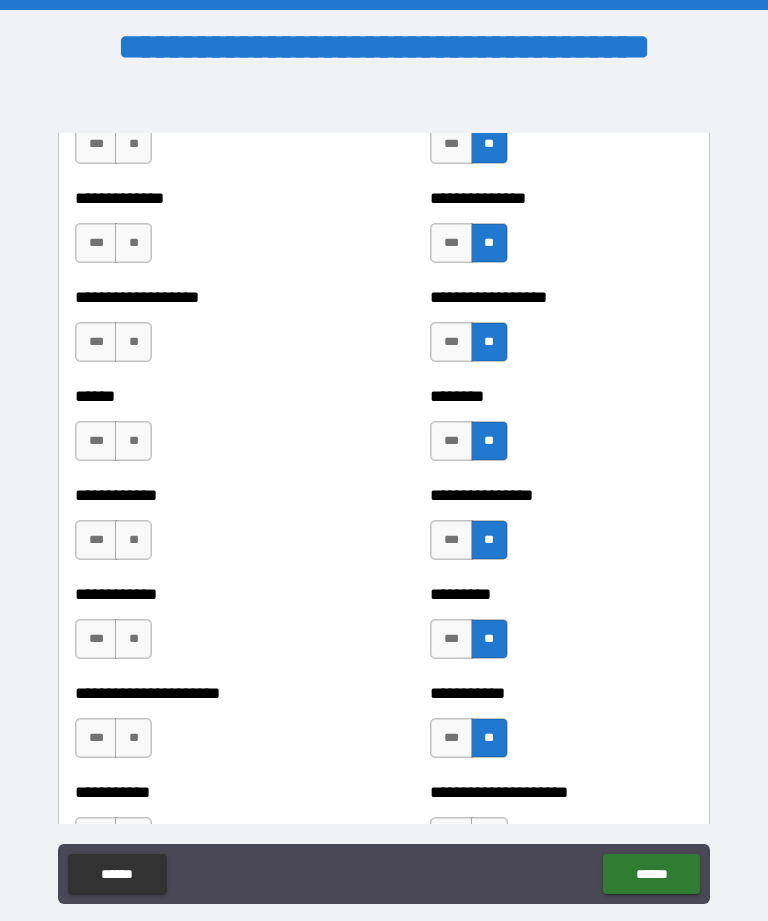 scroll, scrollTop: 4997, scrollLeft: 0, axis: vertical 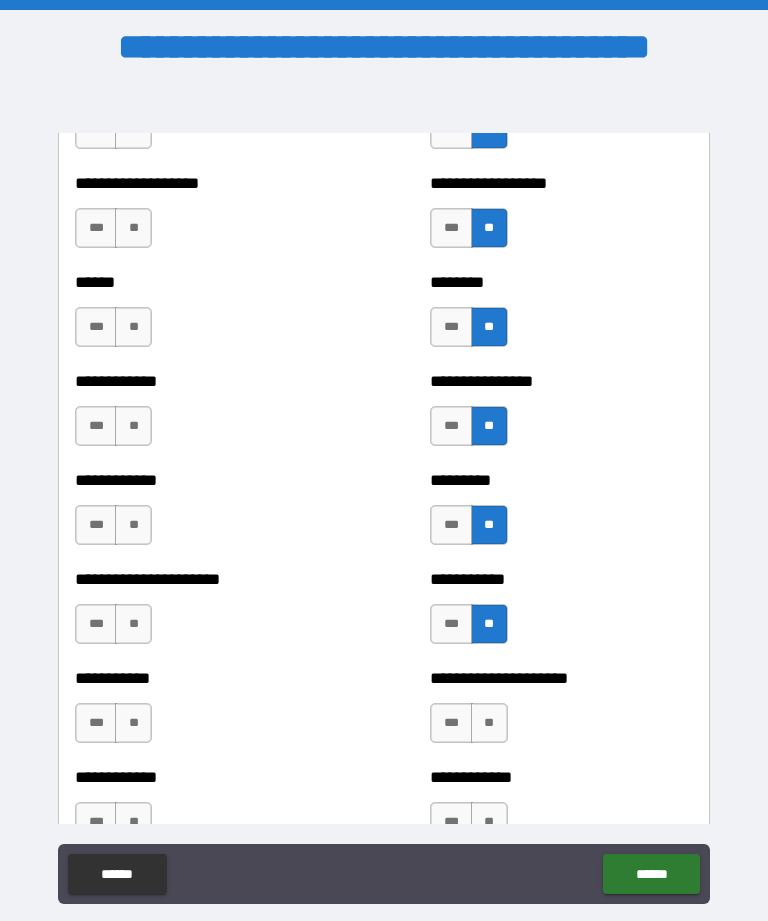 click on "**" at bounding box center (489, 723) 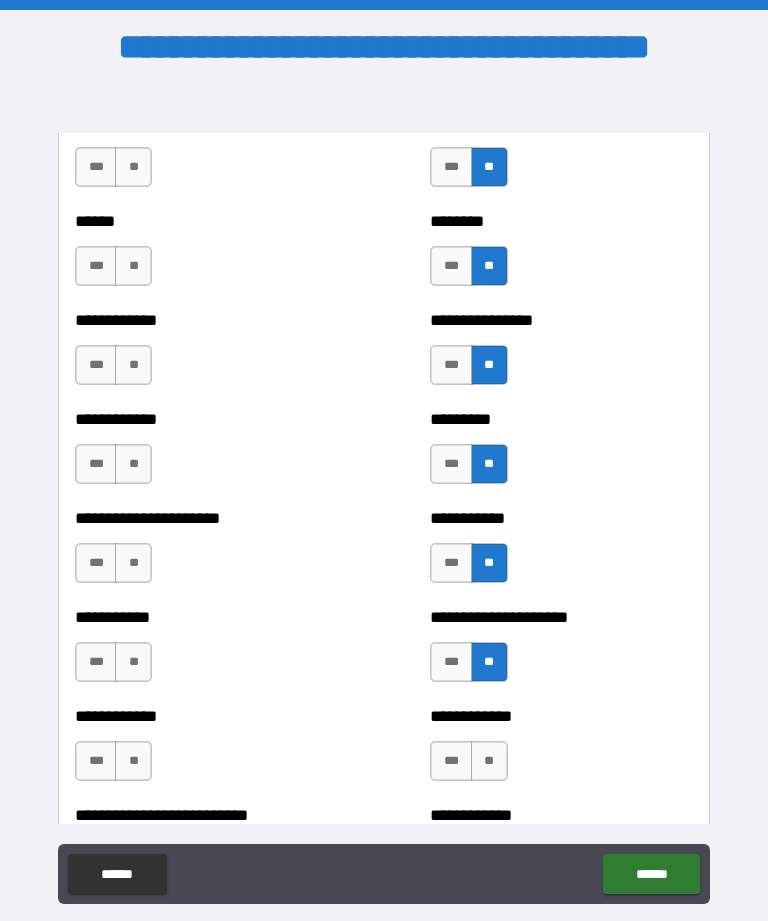 scroll, scrollTop: 5101, scrollLeft: 0, axis: vertical 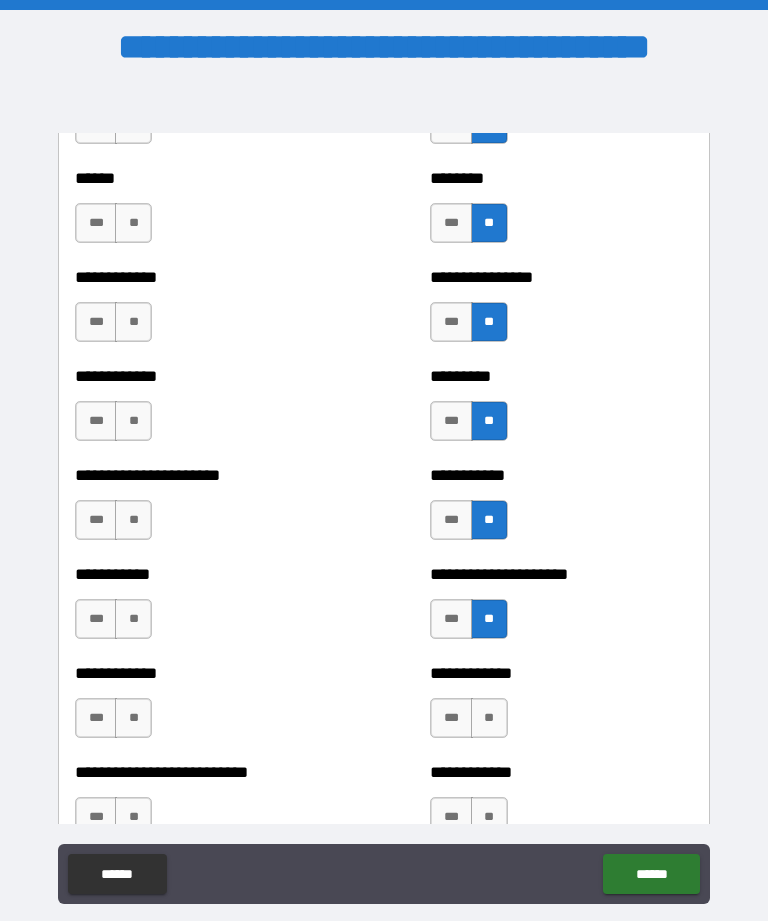 click on "**" at bounding box center [489, 718] 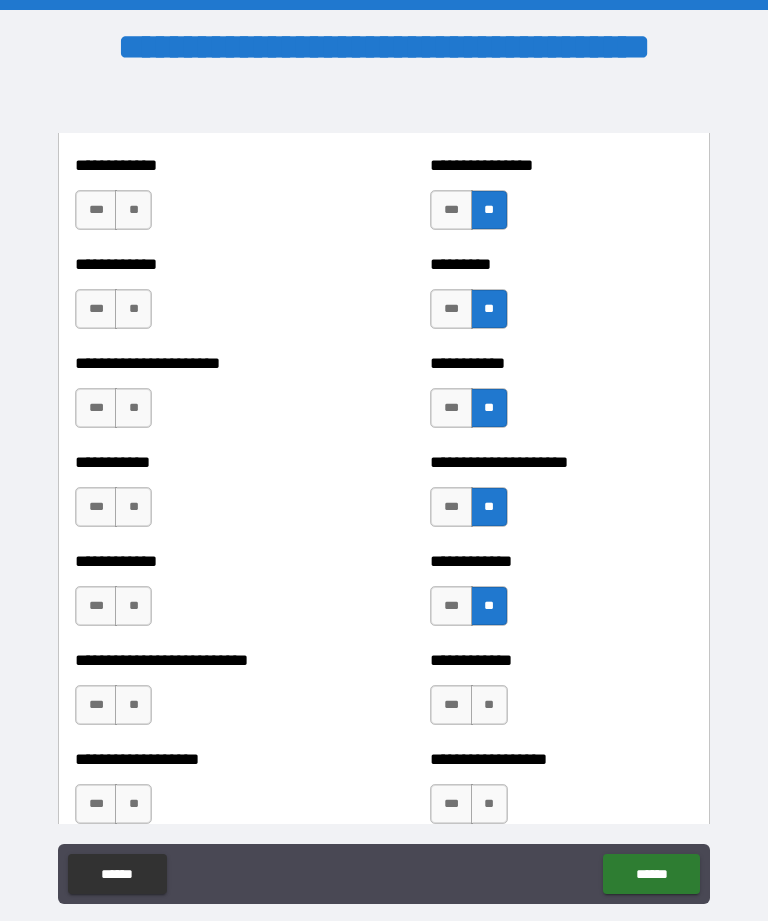 click on "**" at bounding box center (489, 705) 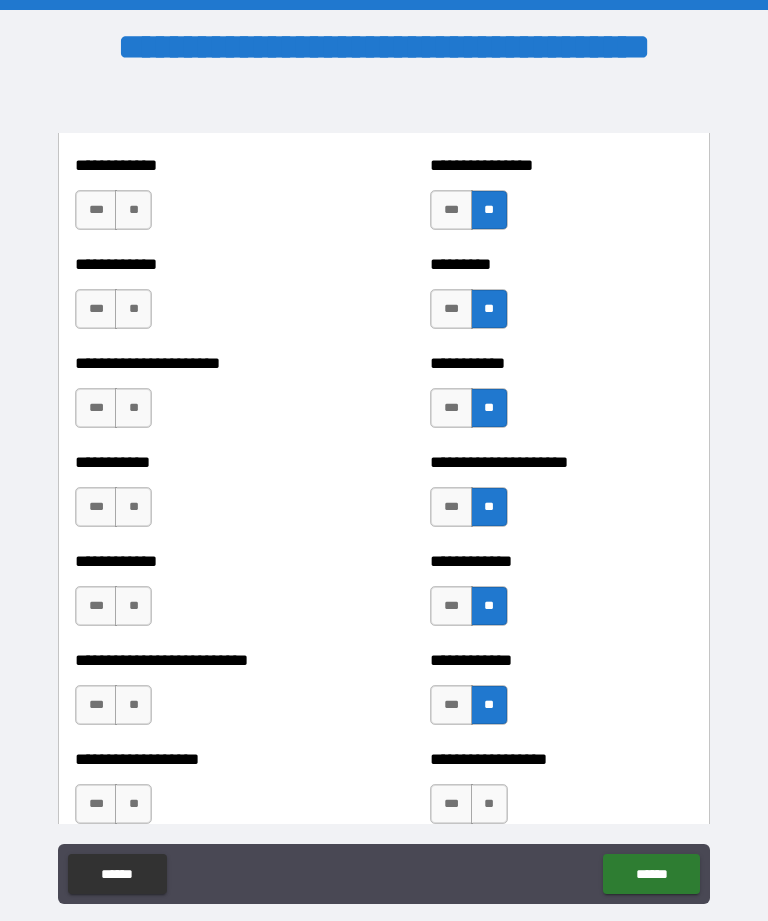 scroll, scrollTop: 5289, scrollLeft: 0, axis: vertical 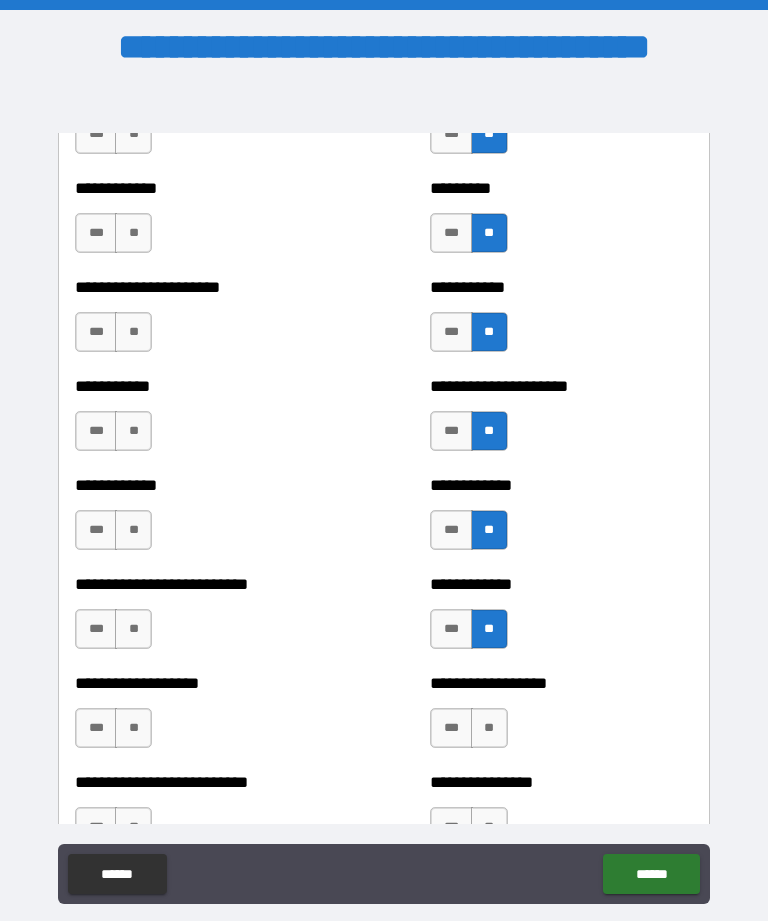 click on "**" at bounding box center [489, 728] 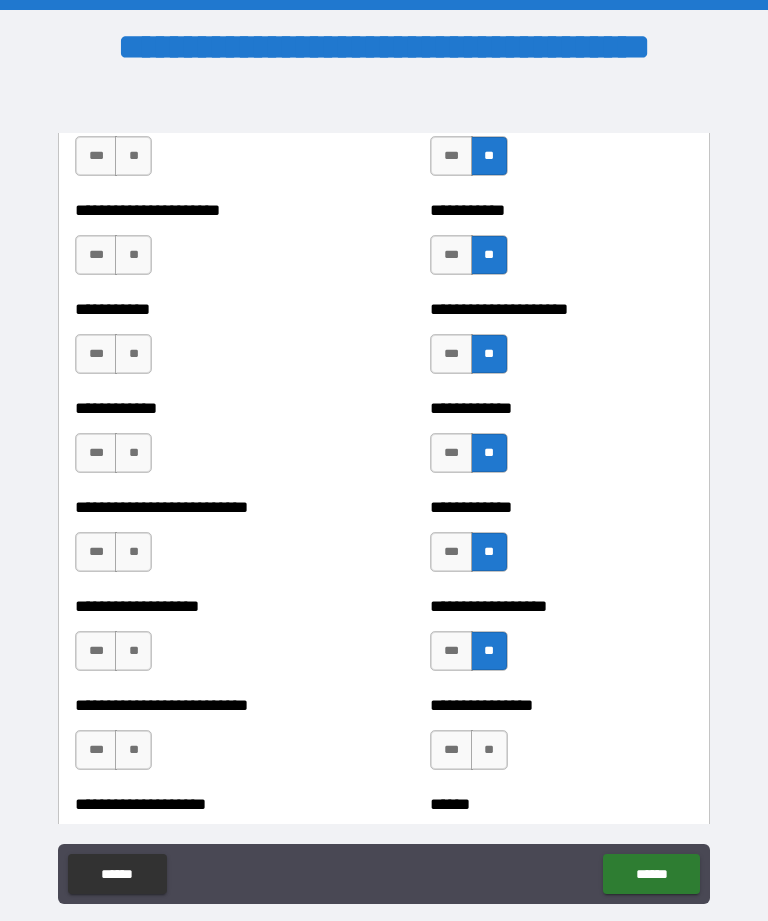 scroll, scrollTop: 5376, scrollLeft: 0, axis: vertical 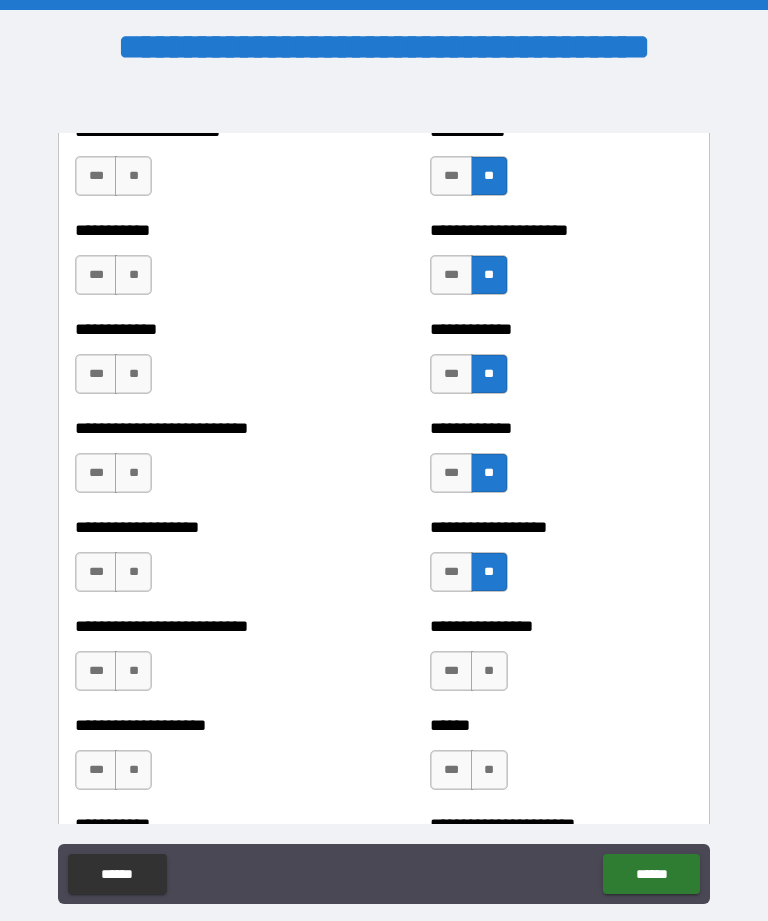 click on "**" at bounding box center [489, 671] 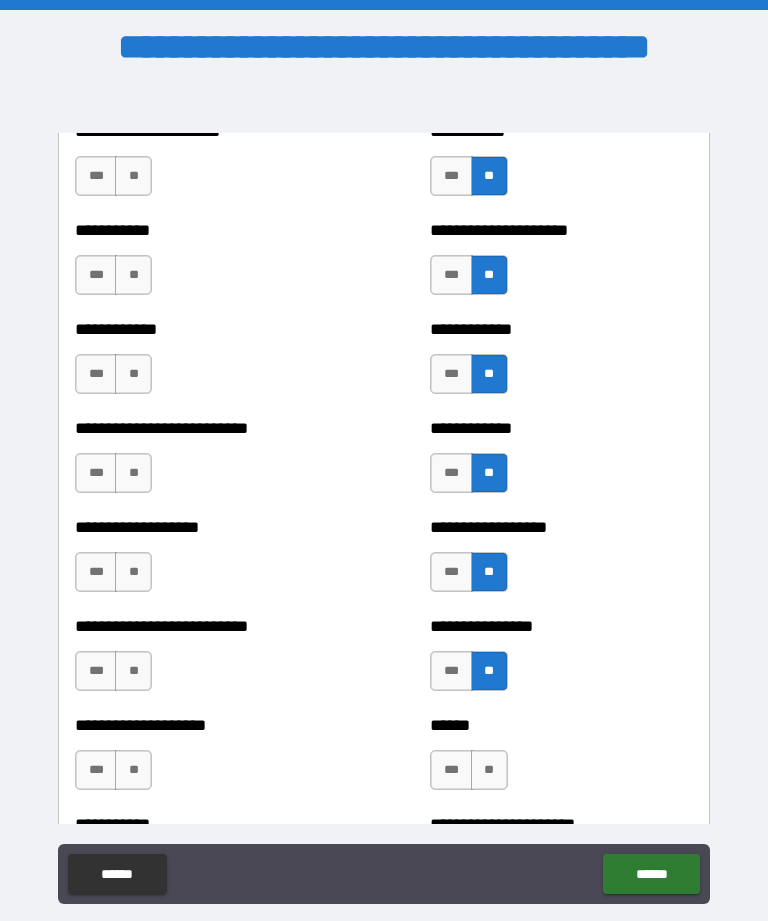 click on "**" at bounding box center [489, 770] 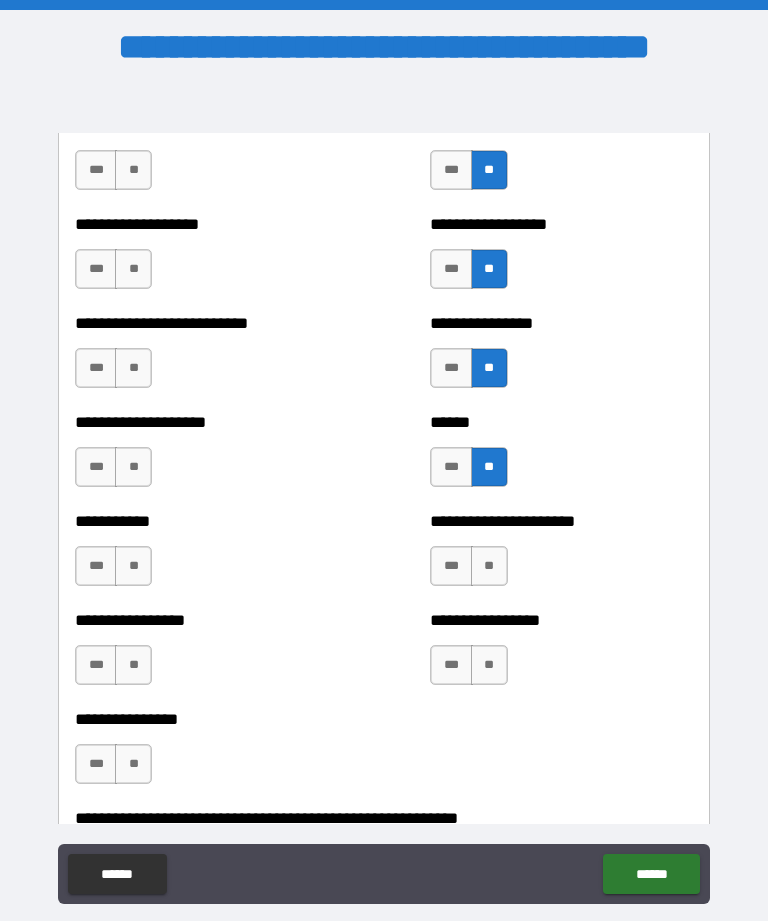 click on "**" at bounding box center (489, 566) 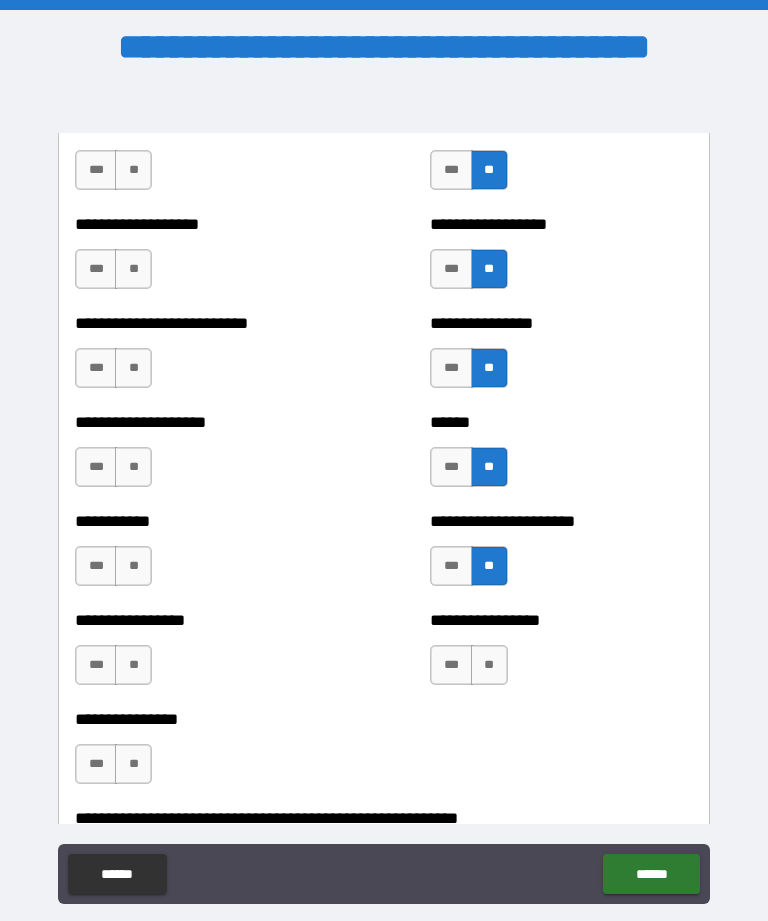 click on "**********" at bounding box center (561, 655) 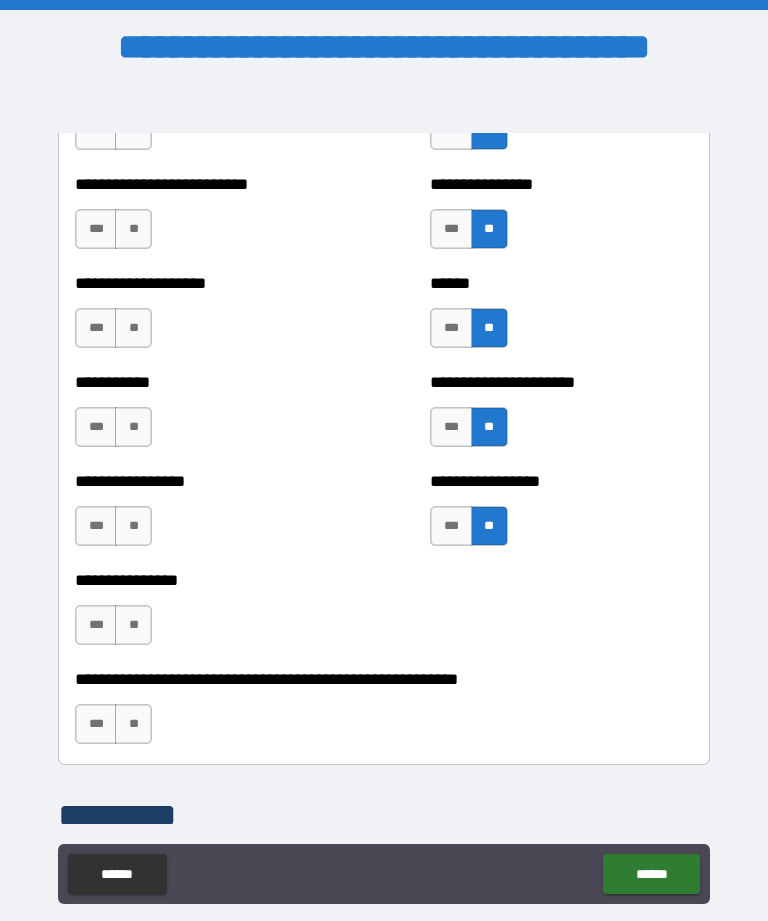 click on "**" at bounding box center [133, 625] 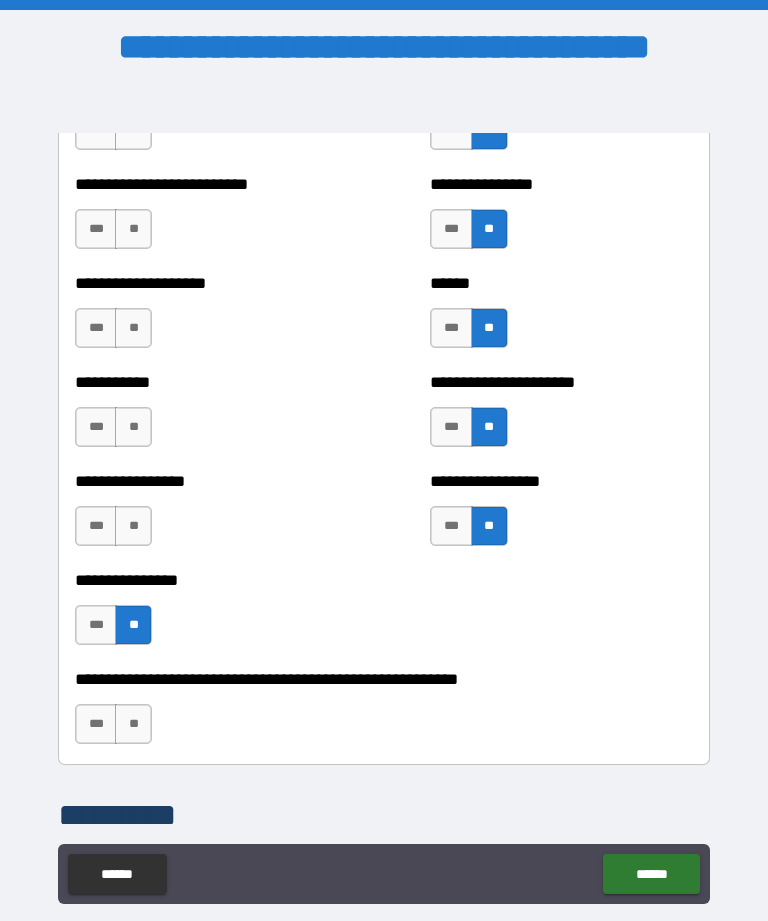 click on "**" at bounding box center [133, 526] 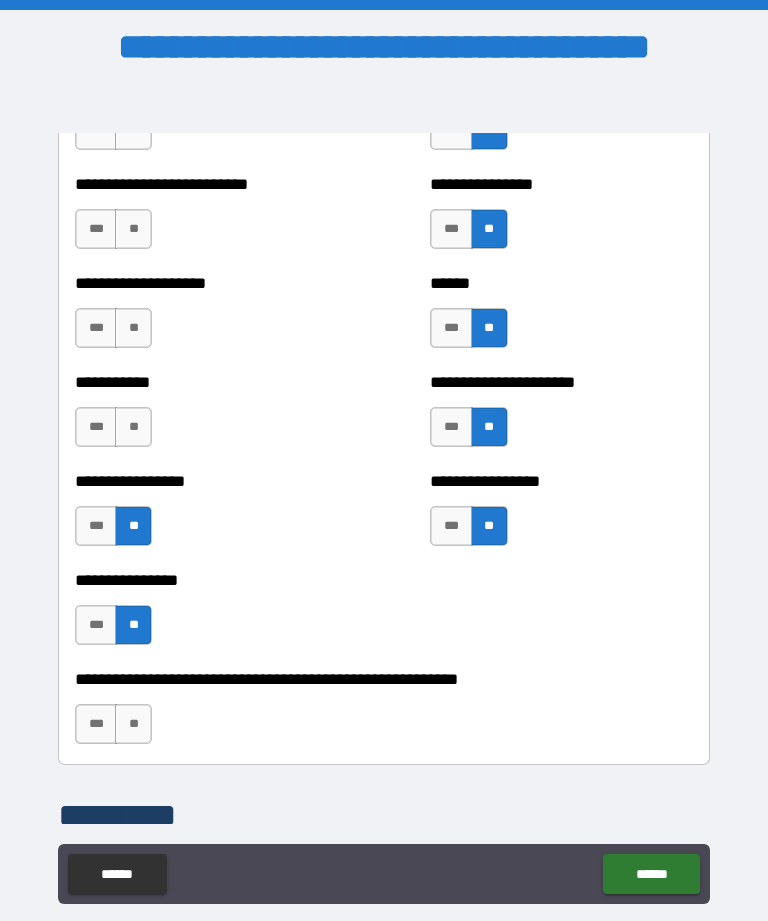 click on "**" at bounding box center (133, 427) 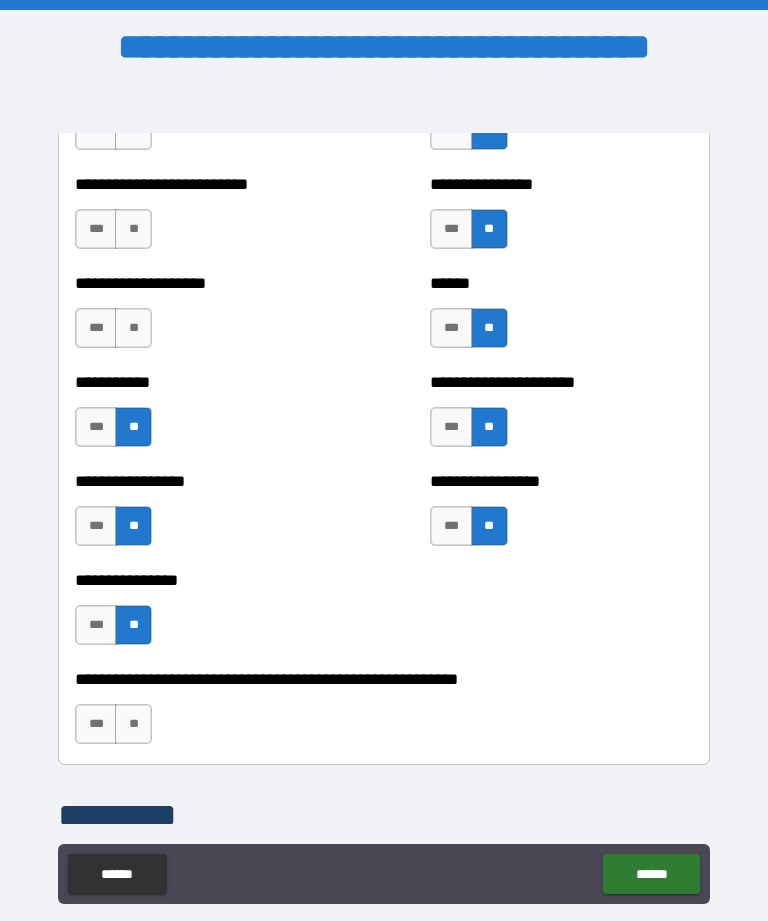 click on "**" at bounding box center [133, 328] 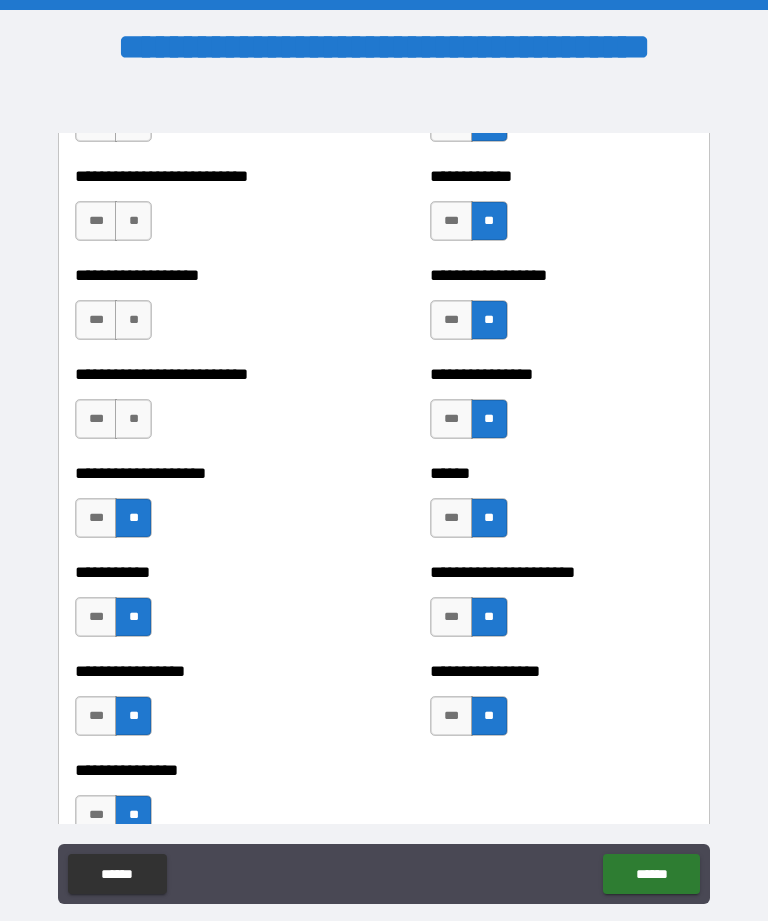 scroll, scrollTop: 5700, scrollLeft: 0, axis: vertical 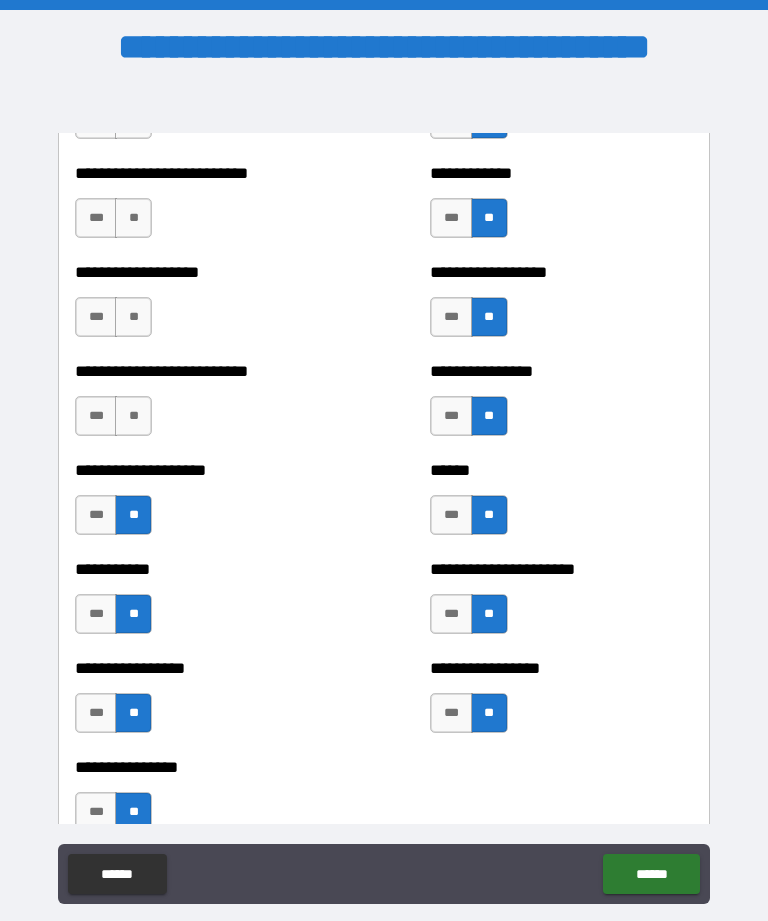 click on "**" at bounding box center [133, 416] 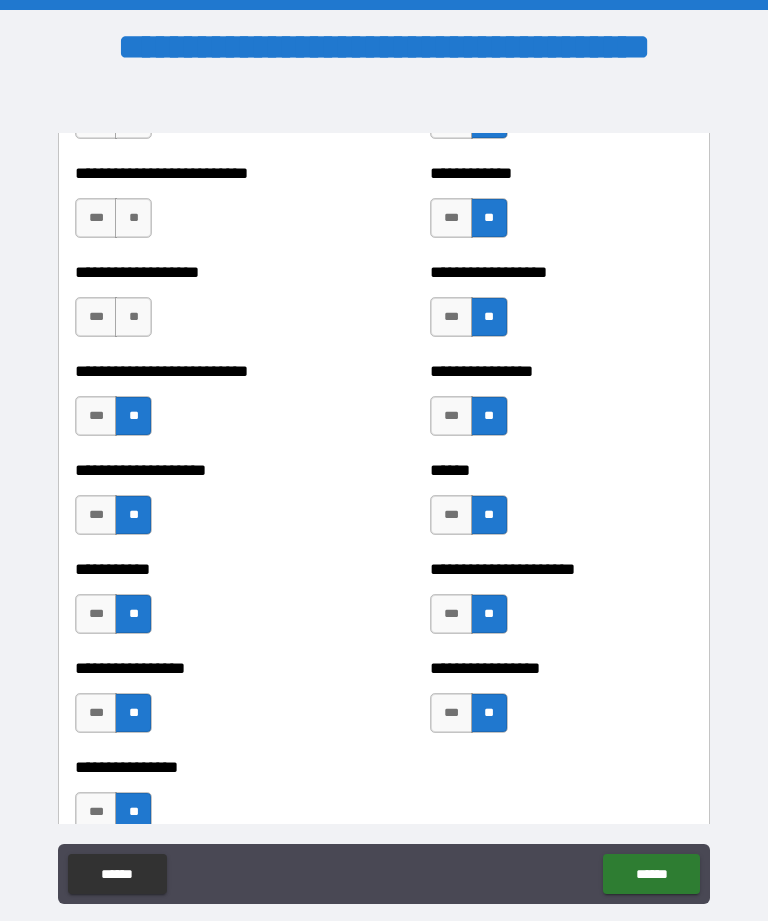 click on "**" at bounding box center (133, 317) 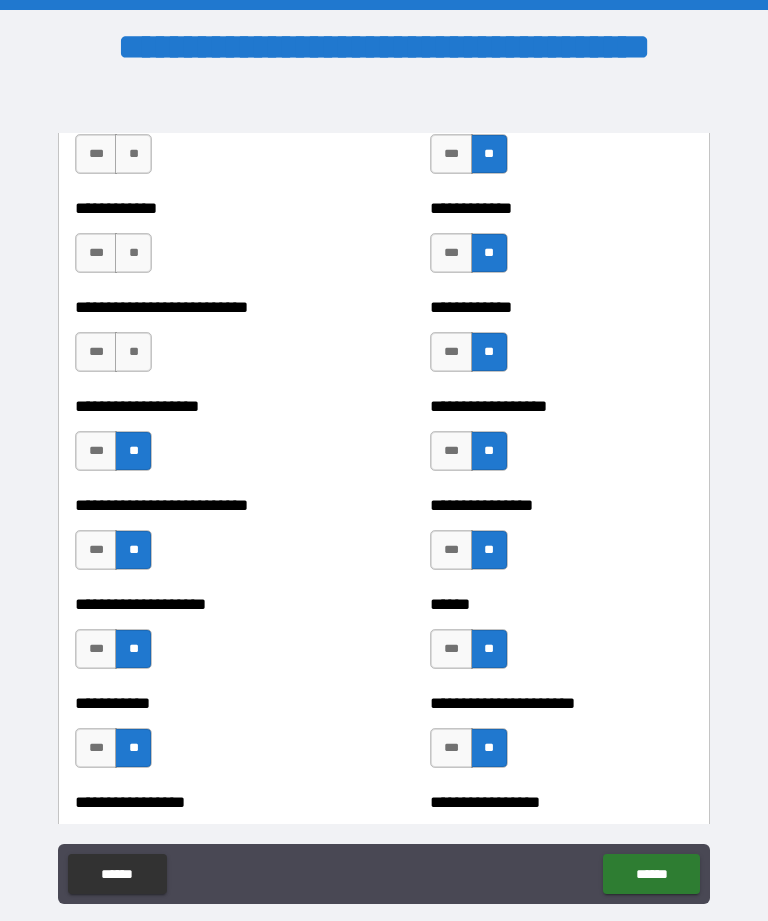 scroll, scrollTop: 5564, scrollLeft: 0, axis: vertical 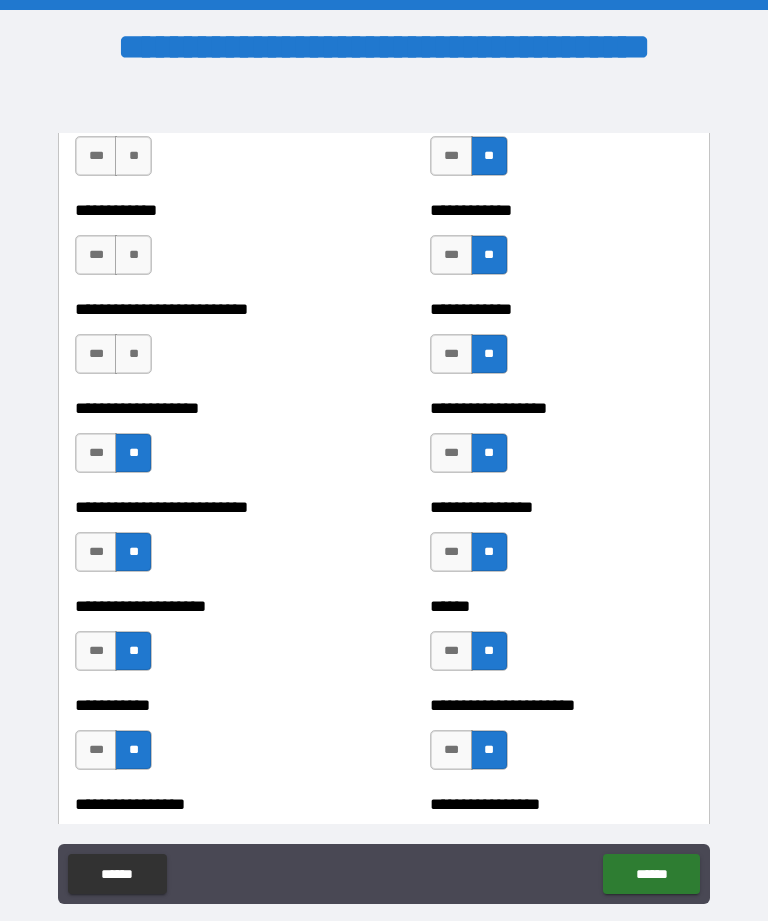 click on "**" at bounding box center (133, 354) 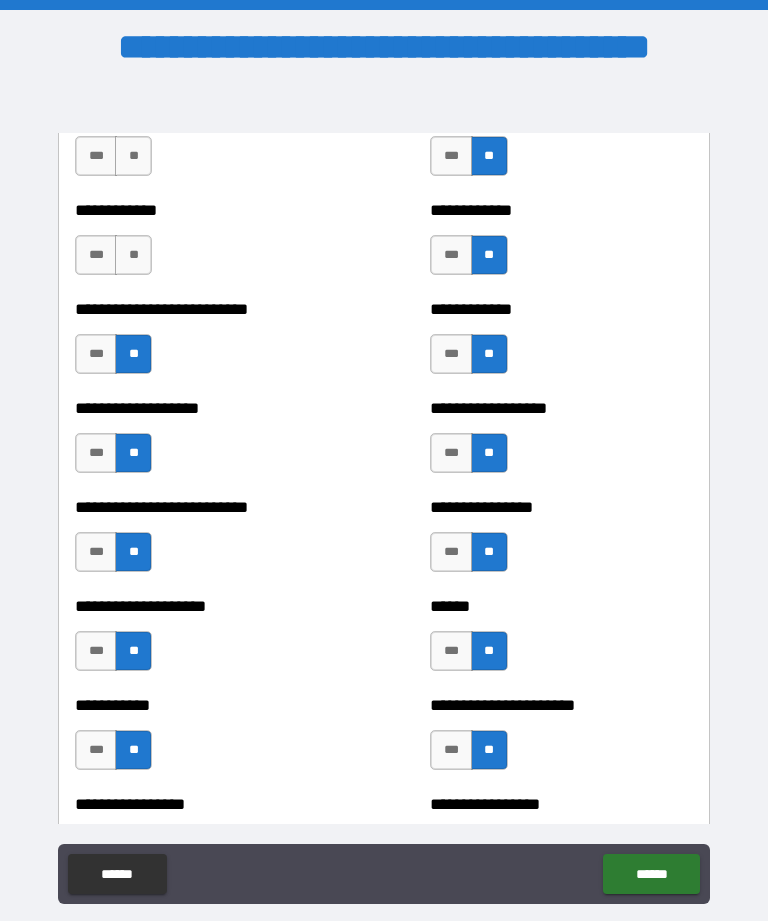 click on "*** **" at bounding box center [116, 260] 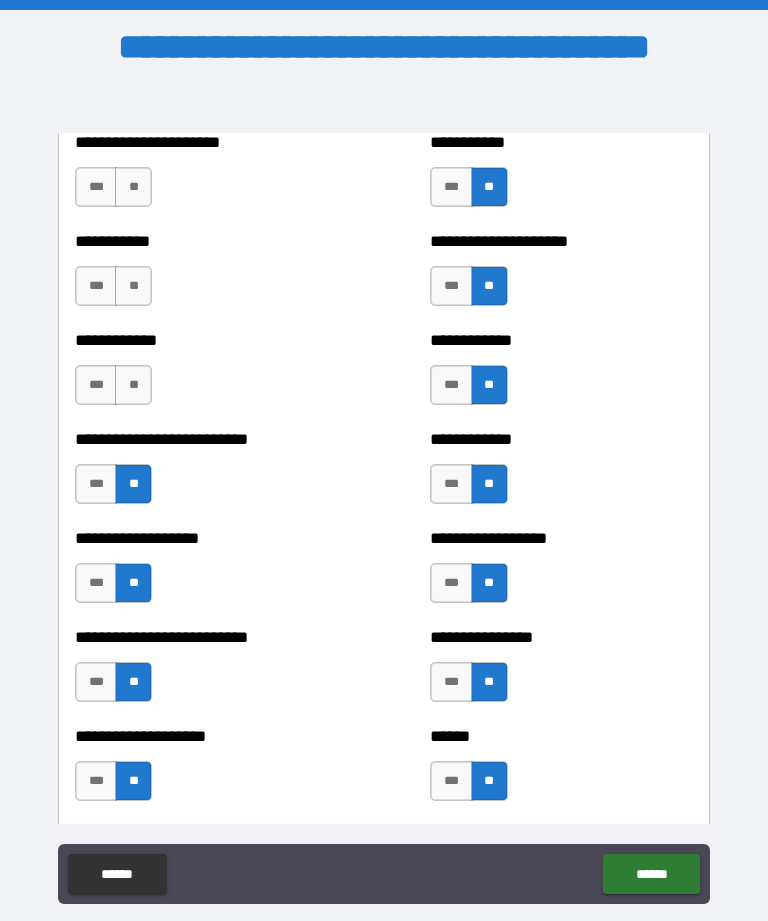 scroll, scrollTop: 5430, scrollLeft: 0, axis: vertical 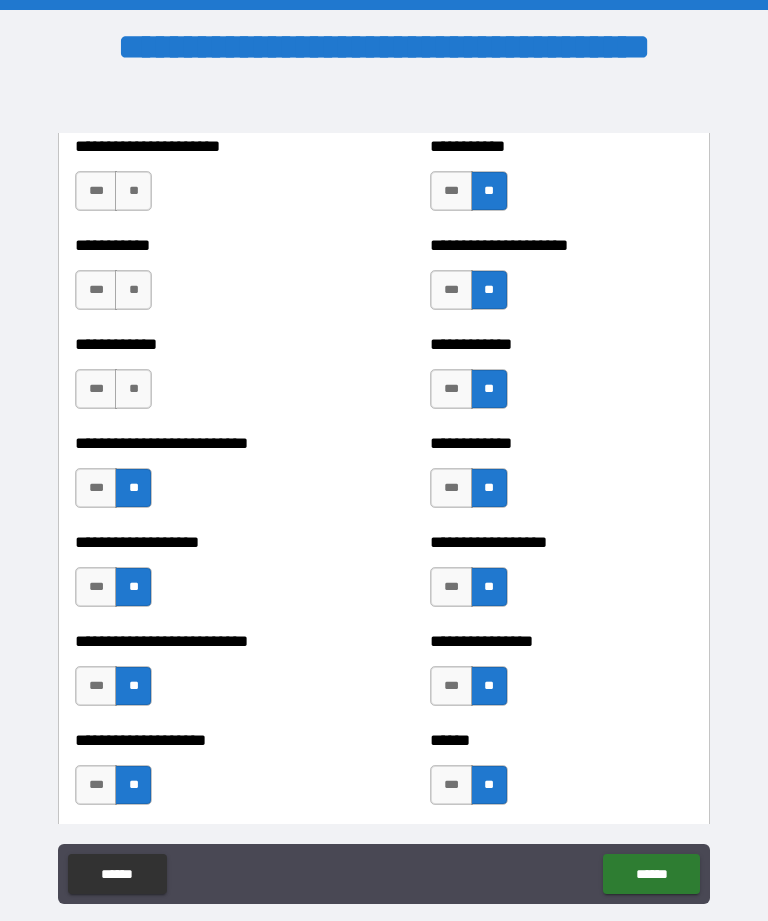 click on "**" at bounding box center [133, 389] 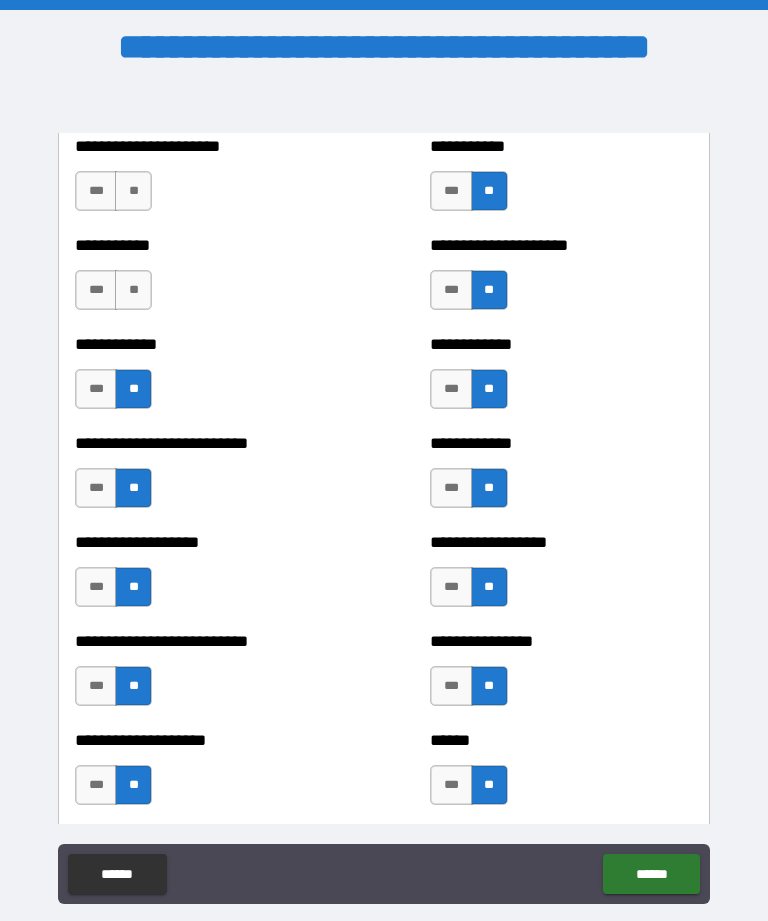 click on "**********" at bounding box center (206, 280) 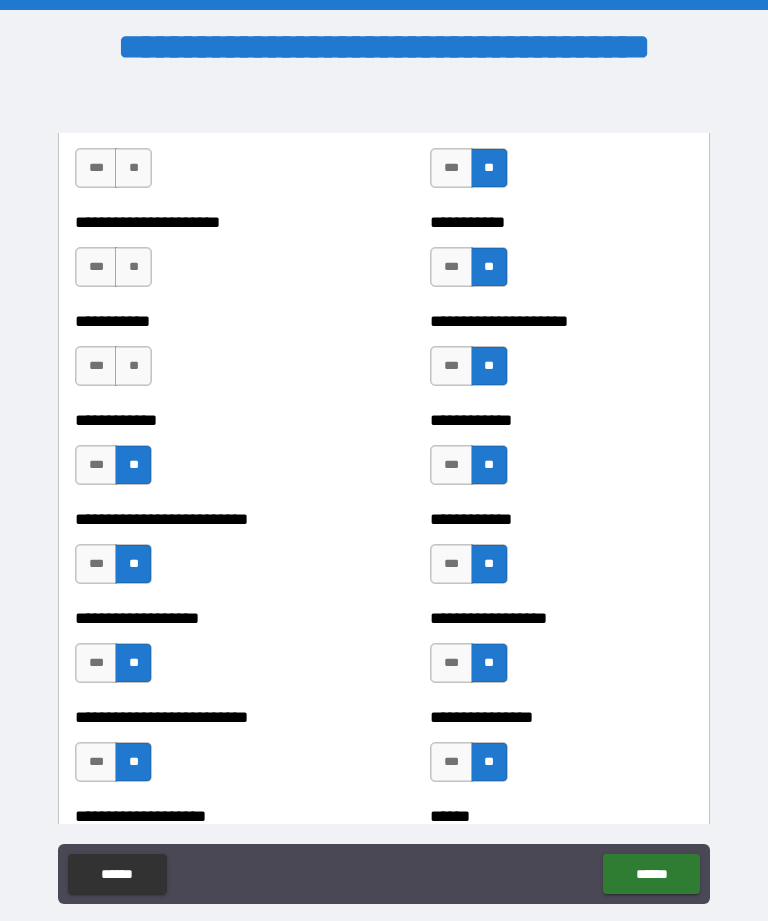 click on "**" at bounding box center [133, 366] 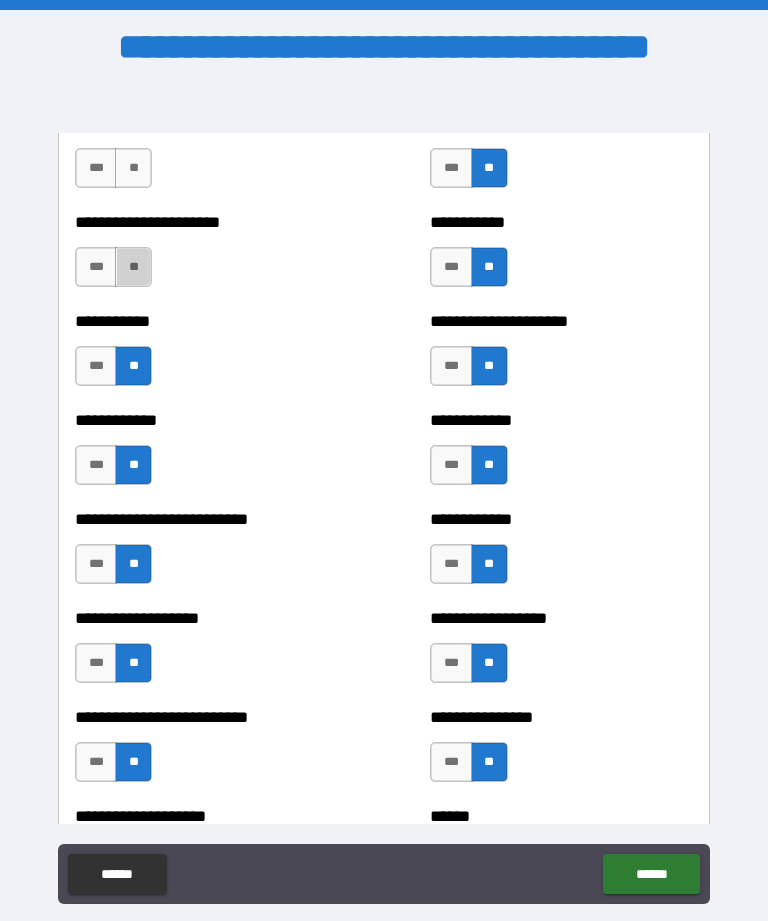 click on "**" at bounding box center (133, 267) 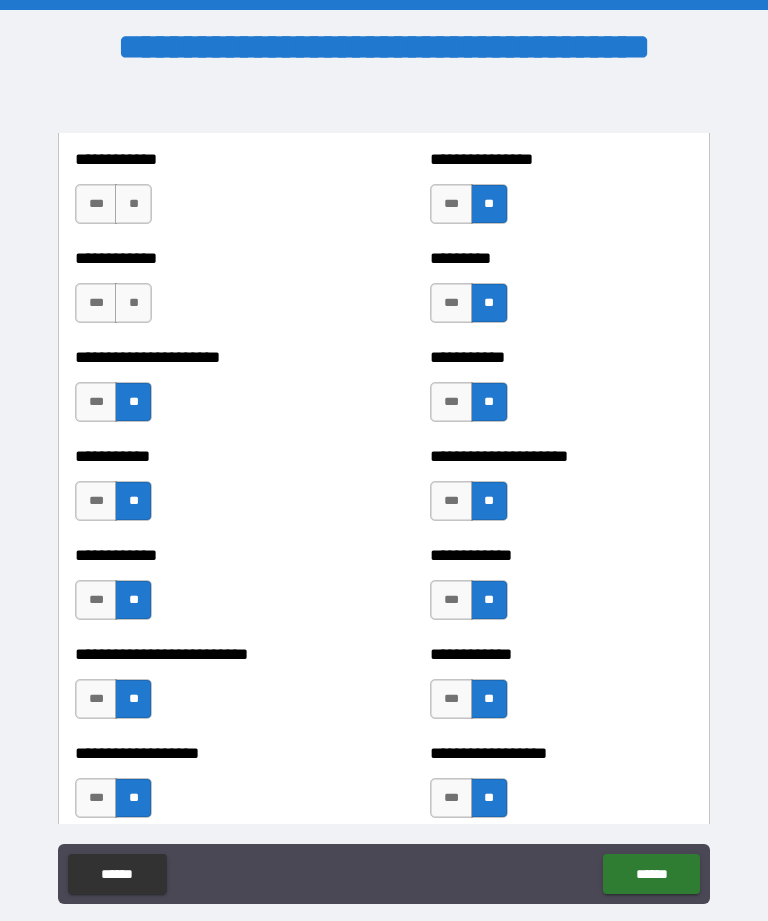scroll, scrollTop: 5219, scrollLeft: 0, axis: vertical 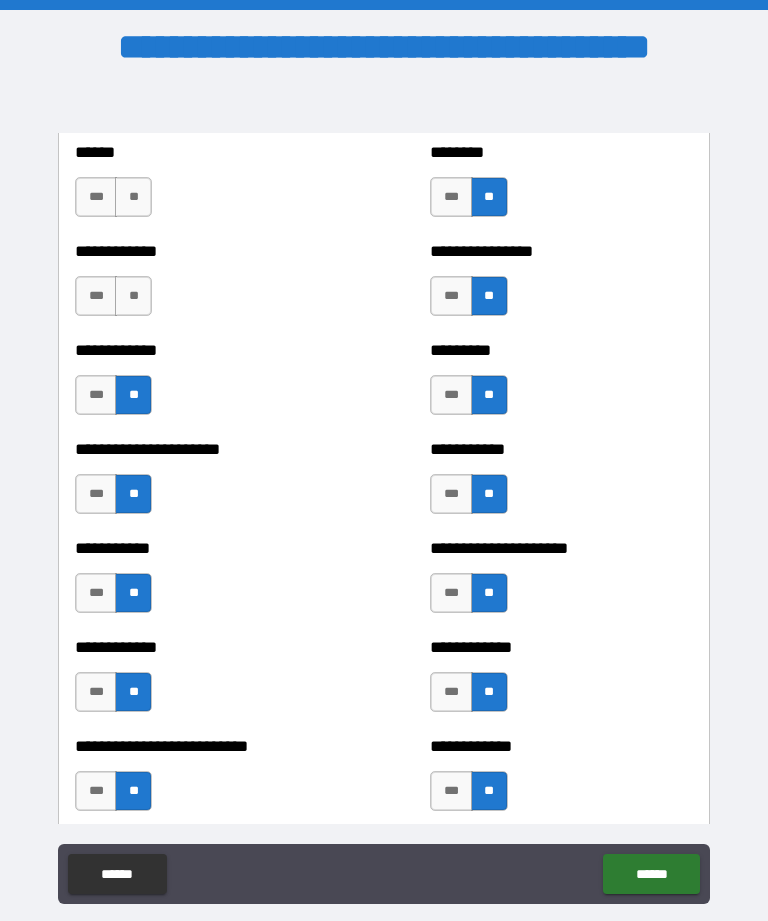 click on "**" at bounding box center [133, 296] 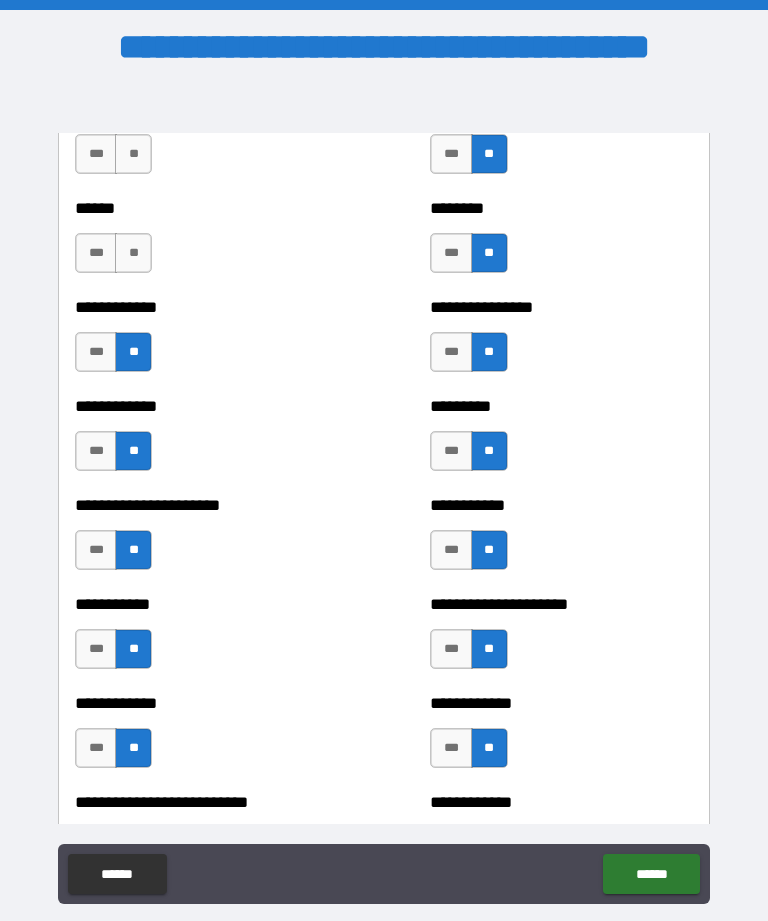 scroll, scrollTop: 5018, scrollLeft: 0, axis: vertical 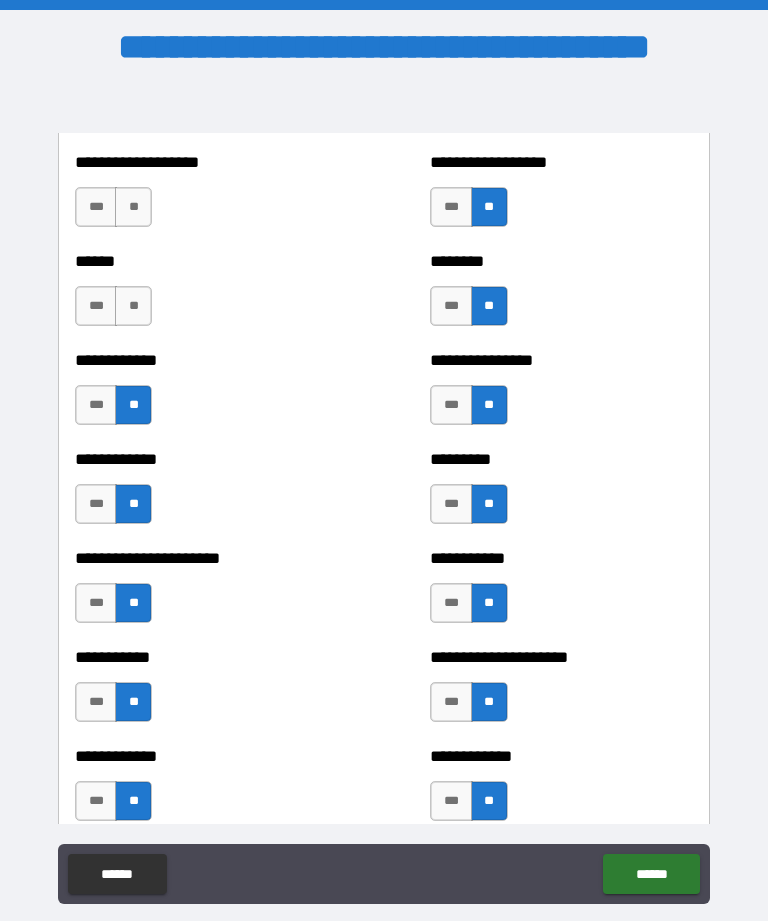 click on "**" at bounding box center [133, 306] 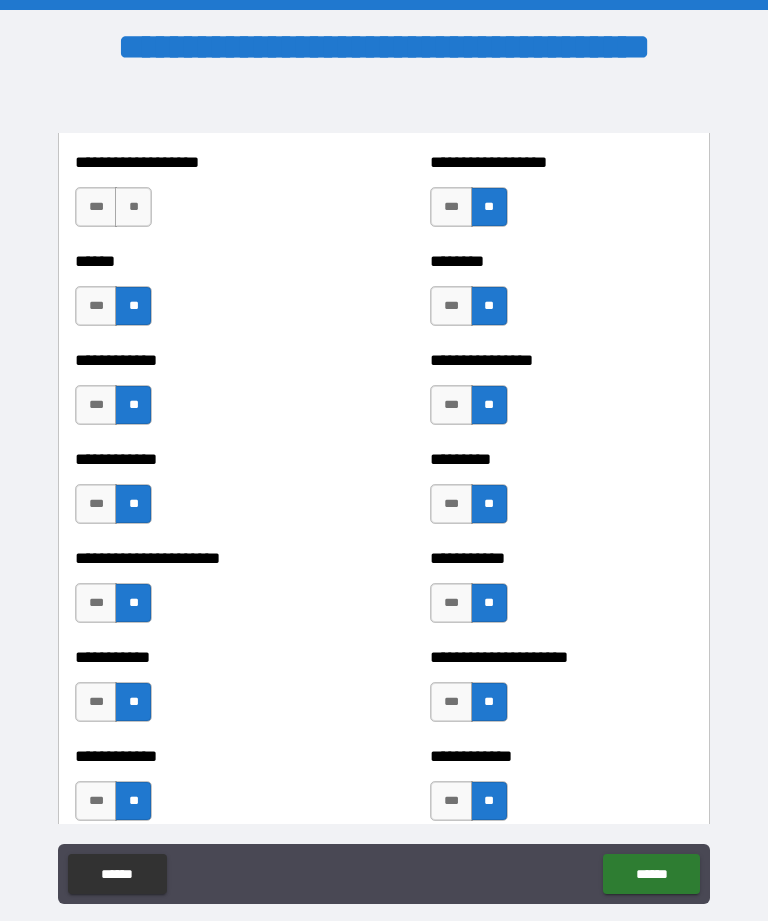 click on "**" at bounding box center [133, 207] 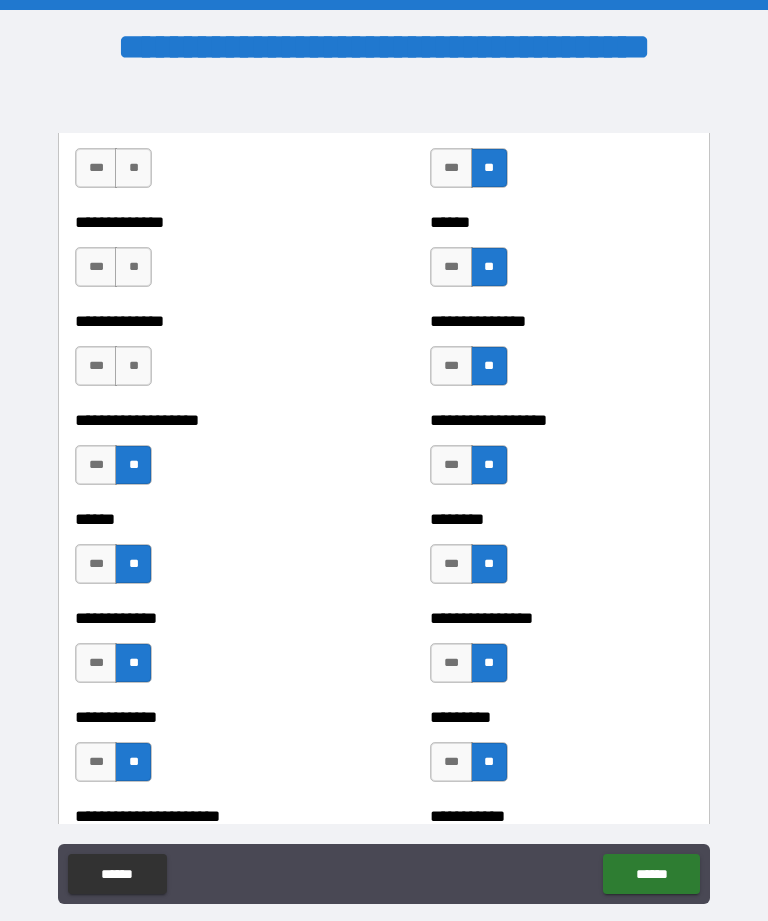scroll, scrollTop: 4740, scrollLeft: 0, axis: vertical 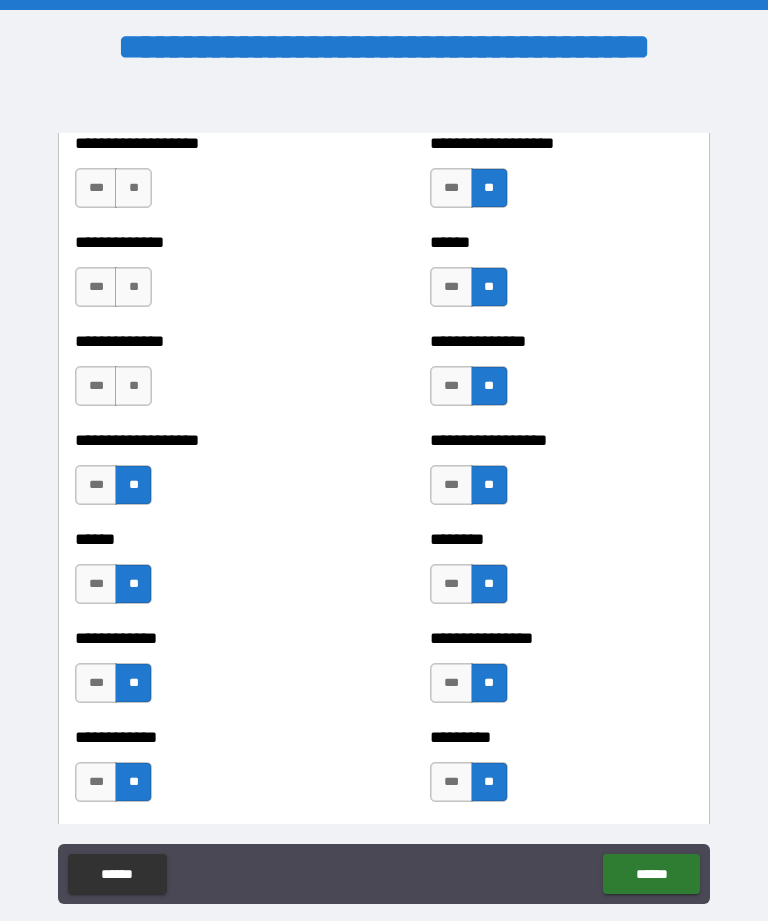 click on "**" at bounding box center [133, 386] 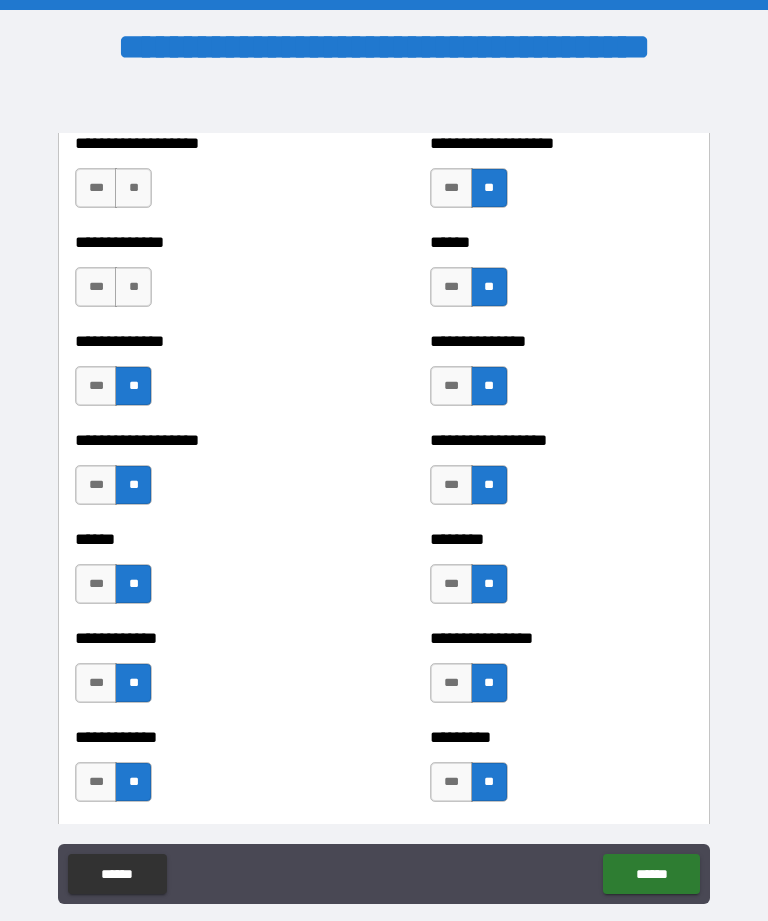 click on "**" at bounding box center (133, 287) 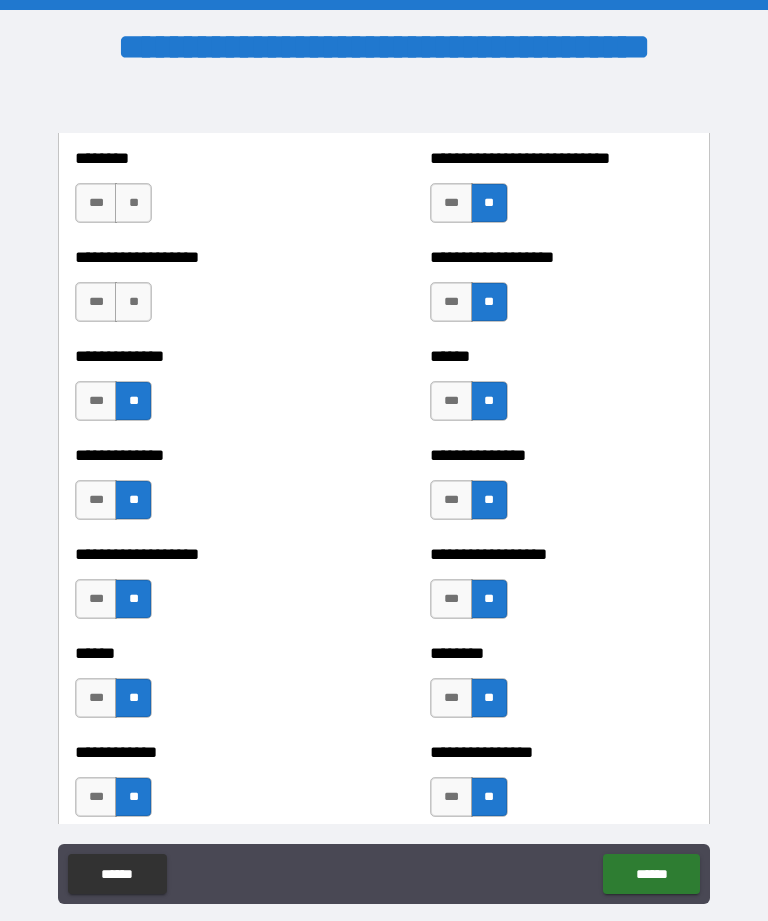 scroll, scrollTop: 4623, scrollLeft: 0, axis: vertical 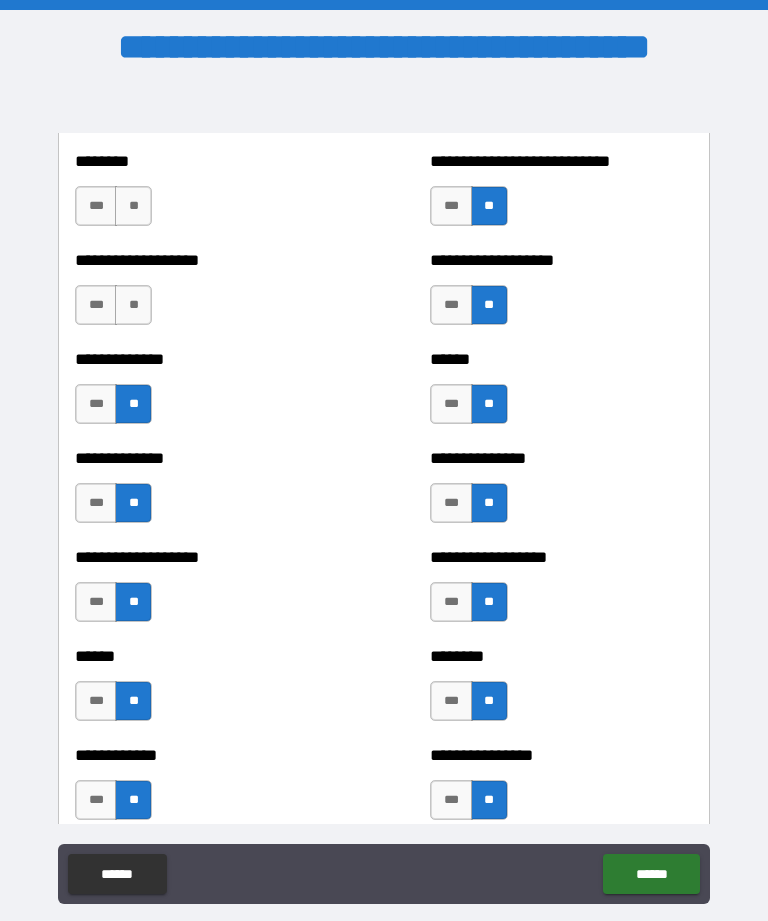 click on "**" at bounding box center (133, 305) 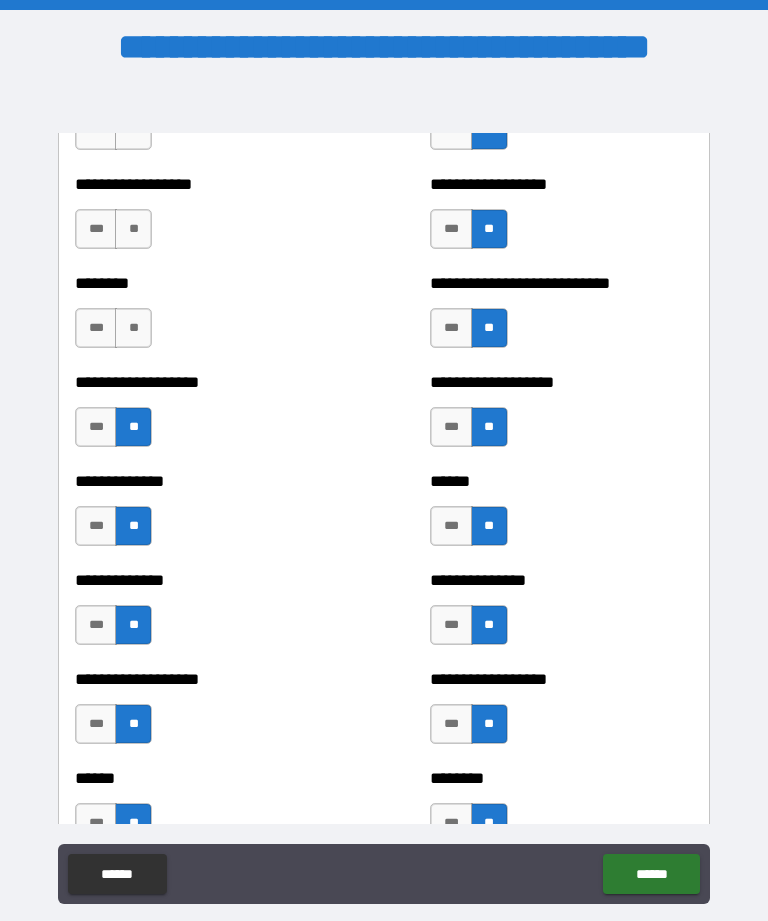 scroll, scrollTop: 4503, scrollLeft: 0, axis: vertical 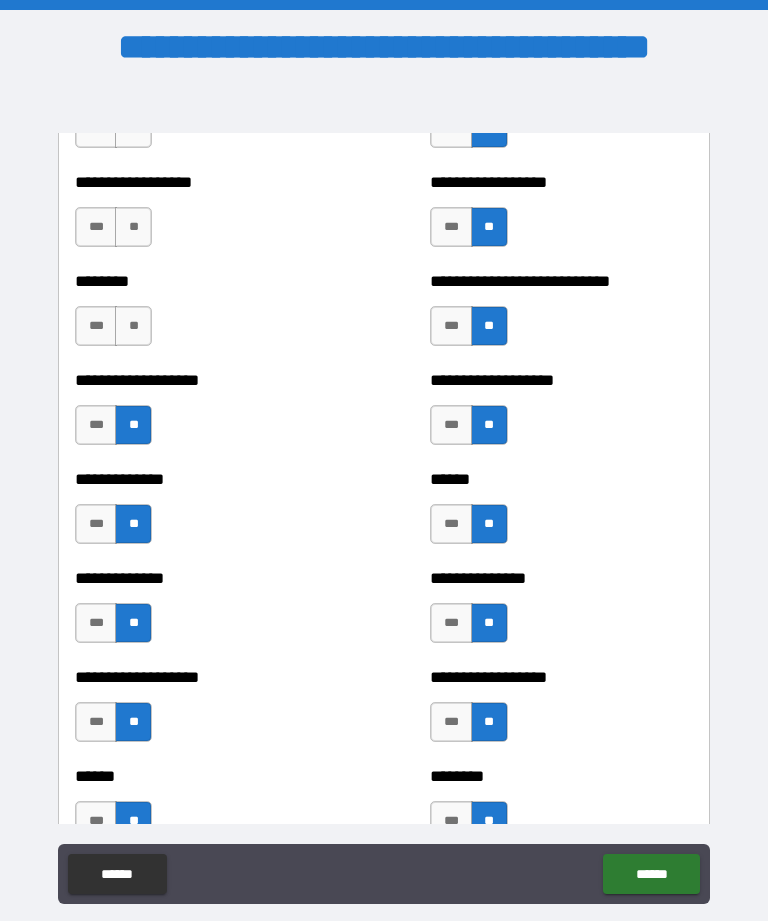 click on "**" at bounding box center [133, 326] 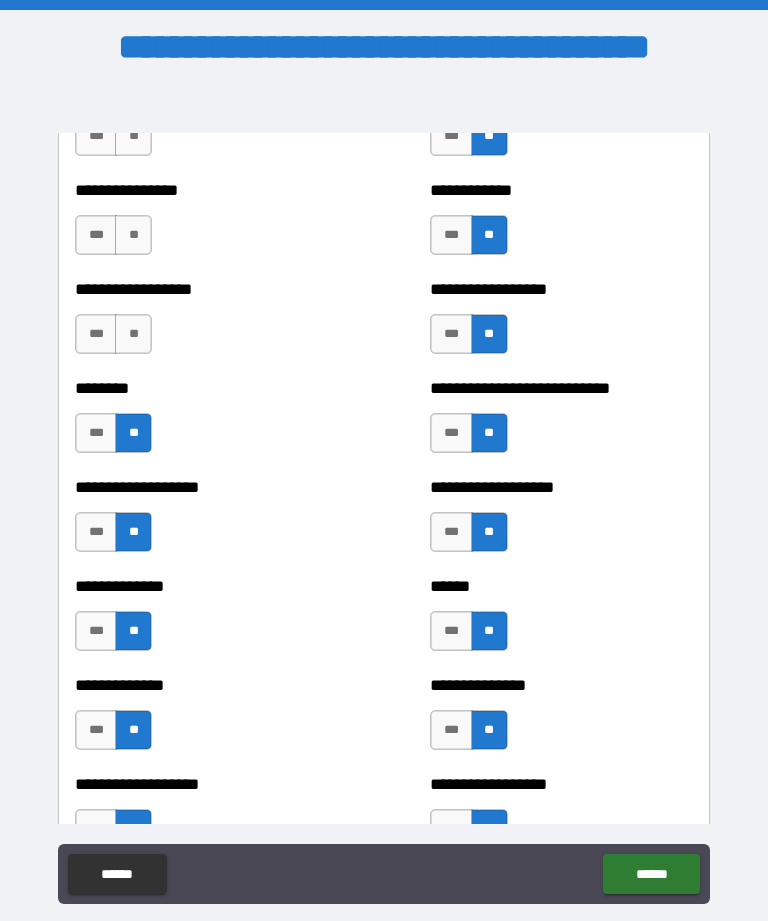 scroll, scrollTop: 4393, scrollLeft: 0, axis: vertical 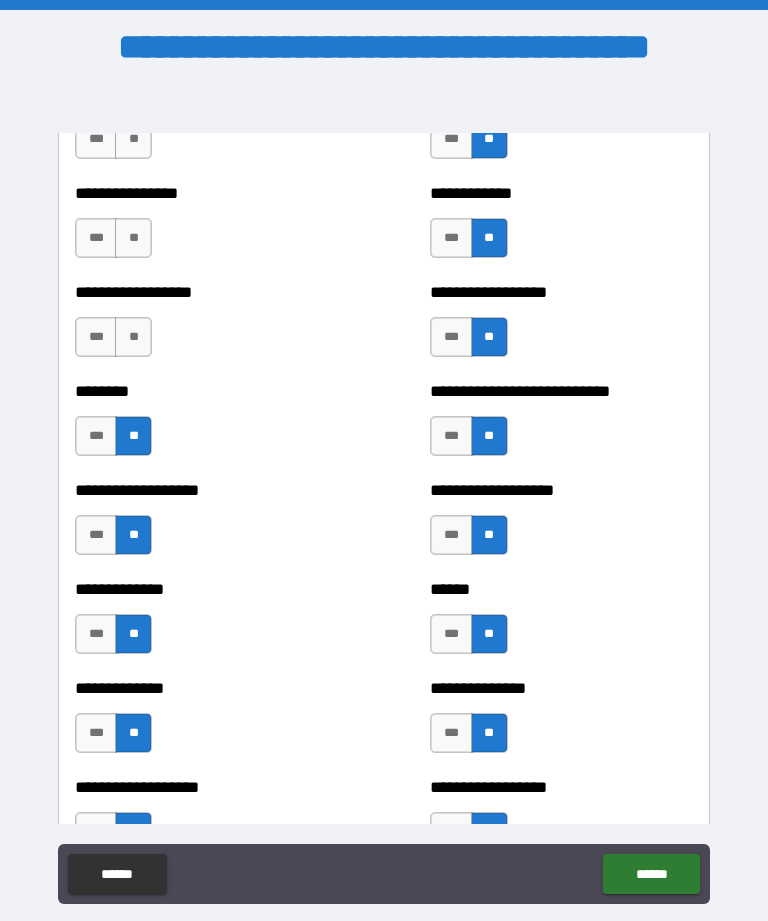 click on "**" at bounding box center [133, 337] 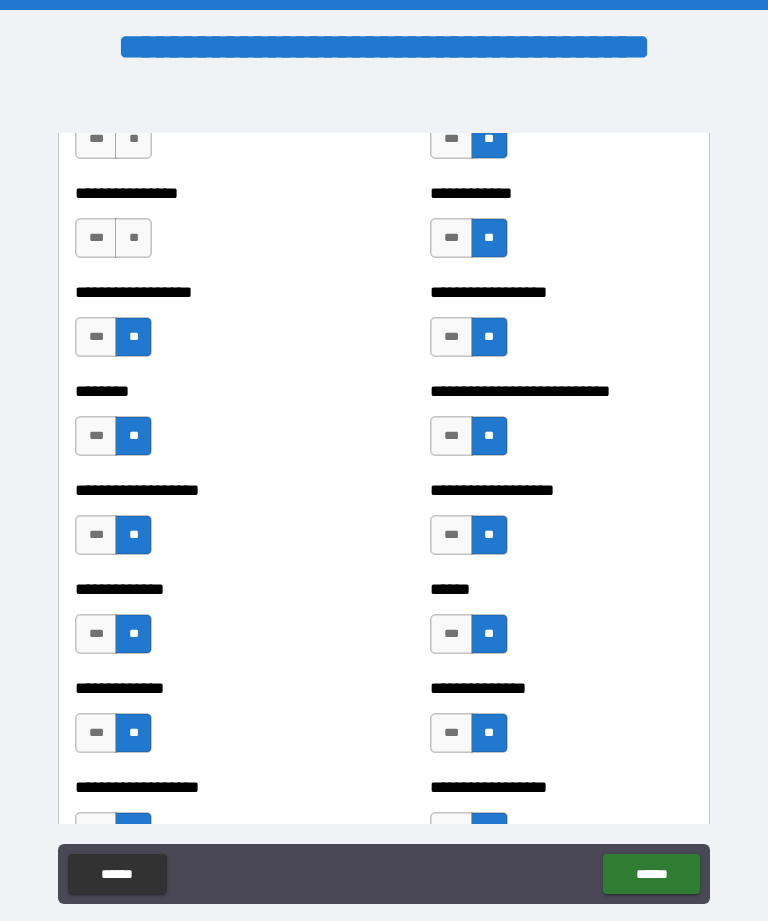 click on "**" at bounding box center (133, 238) 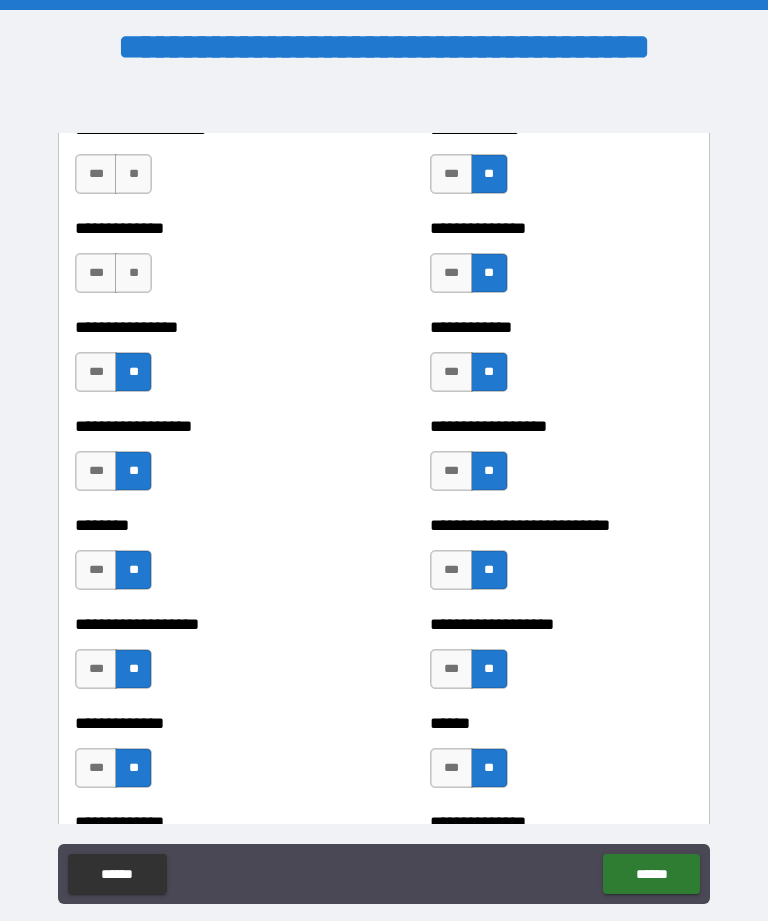 click on "**" at bounding box center [133, 273] 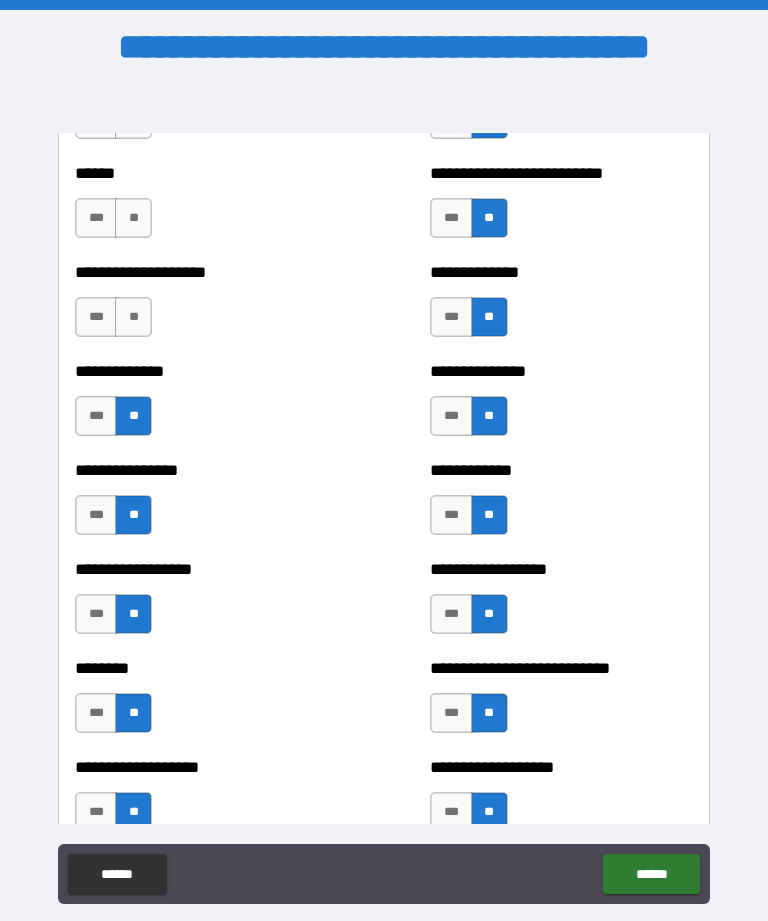scroll, scrollTop: 4106, scrollLeft: 0, axis: vertical 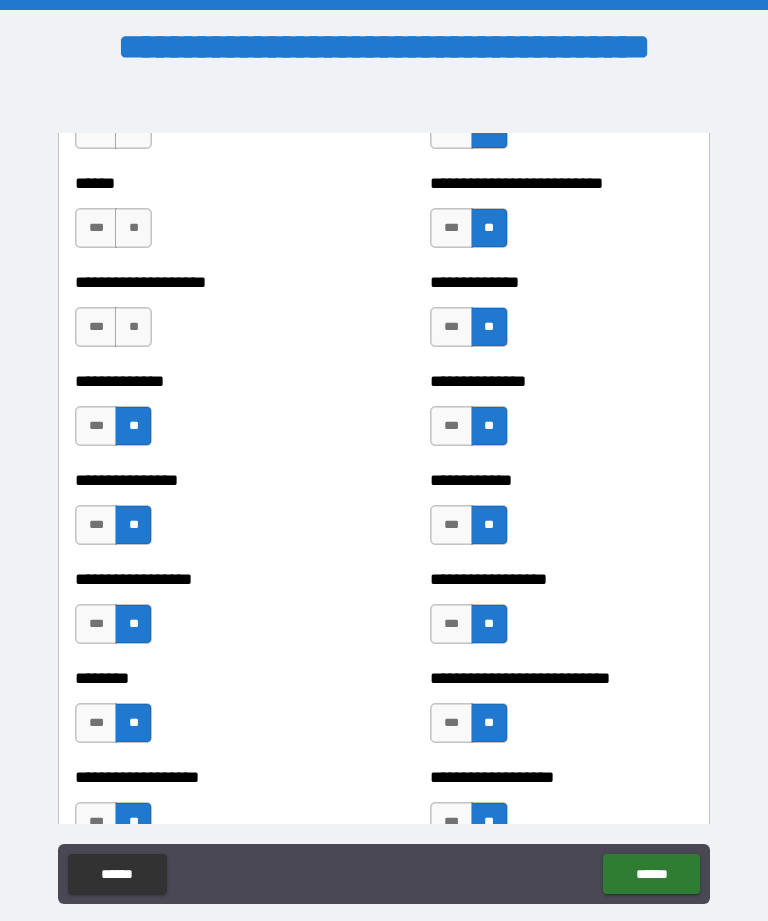 click on "**********" at bounding box center [206, 317] 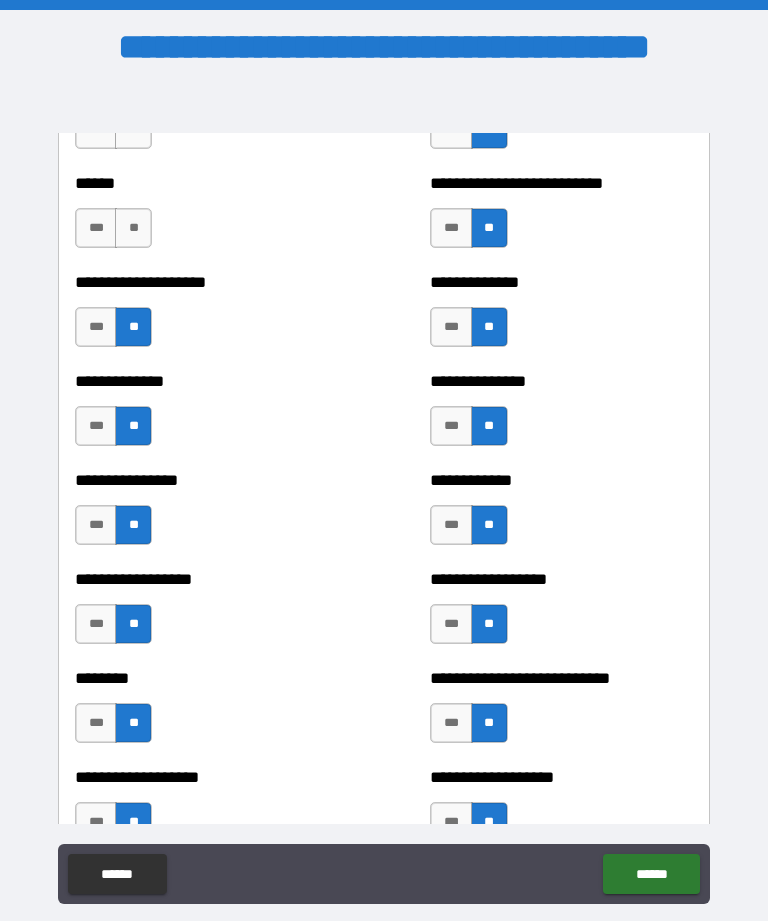 click on "*** **" at bounding box center [116, 233] 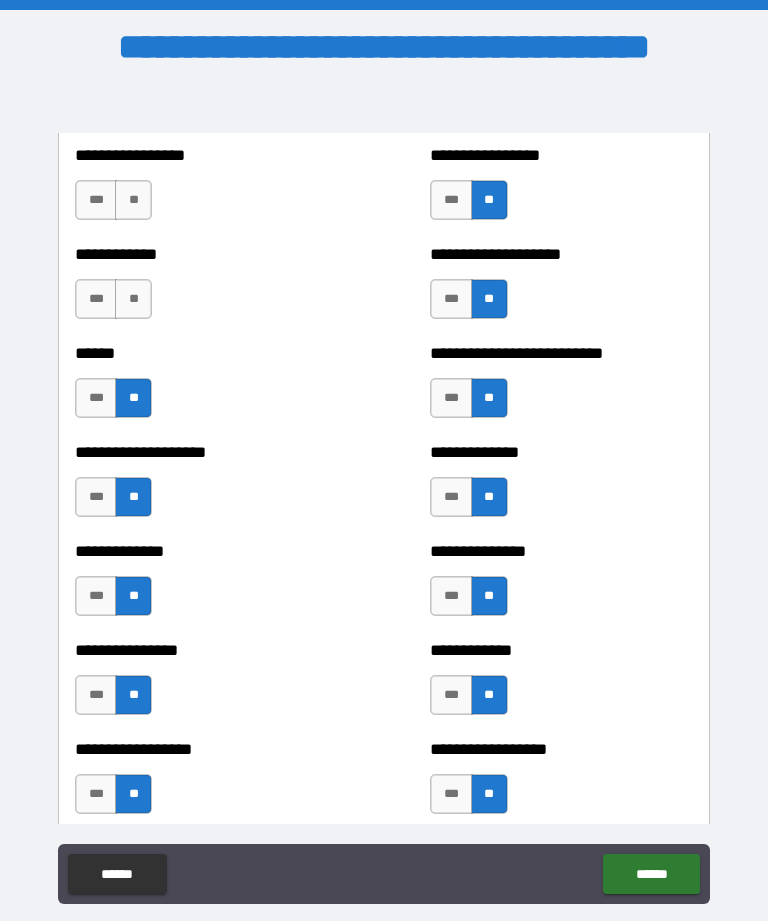 scroll, scrollTop: 3929, scrollLeft: 0, axis: vertical 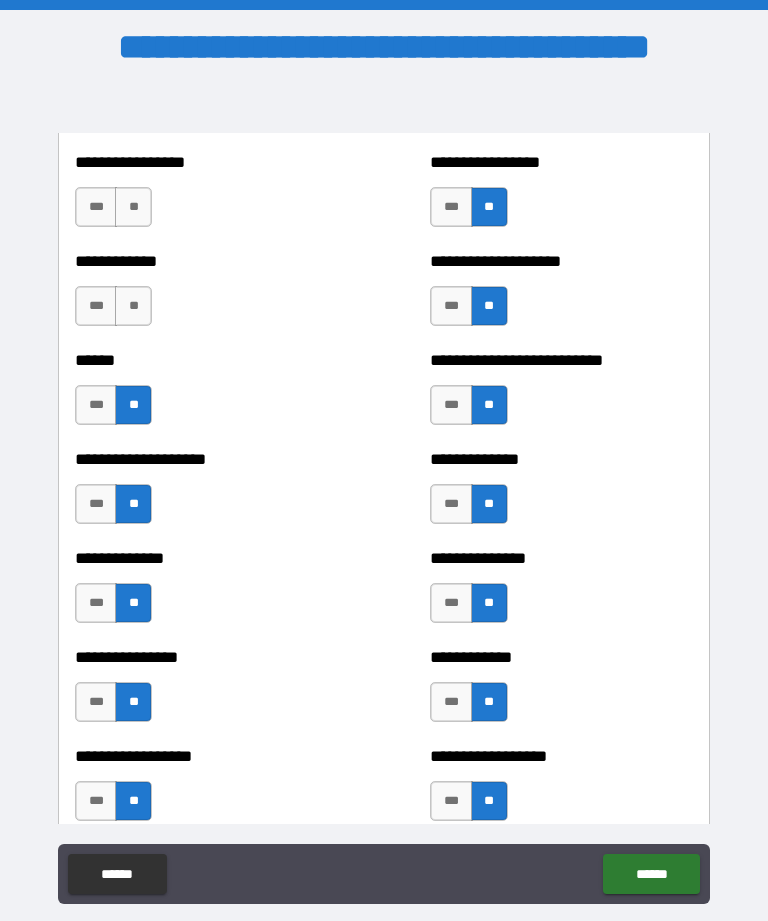 click on "**" at bounding box center (133, 306) 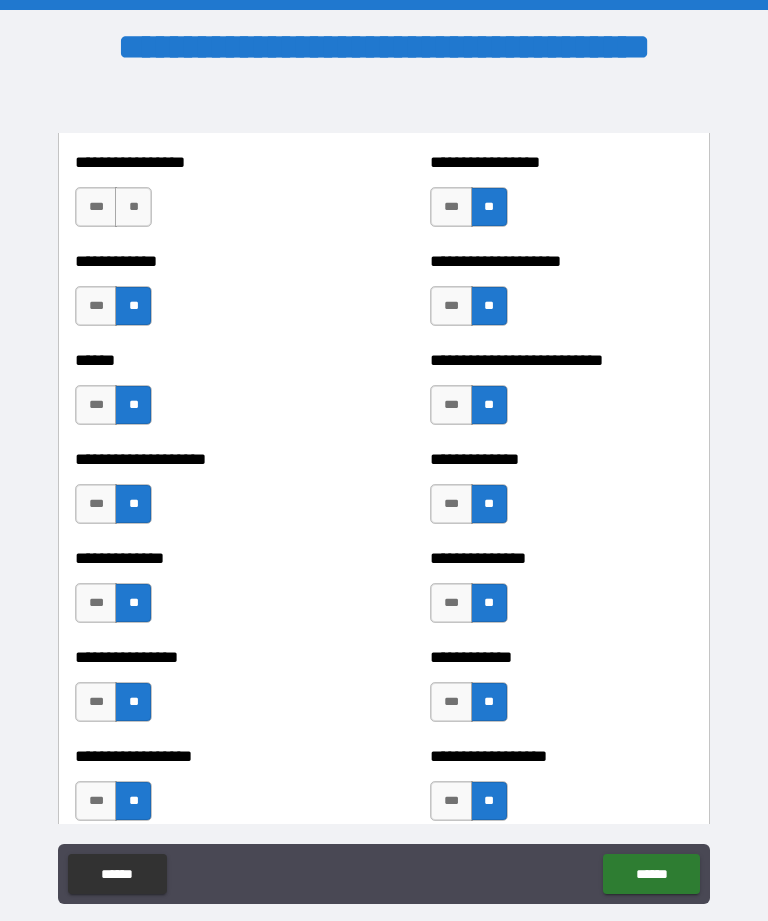 click on "**" at bounding box center [133, 207] 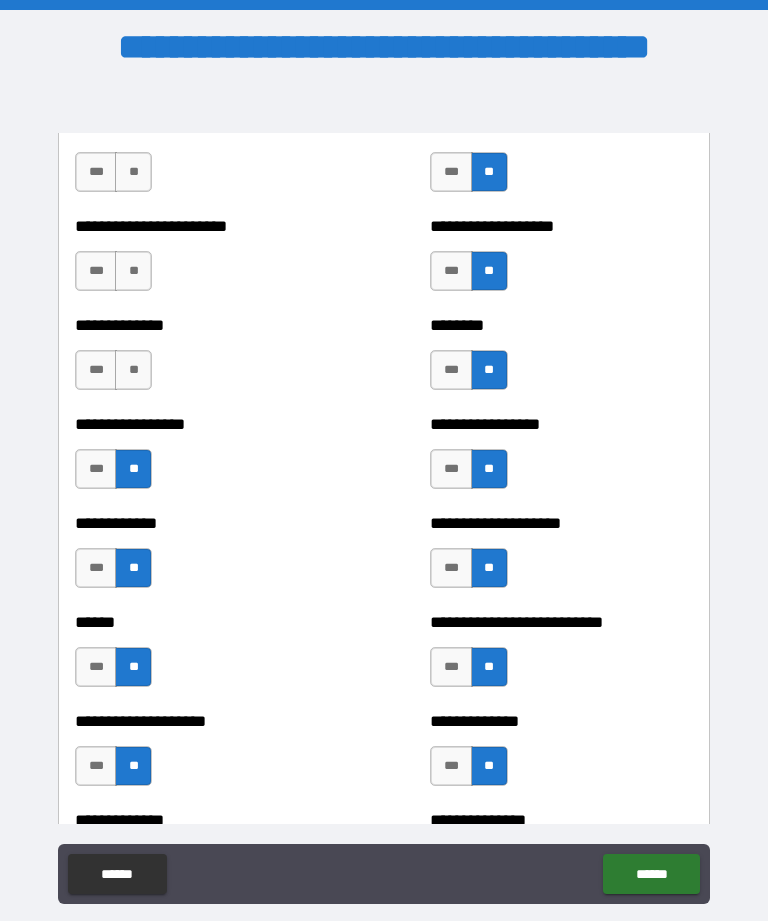 scroll, scrollTop: 3663, scrollLeft: 0, axis: vertical 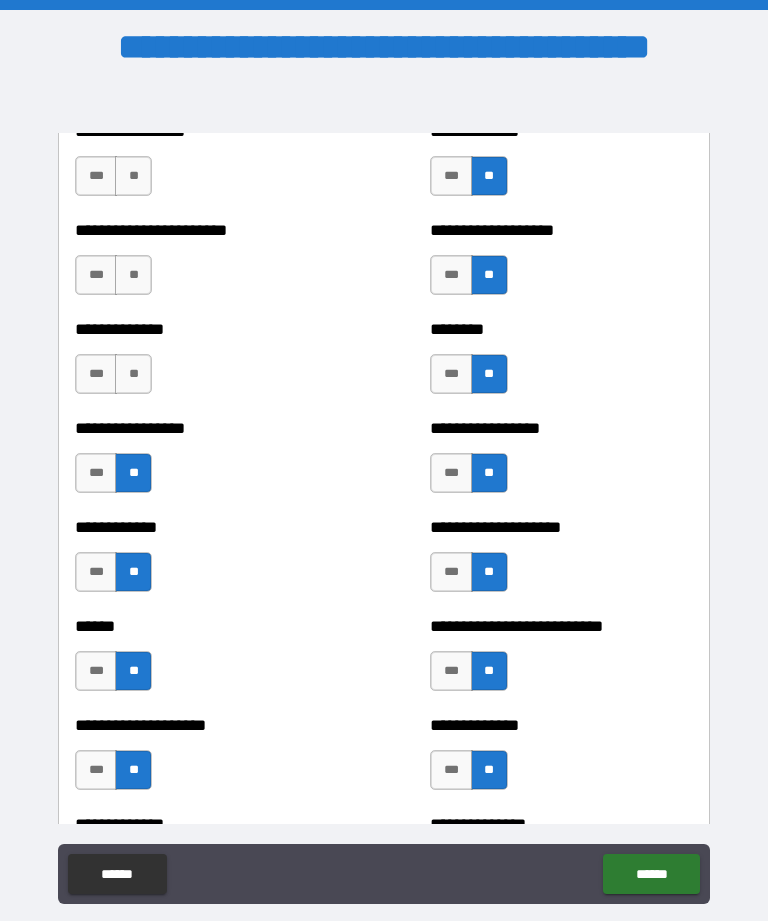 click on "**" at bounding box center [133, 374] 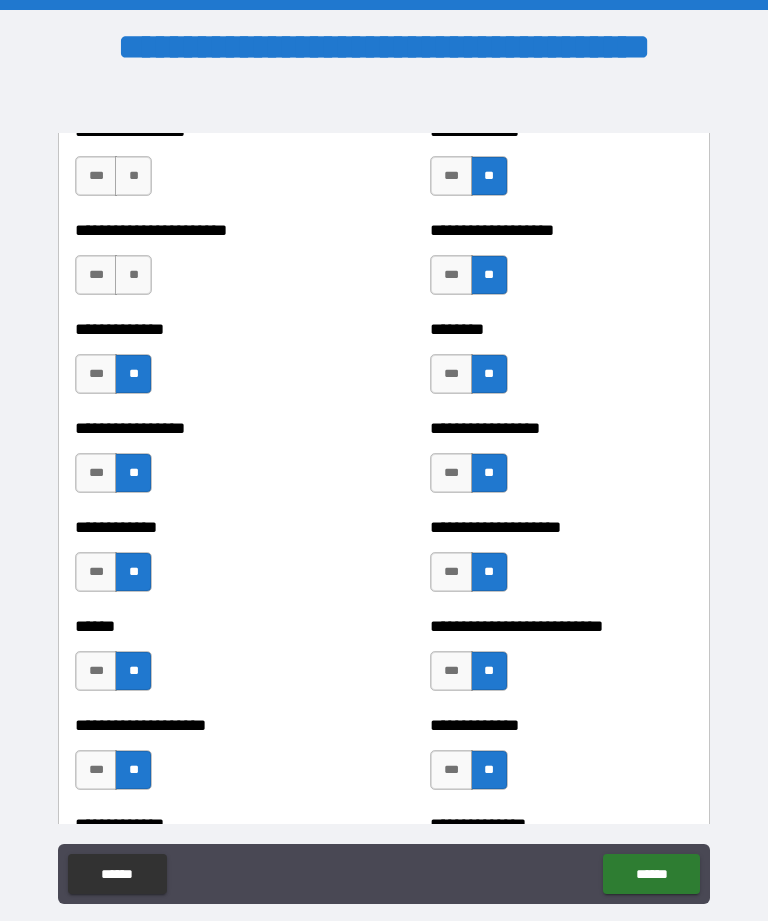 click on "**" at bounding box center (133, 275) 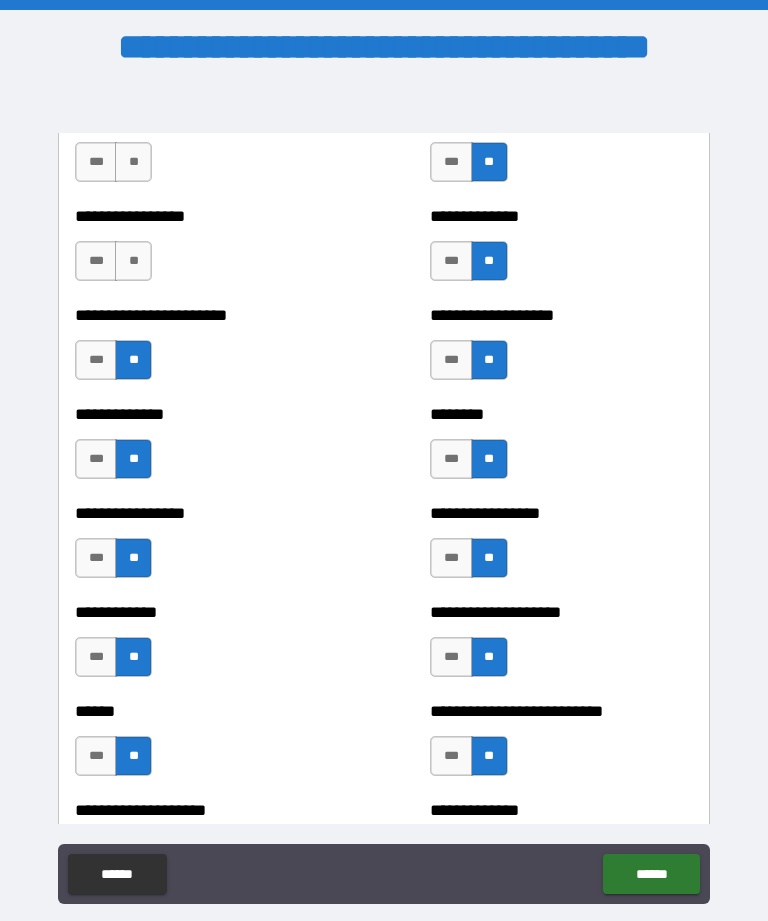 scroll, scrollTop: 3583, scrollLeft: 0, axis: vertical 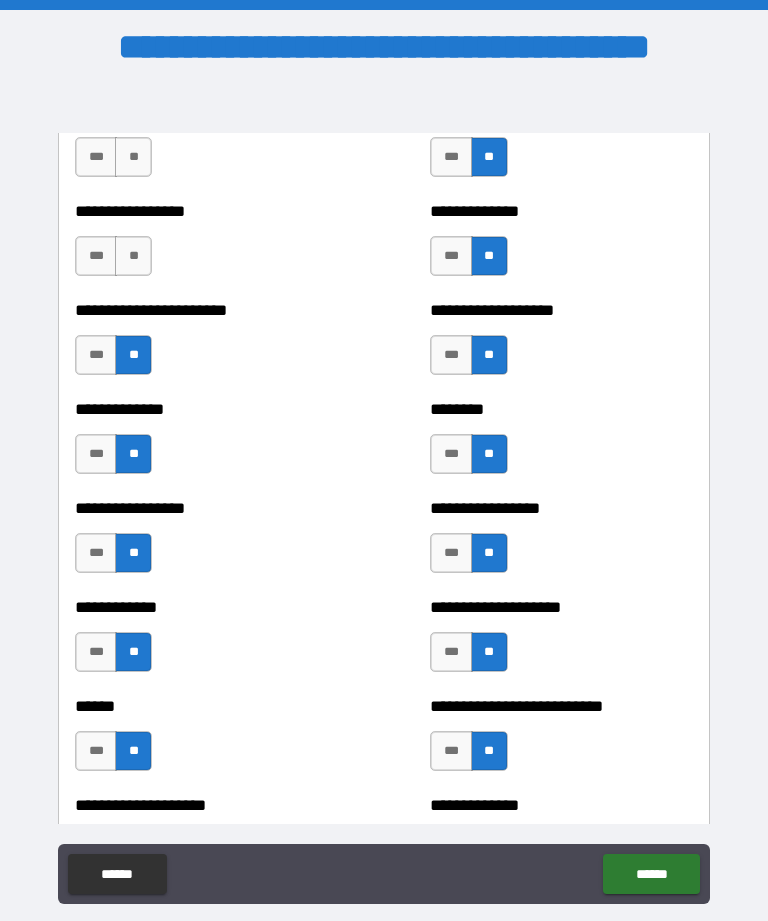 click on "**" at bounding box center (133, 256) 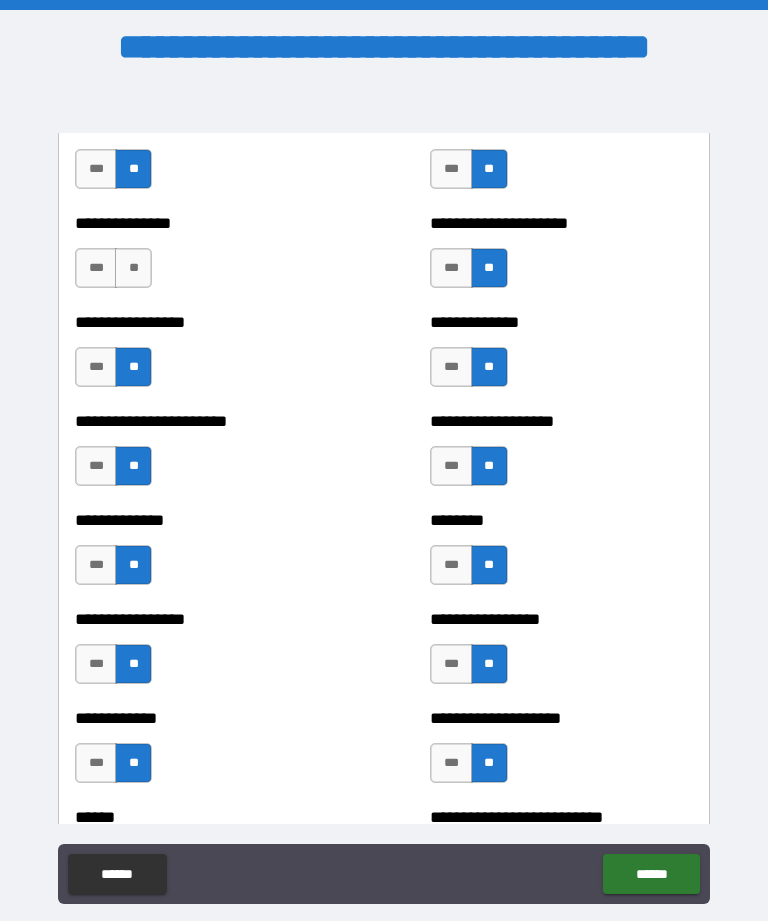 scroll, scrollTop: 3467, scrollLeft: 0, axis: vertical 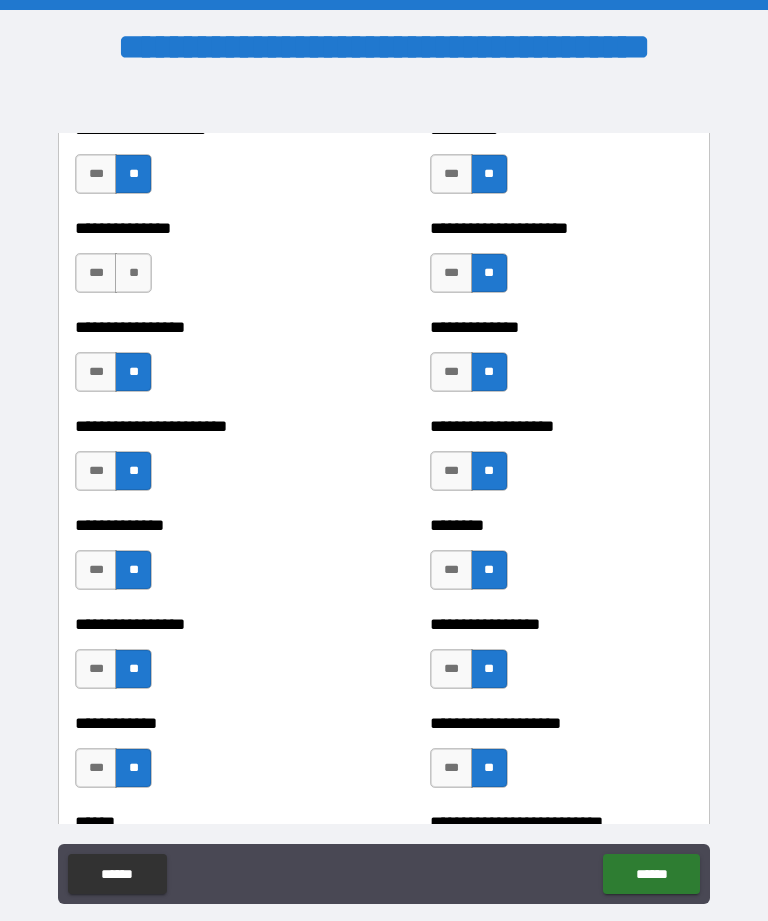 click on "**" at bounding box center (133, 273) 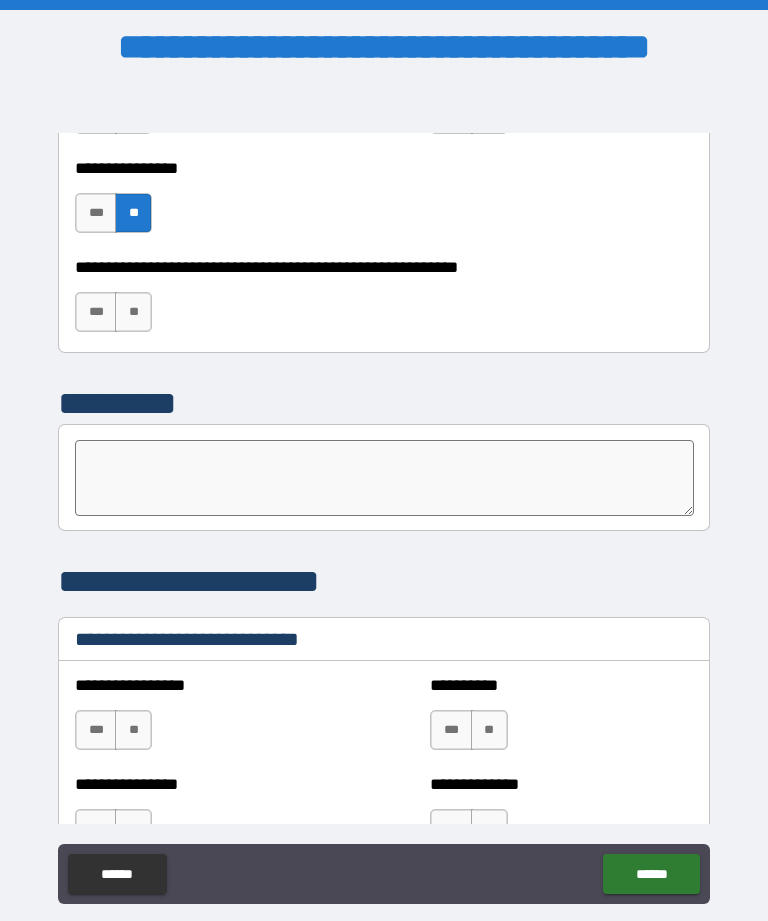 scroll, scrollTop: 6300, scrollLeft: 0, axis: vertical 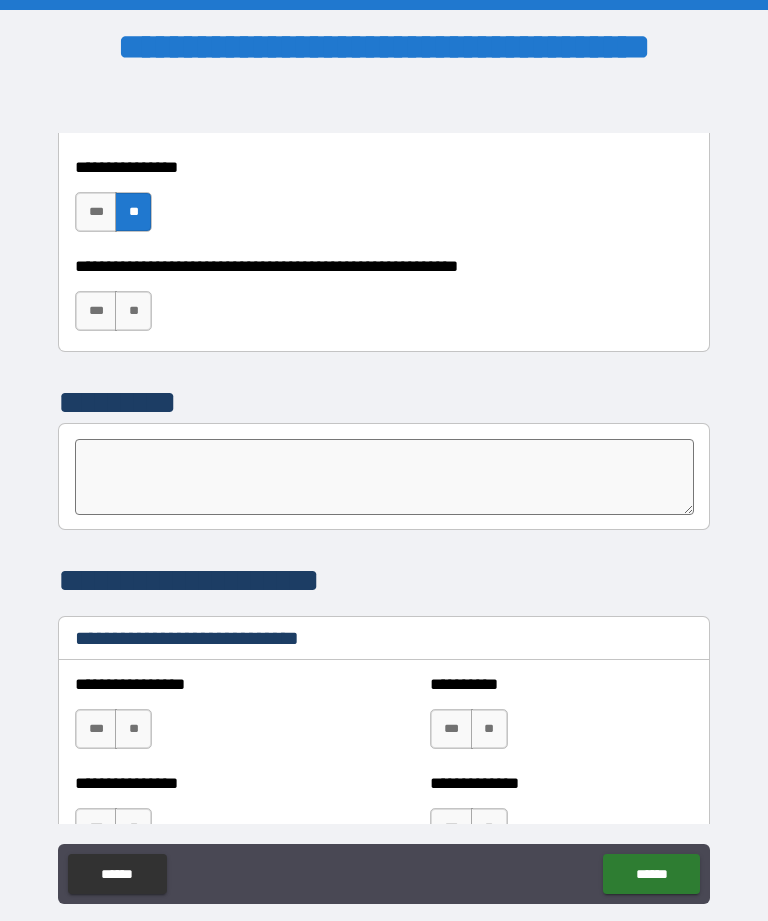 click on "**" at bounding box center (133, 311) 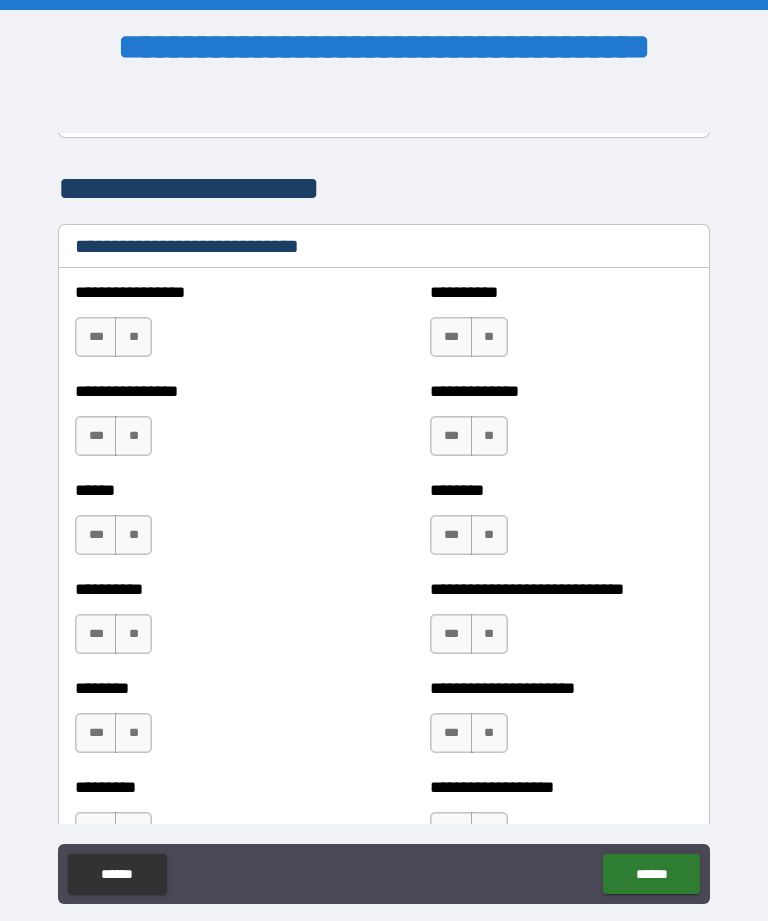 scroll, scrollTop: 6693, scrollLeft: 0, axis: vertical 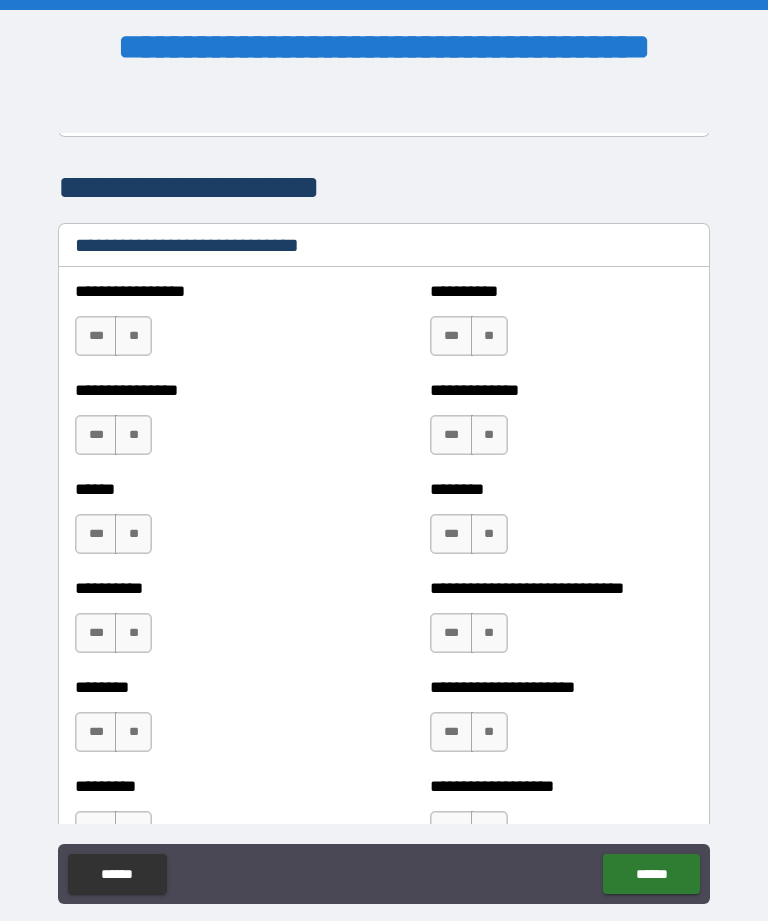 click on "**" at bounding box center [133, 336] 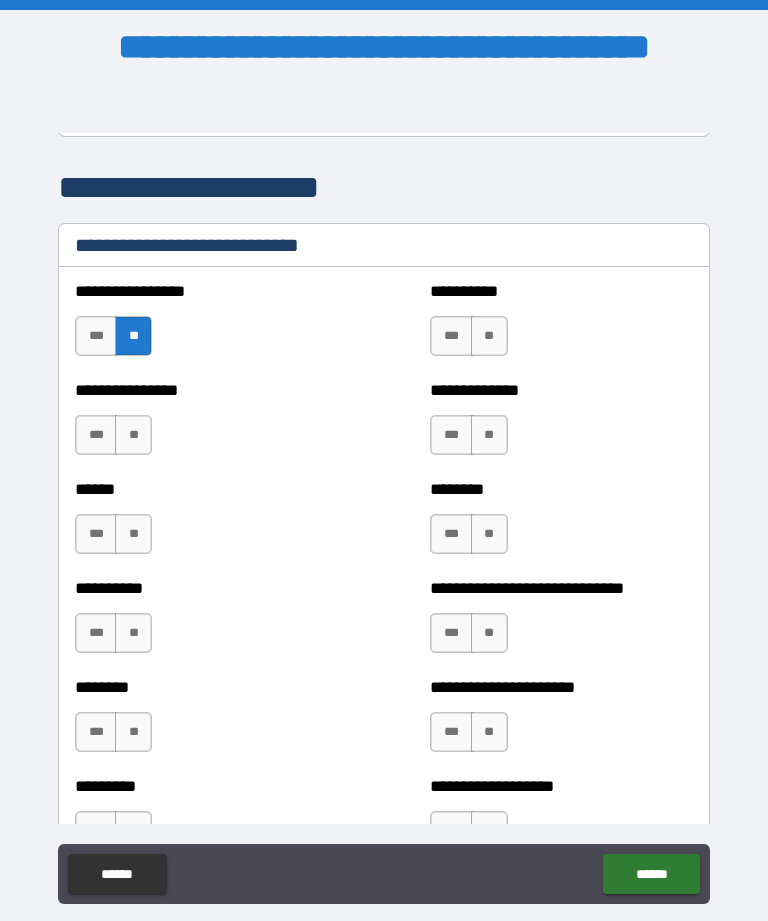 click on "**" at bounding box center [133, 435] 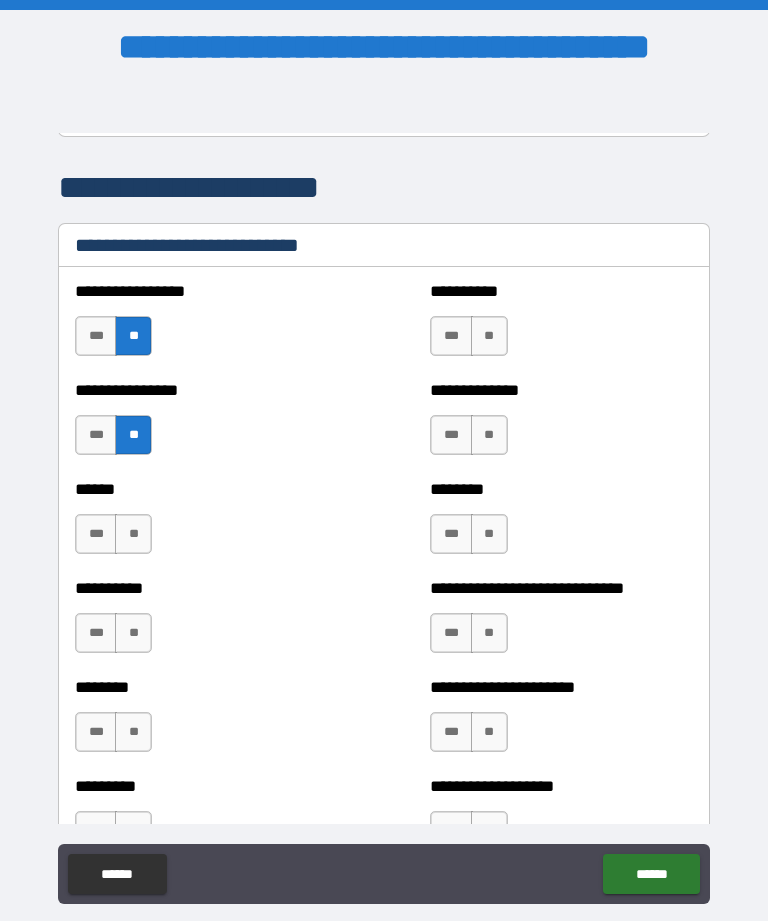 click on "**" at bounding box center (133, 534) 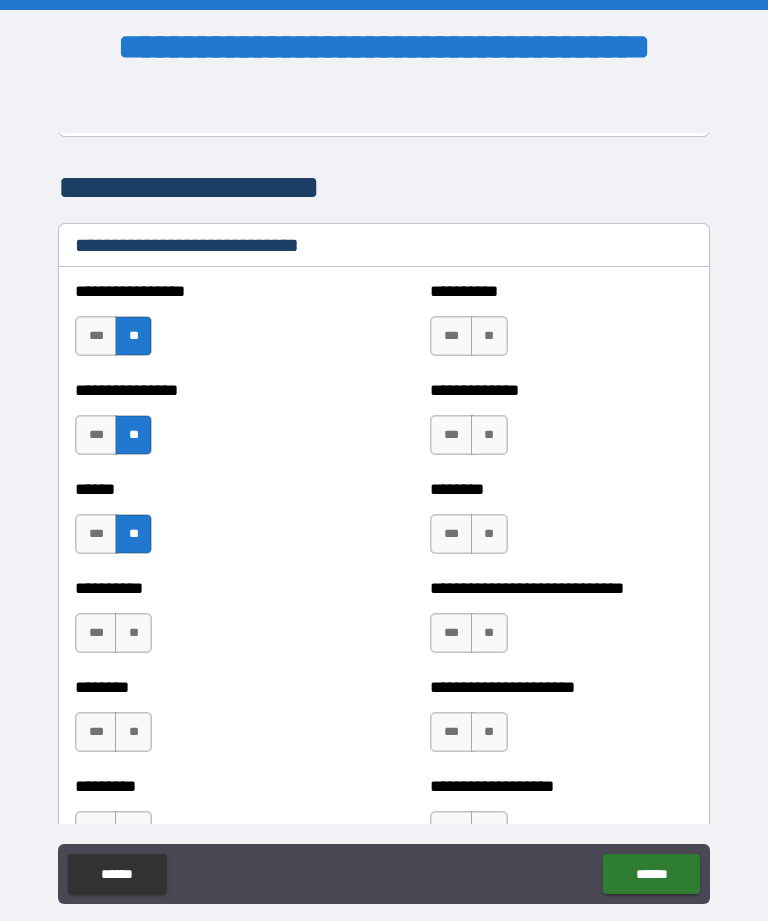 click on "**" at bounding box center [133, 633] 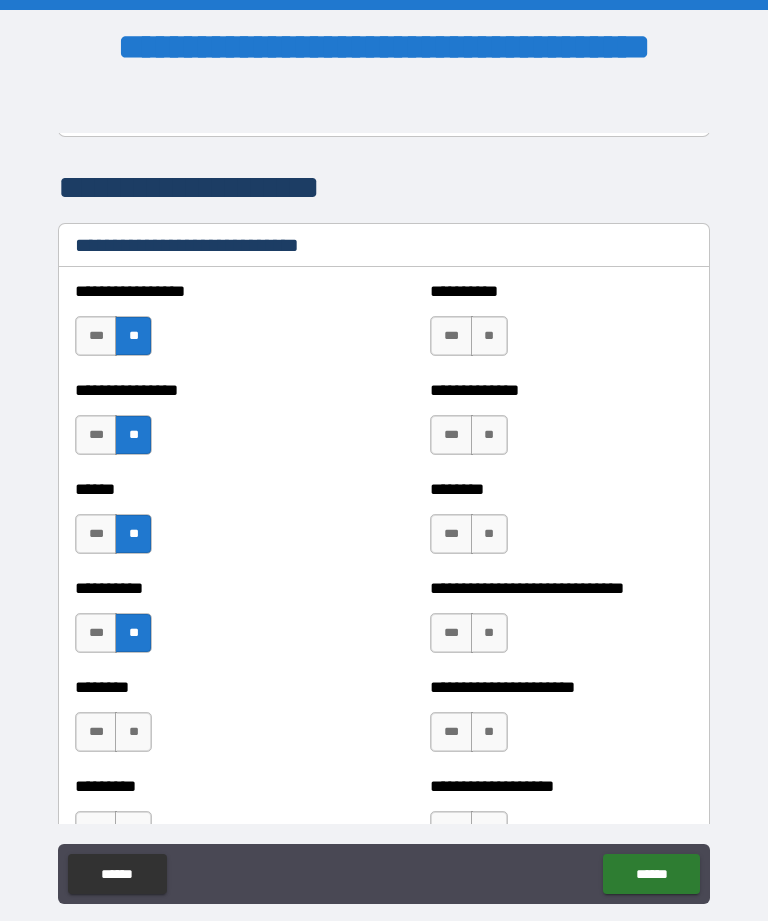 scroll, scrollTop: 6793, scrollLeft: 0, axis: vertical 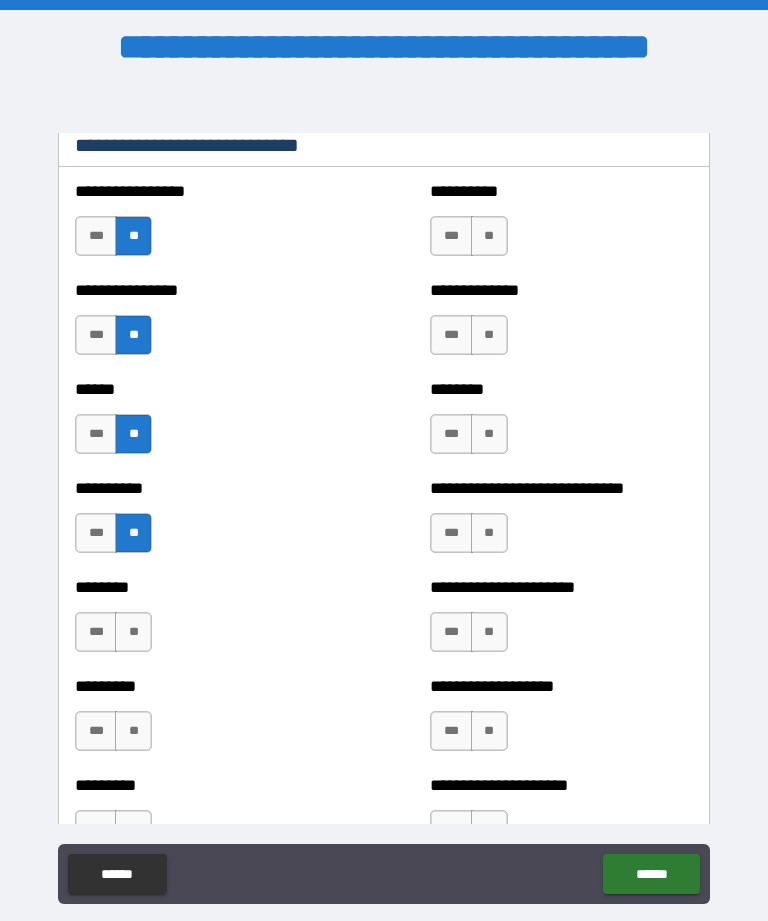 click on "**" at bounding box center [133, 632] 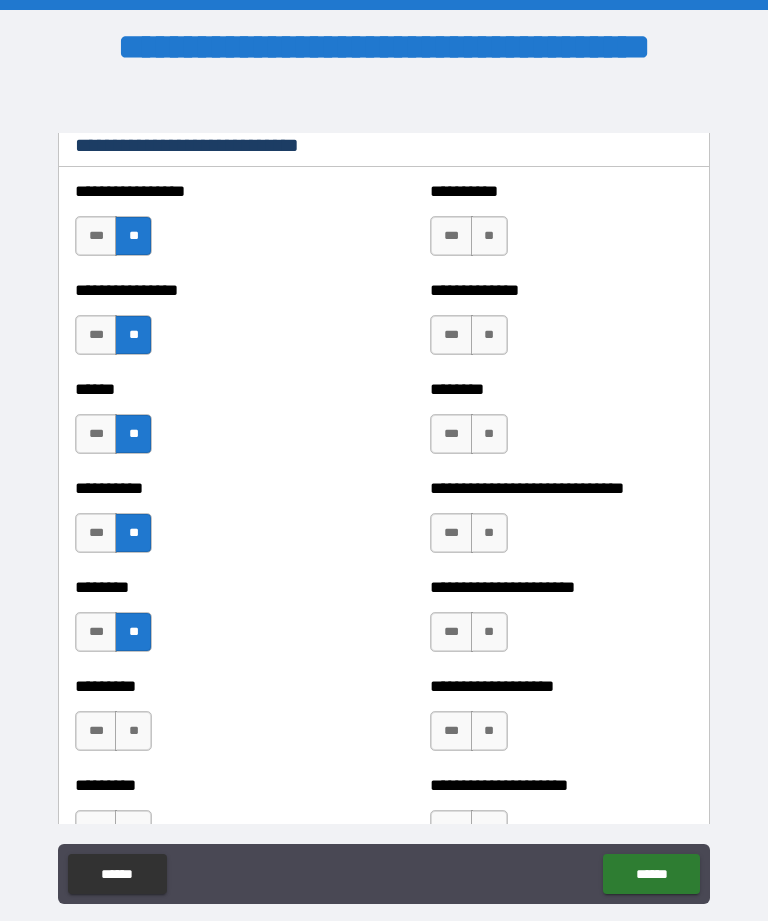 click on "**" at bounding box center (133, 731) 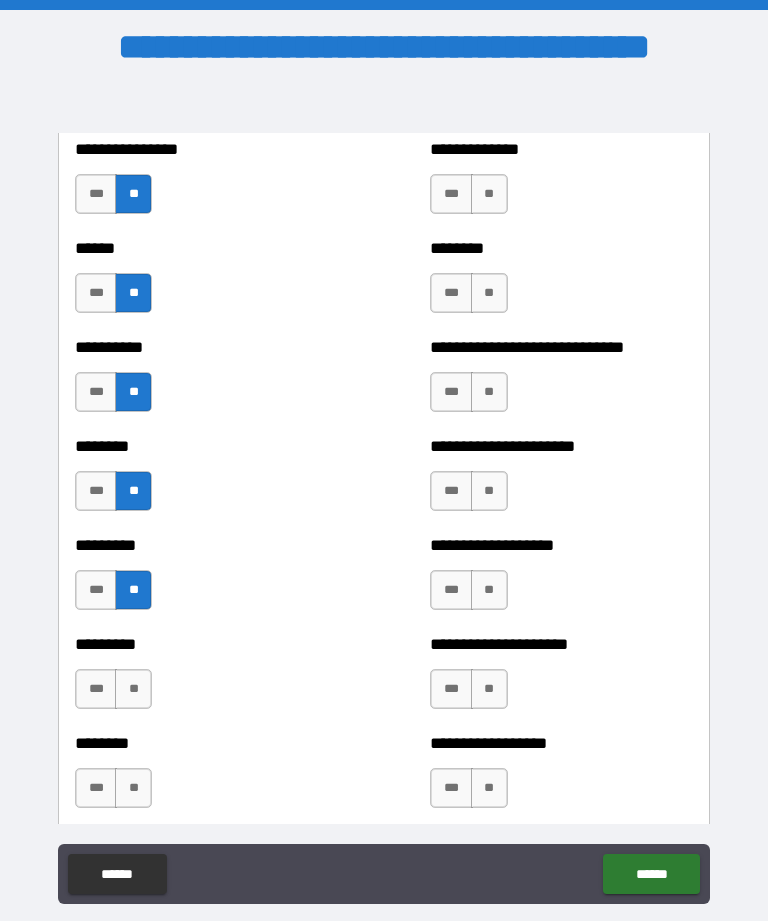 click on "**" at bounding box center [133, 689] 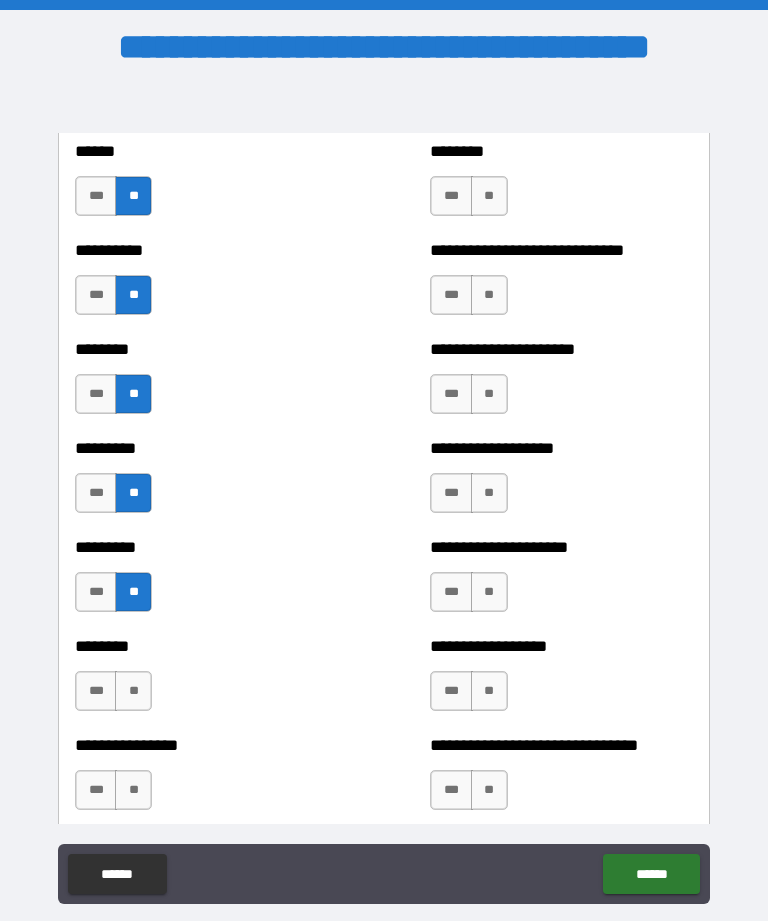 click on "**" at bounding box center [133, 691] 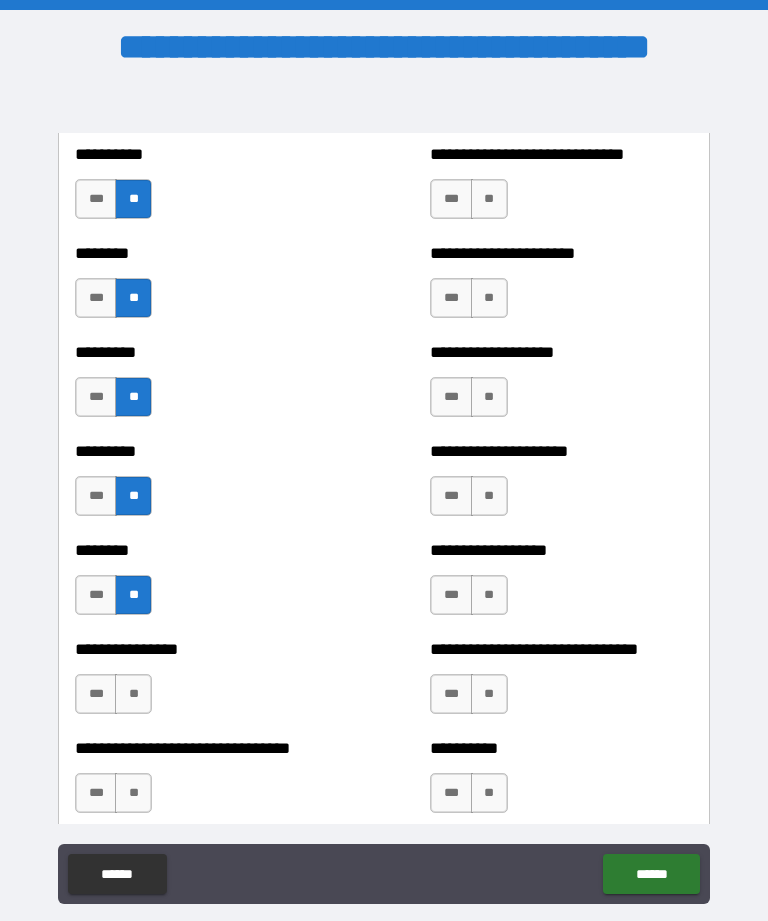 click on "**" at bounding box center [133, 694] 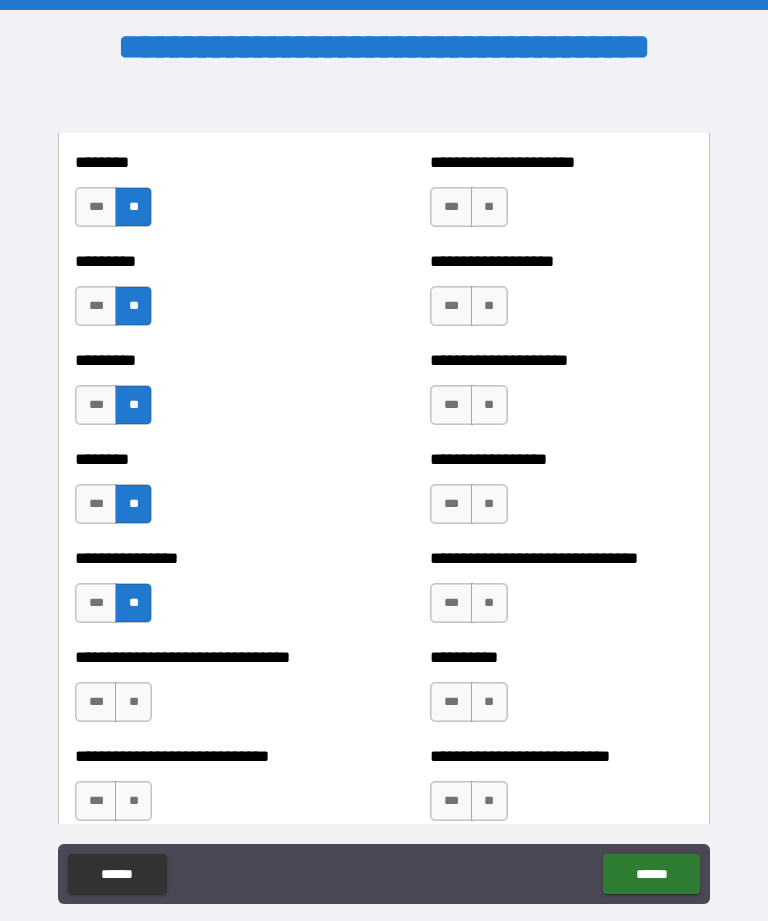 scroll, scrollTop: 7244, scrollLeft: 0, axis: vertical 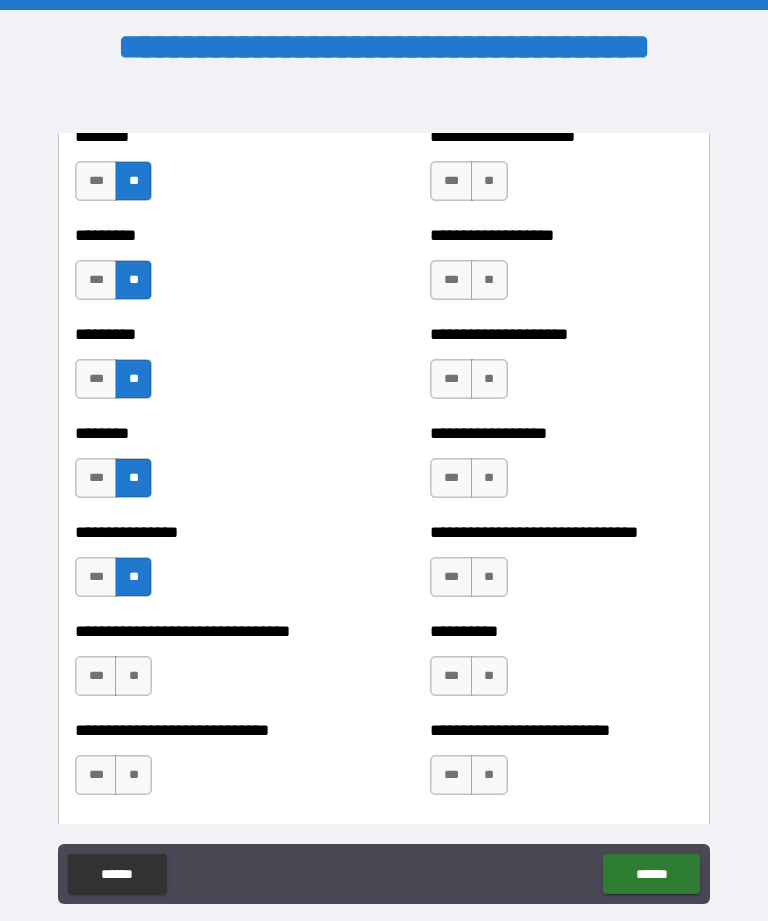 click on "**" at bounding box center (133, 676) 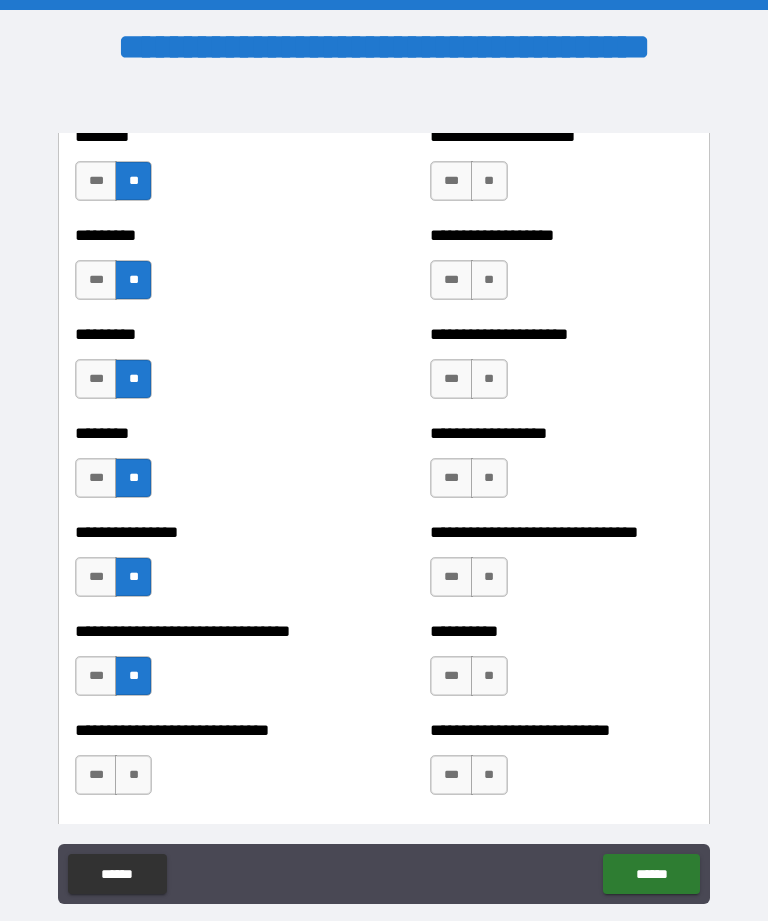 click on "**" at bounding box center [133, 775] 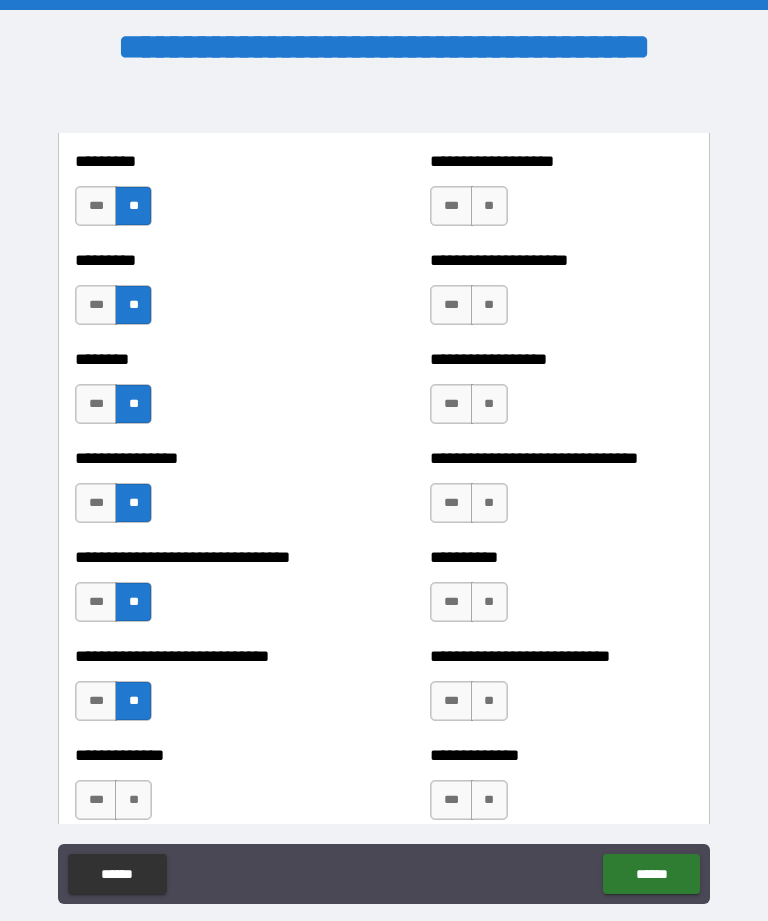 scroll, scrollTop: 7311, scrollLeft: 0, axis: vertical 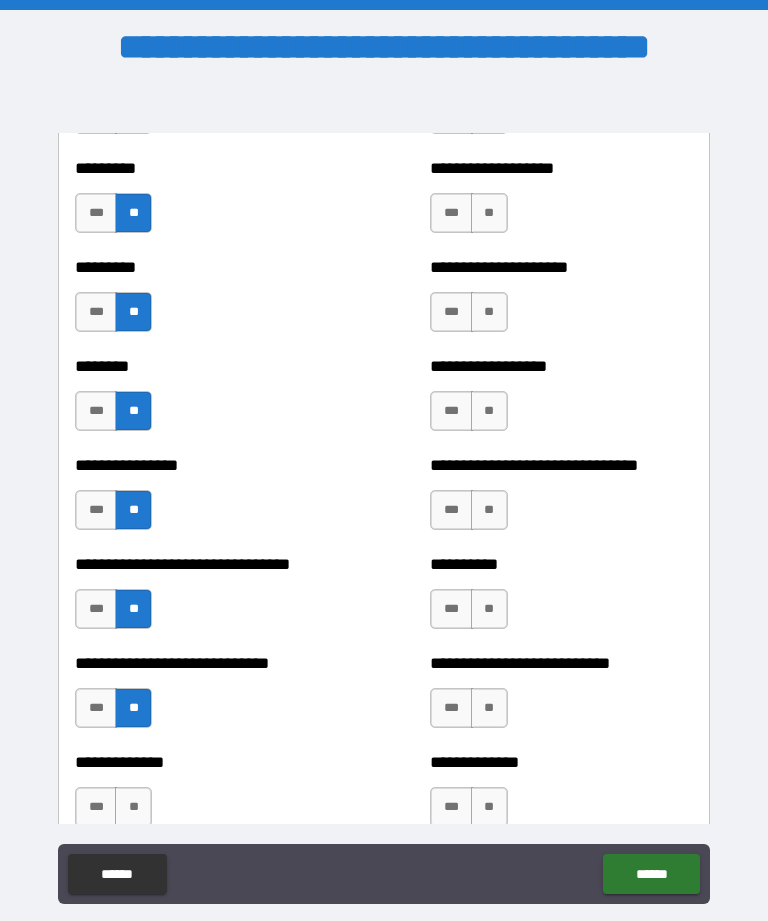 click on "**" at bounding box center [133, 807] 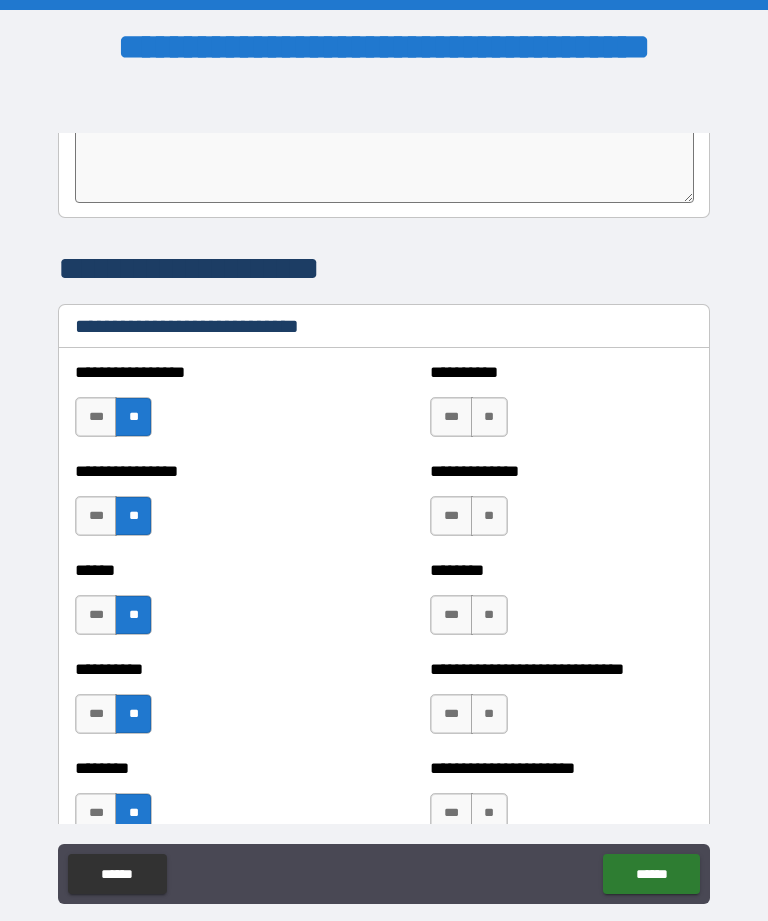 scroll, scrollTop: 6610, scrollLeft: 0, axis: vertical 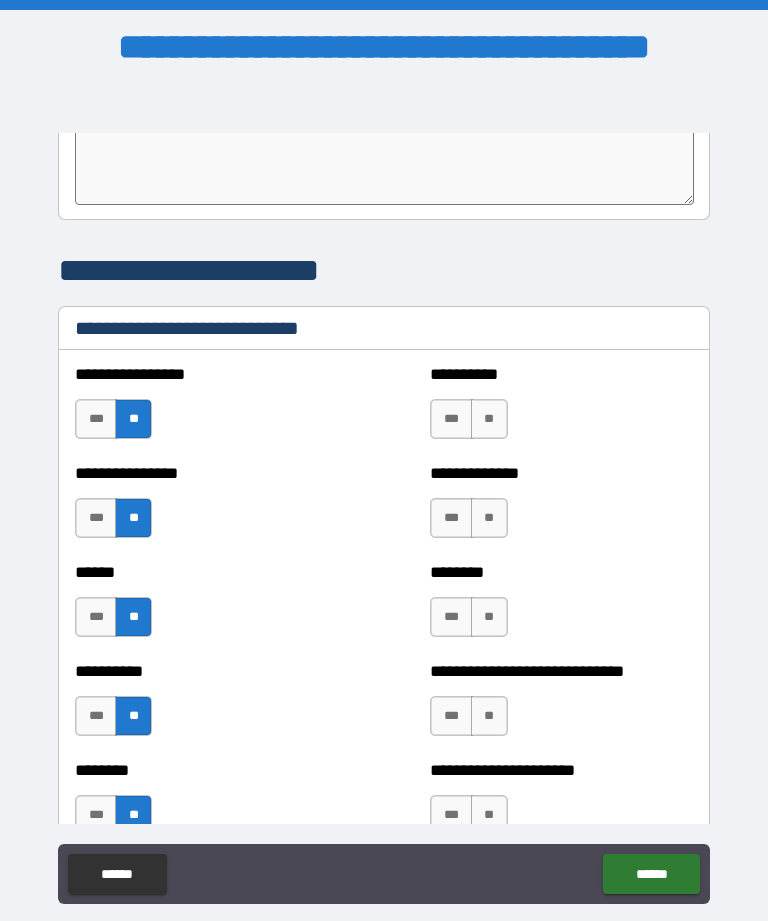 click on "**" at bounding box center (489, 419) 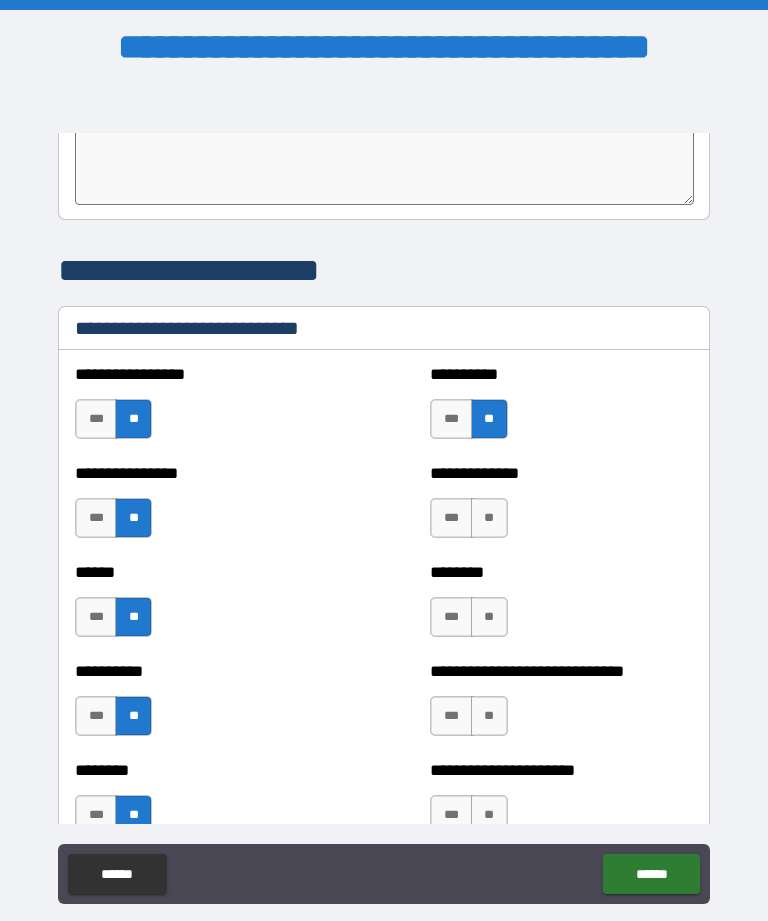 click on "**" at bounding box center [489, 518] 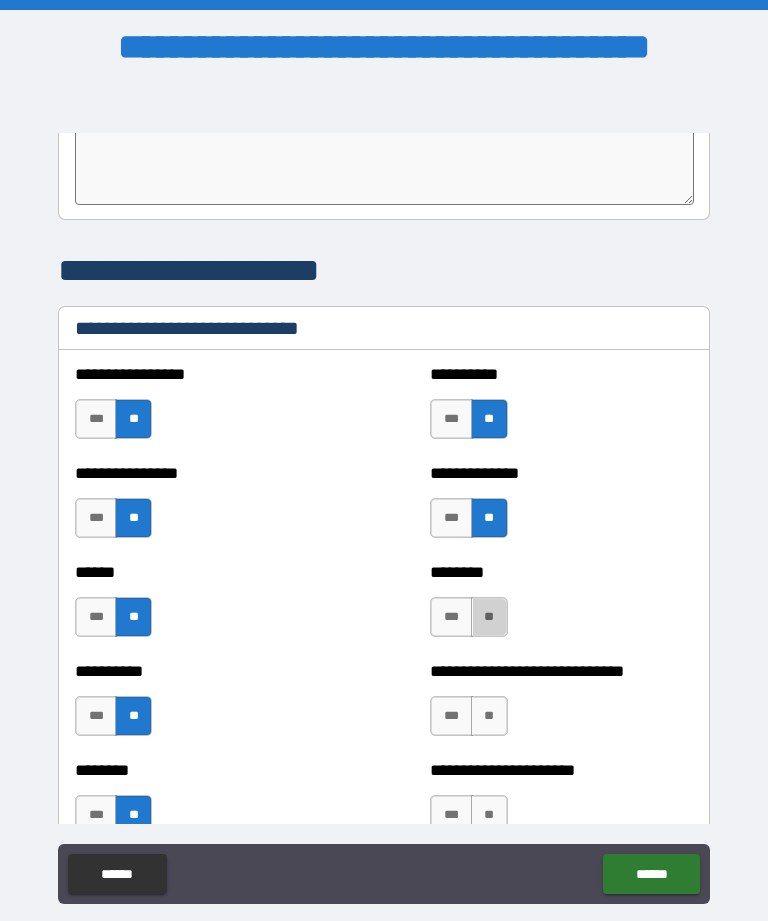 click on "**" at bounding box center [489, 617] 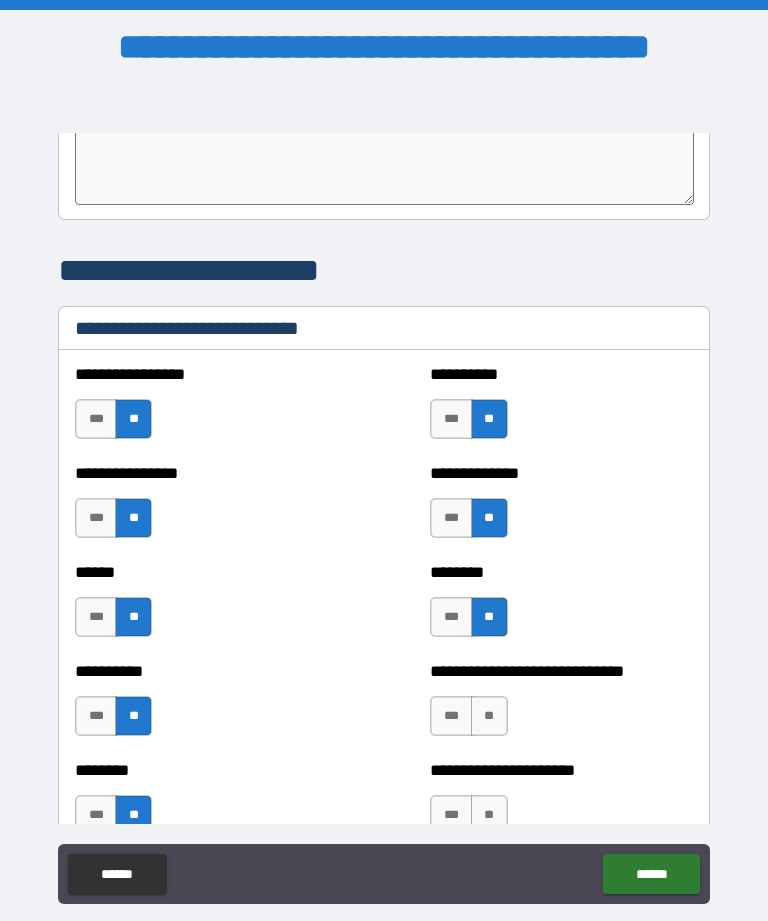 click on "**" at bounding box center [489, 716] 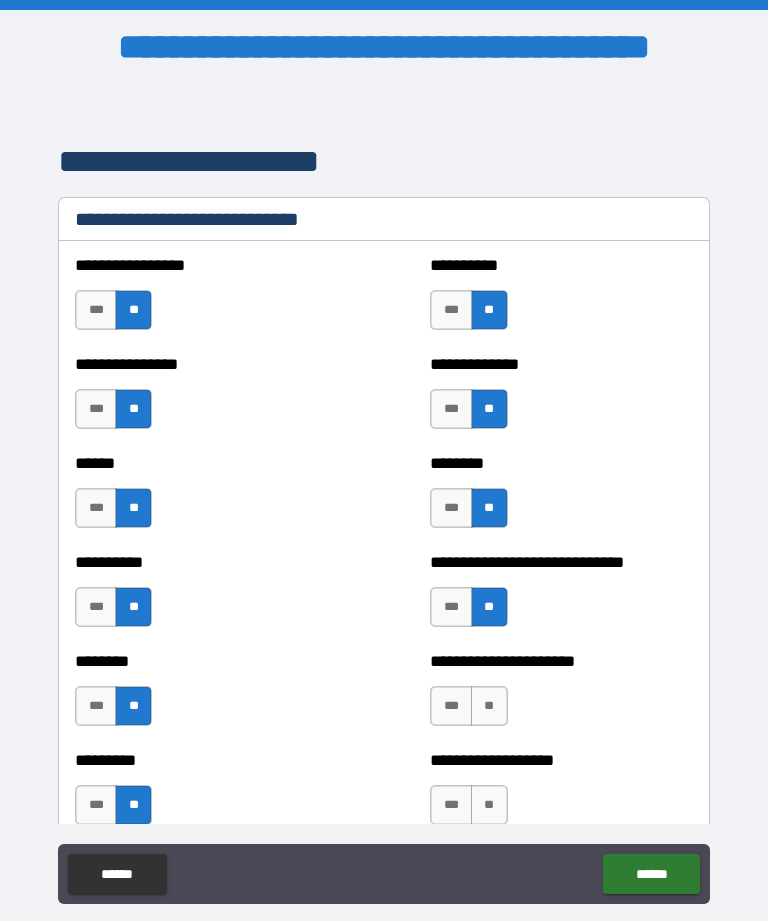 scroll, scrollTop: 6730, scrollLeft: 0, axis: vertical 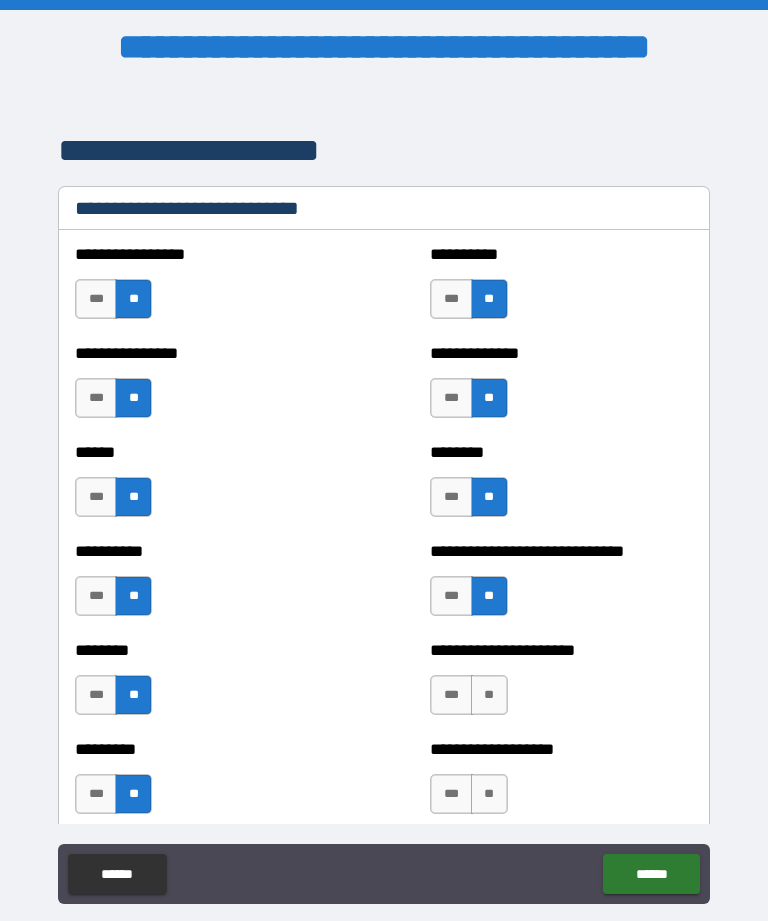 click on "**" at bounding box center [489, 695] 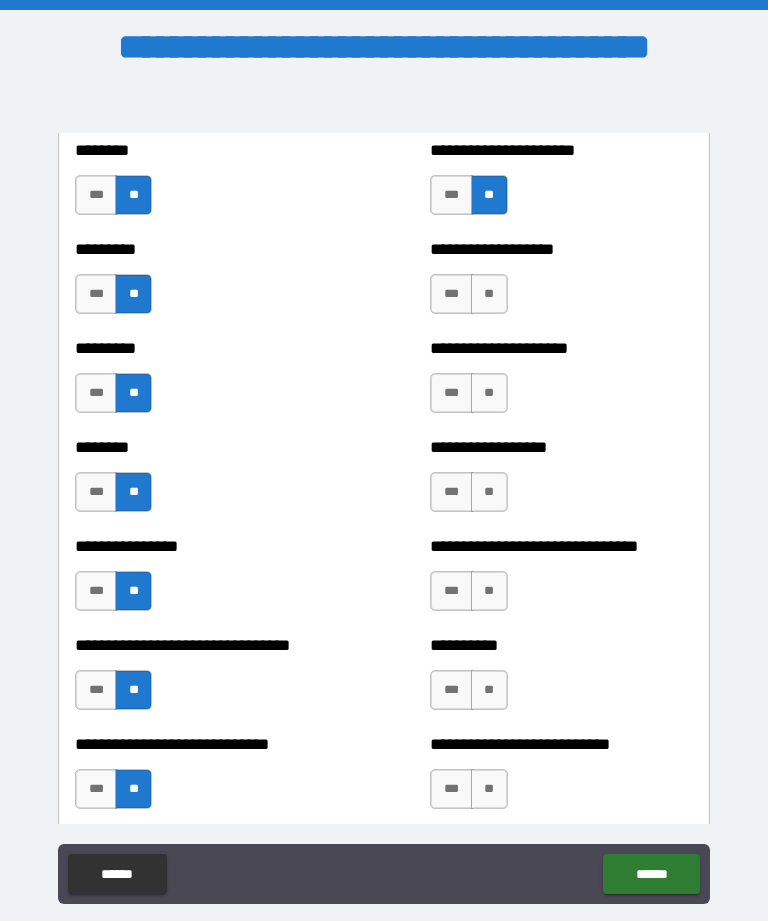 scroll, scrollTop: 7232, scrollLeft: 0, axis: vertical 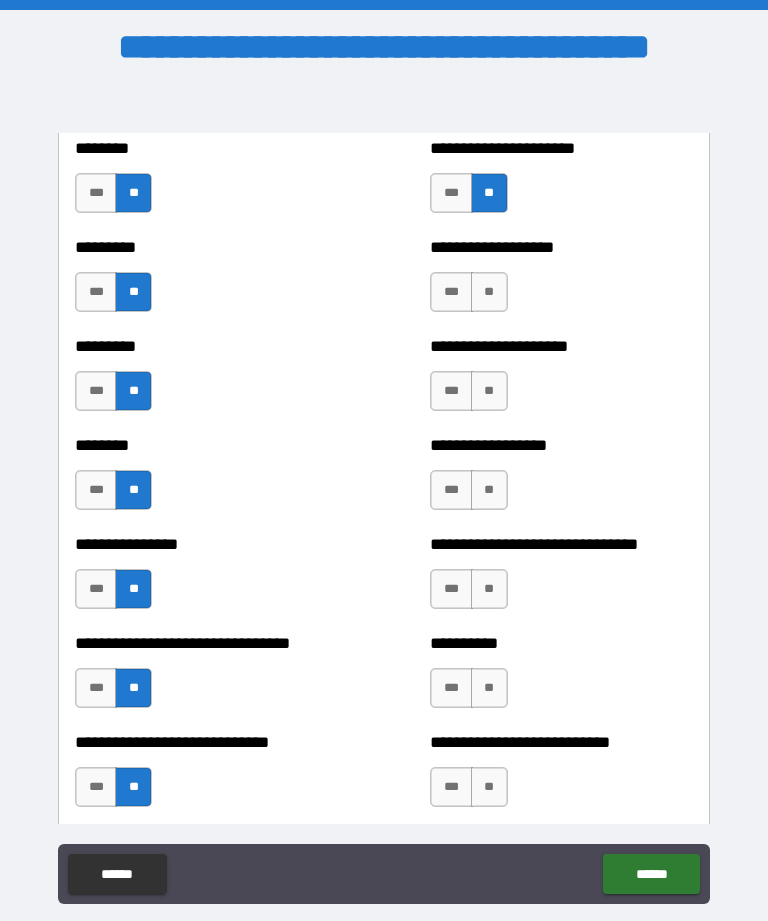 click on "**" at bounding box center [489, 292] 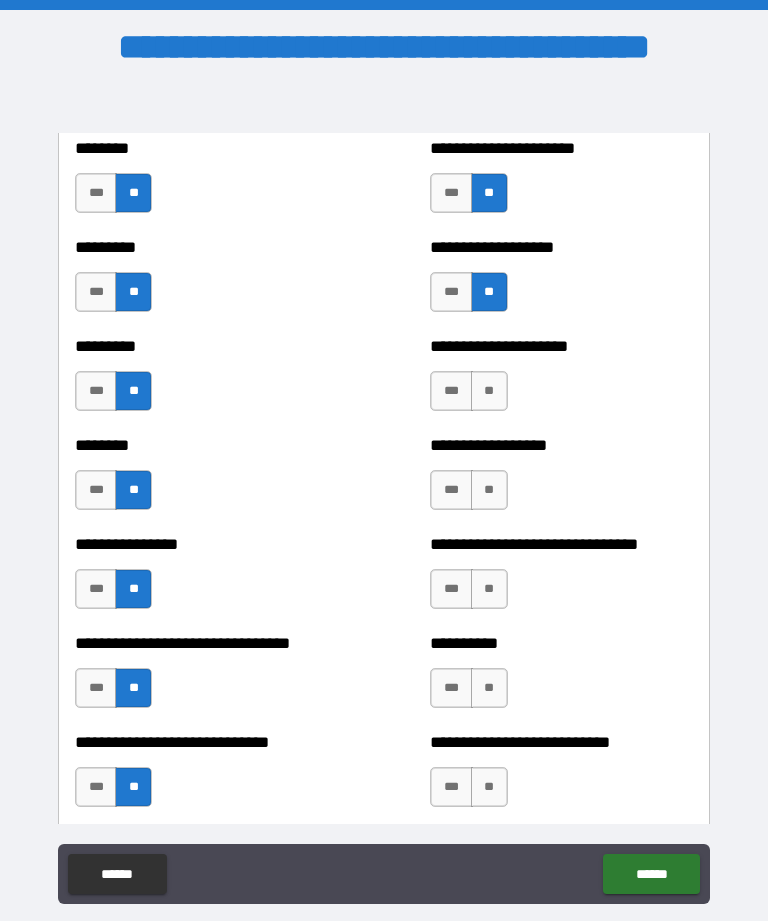 click on "**" at bounding box center [489, 391] 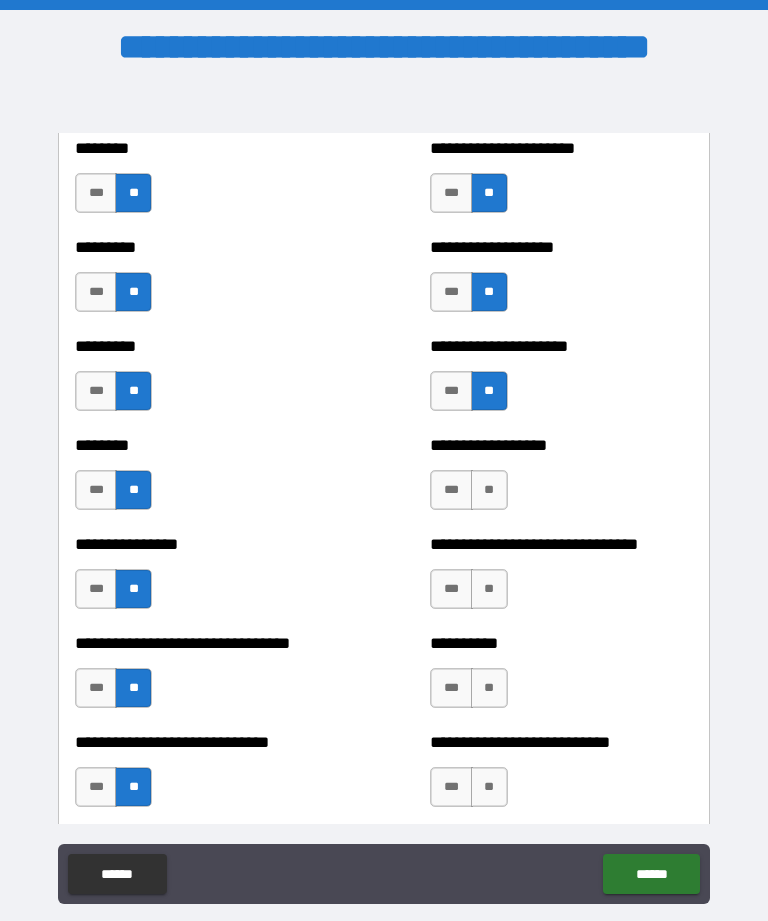 click on "**" at bounding box center [489, 490] 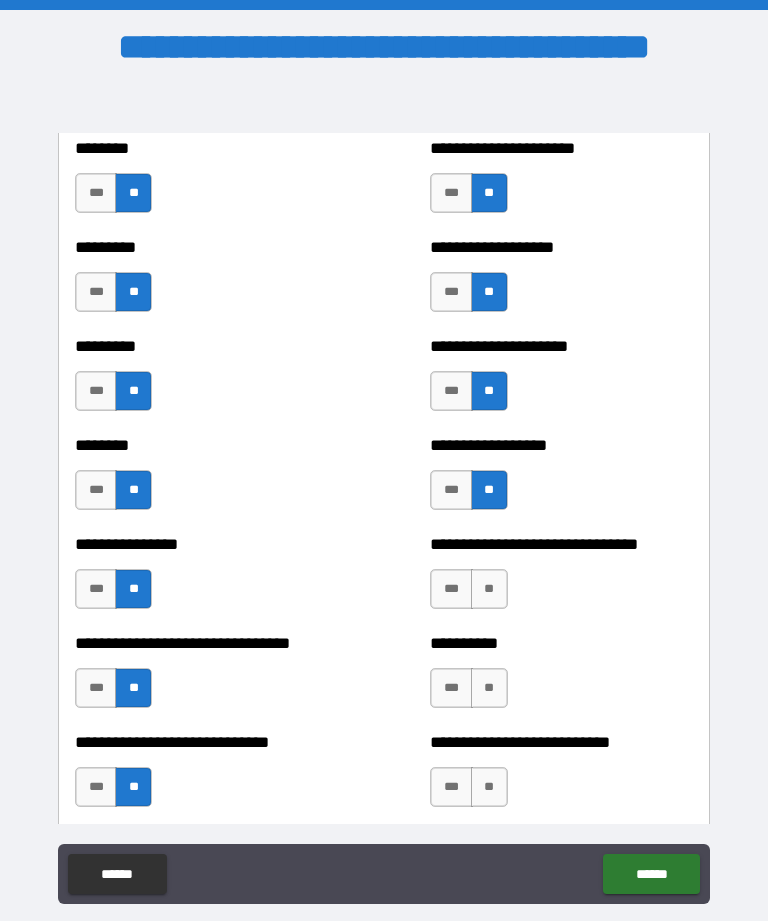 click on "**" at bounding box center (489, 589) 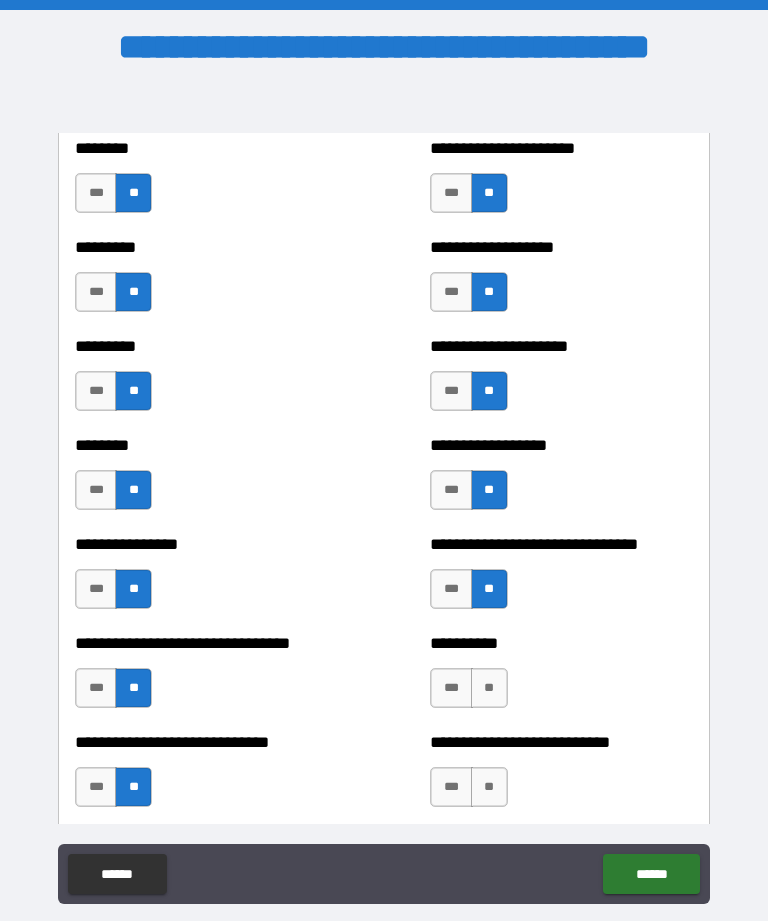 click on "**" at bounding box center (489, 688) 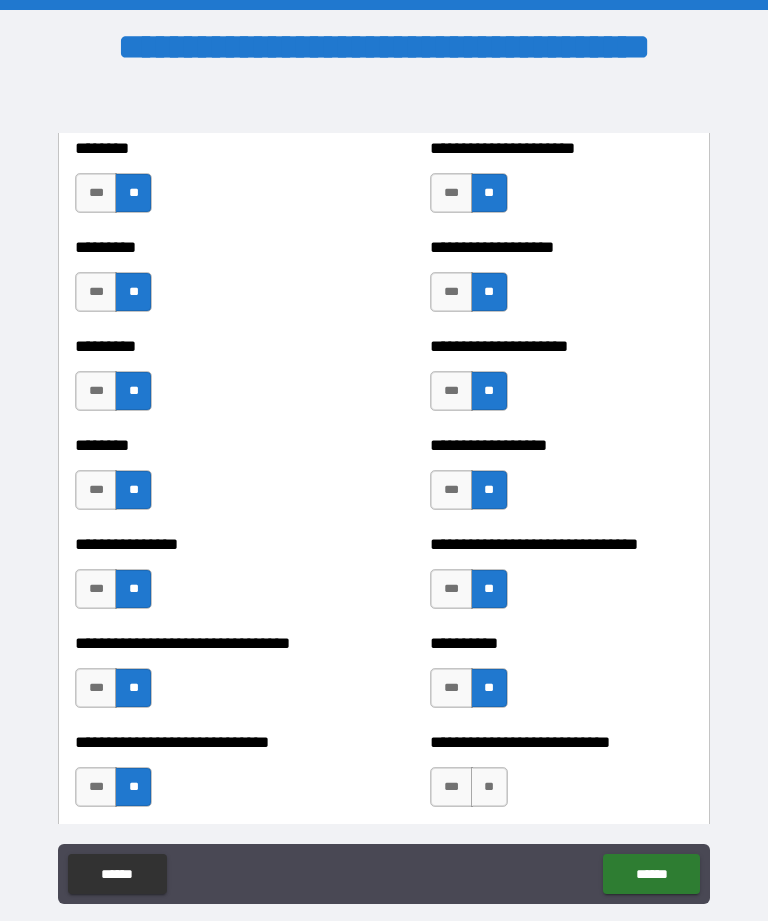 click on "**" at bounding box center (489, 787) 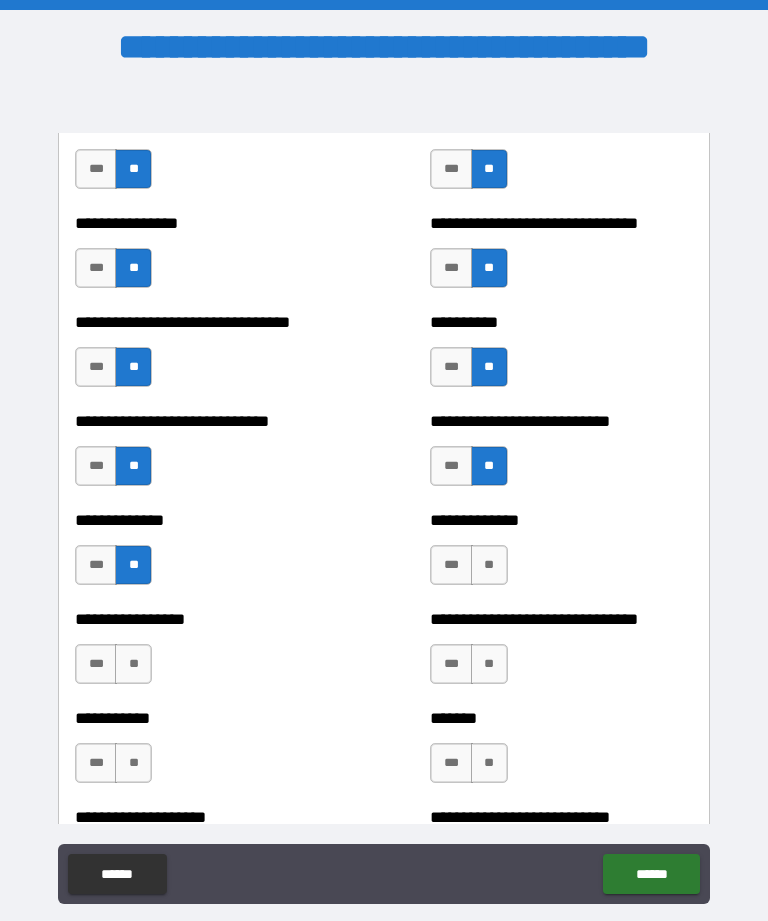 scroll, scrollTop: 7549, scrollLeft: 0, axis: vertical 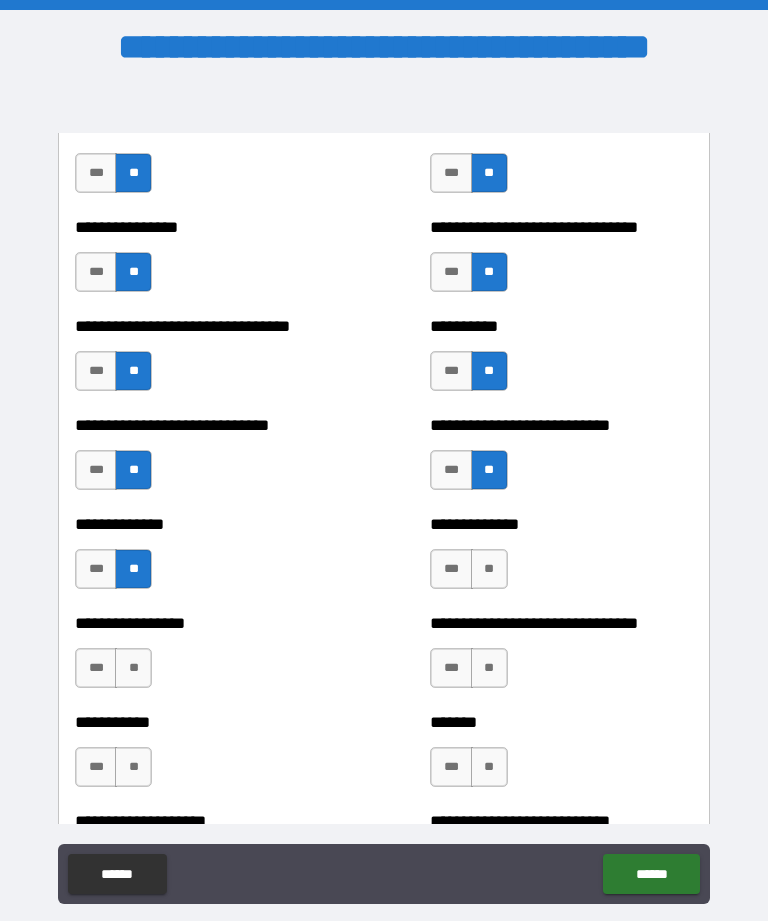 click on "**" at bounding box center [489, 569] 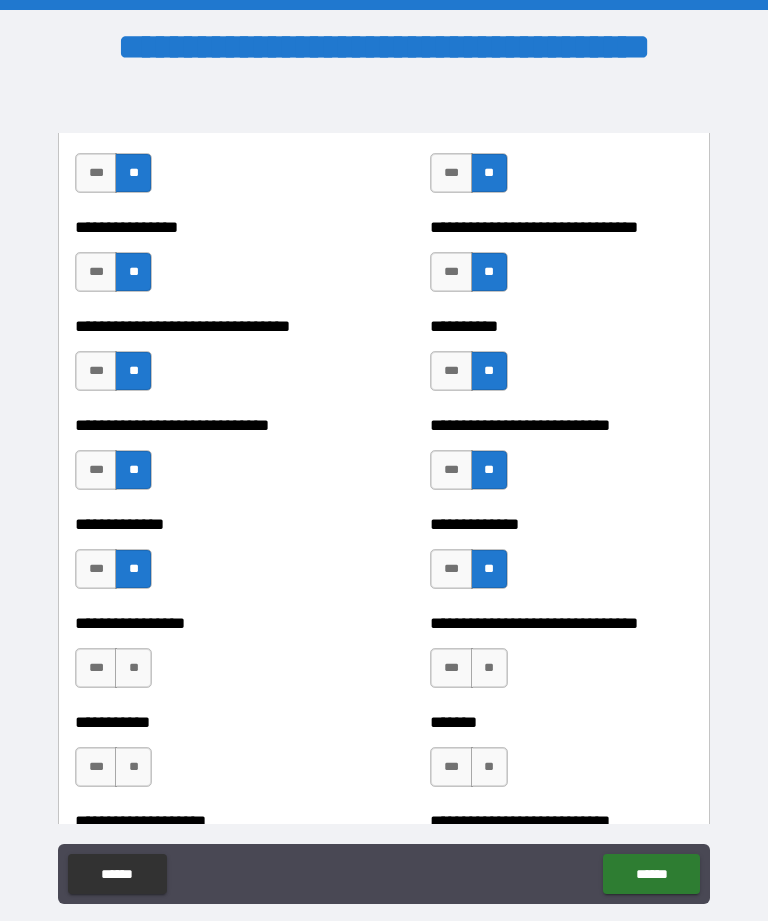 click on "**" at bounding box center [489, 668] 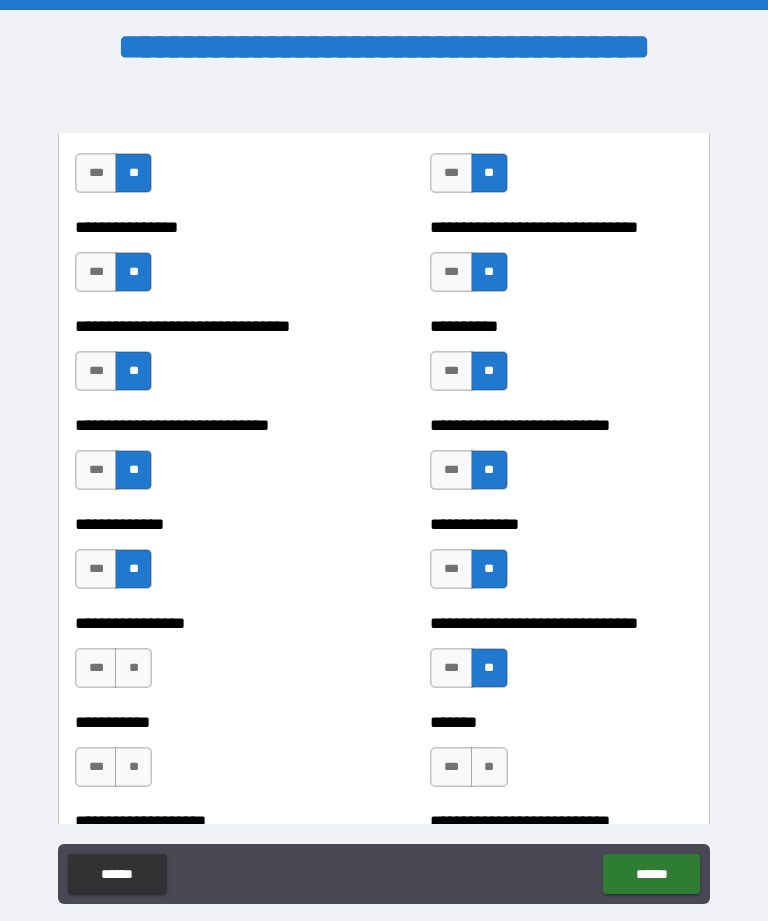 click on "**" at bounding box center [489, 767] 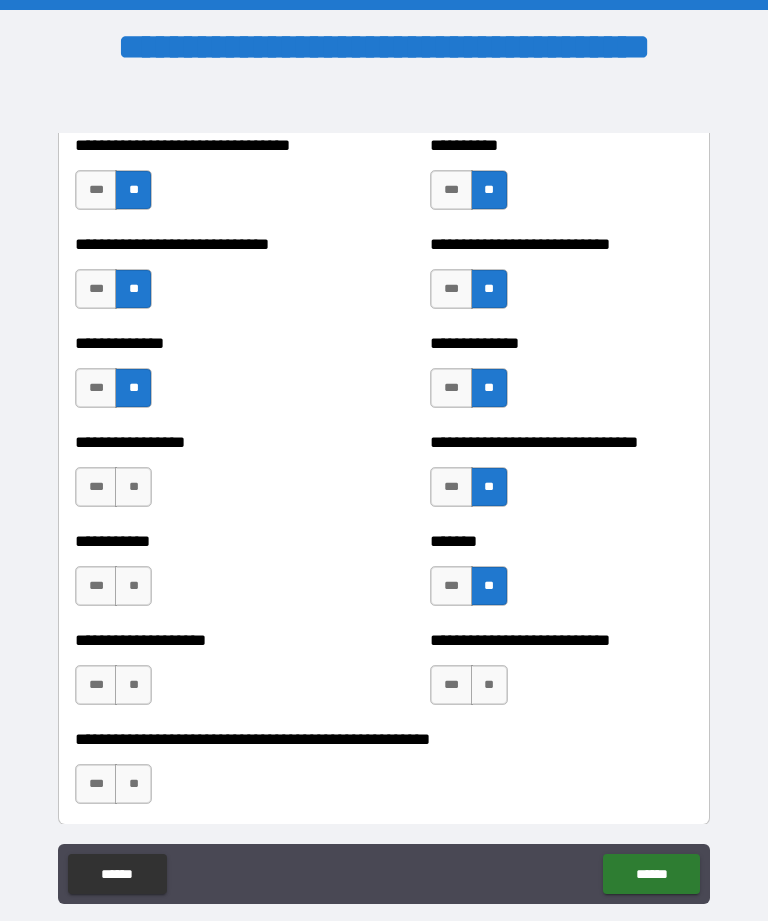 scroll, scrollTop: 7778, scrollLeft: 0, axis: vertical 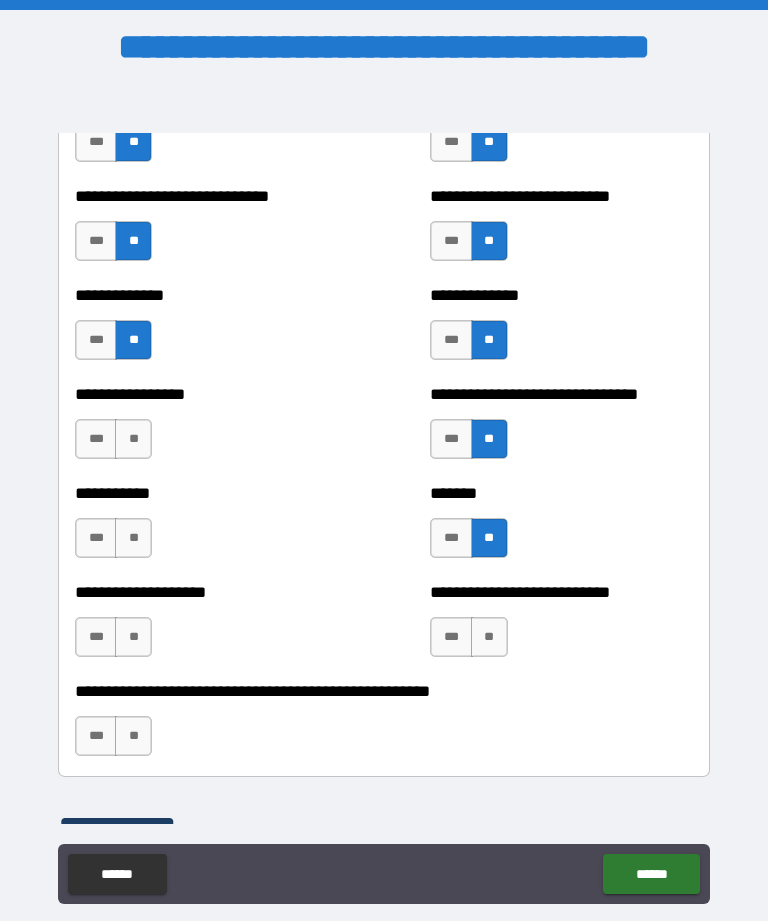 click on "**" at bounding box center [489, 637] 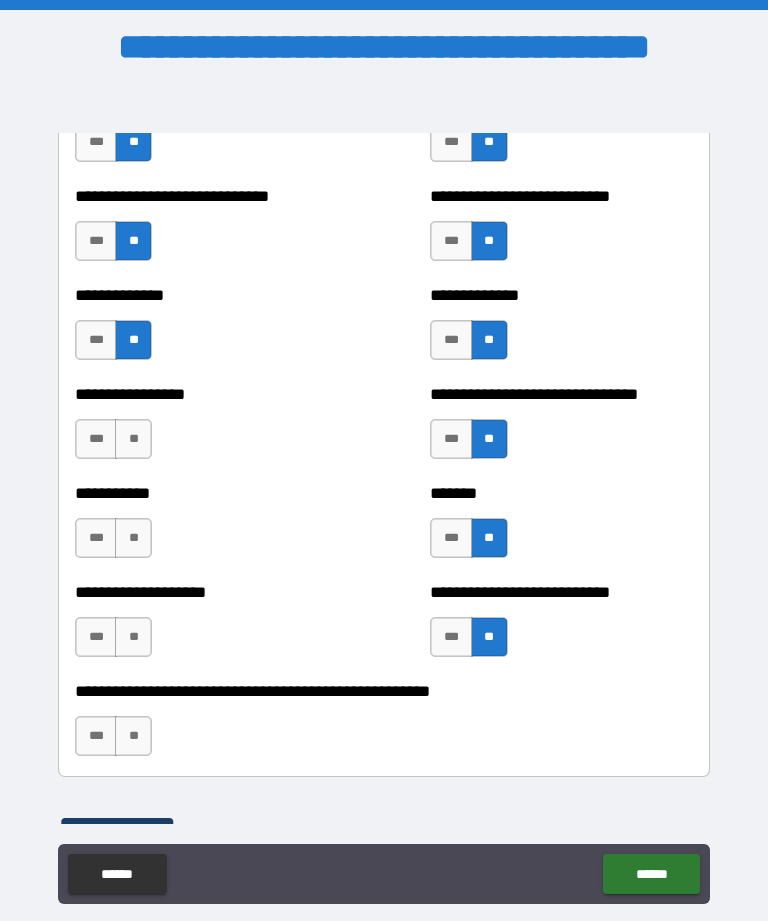 click on "**" at bounding box center (133, 439) 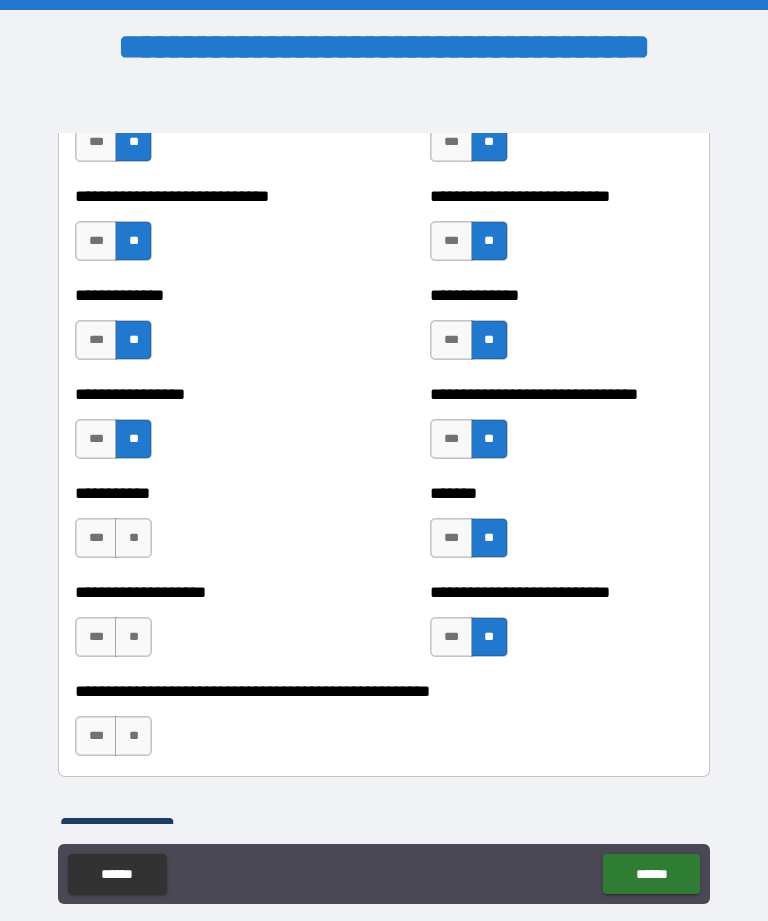 click on "**" at bounding box center (133, 538) 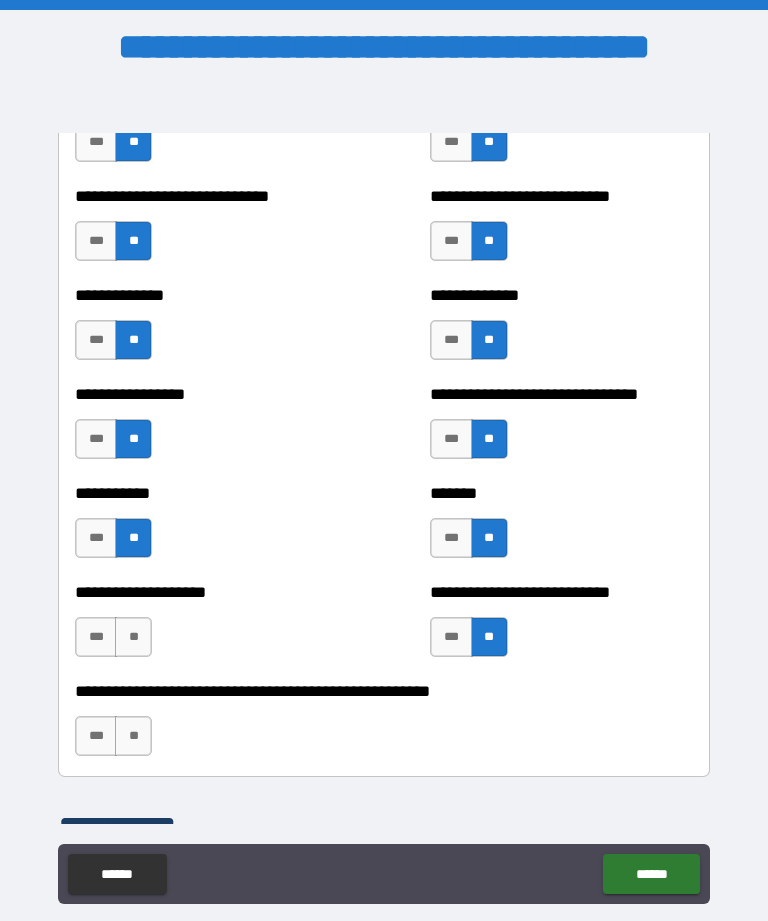 click on "**" at bounding box center [133, 637] 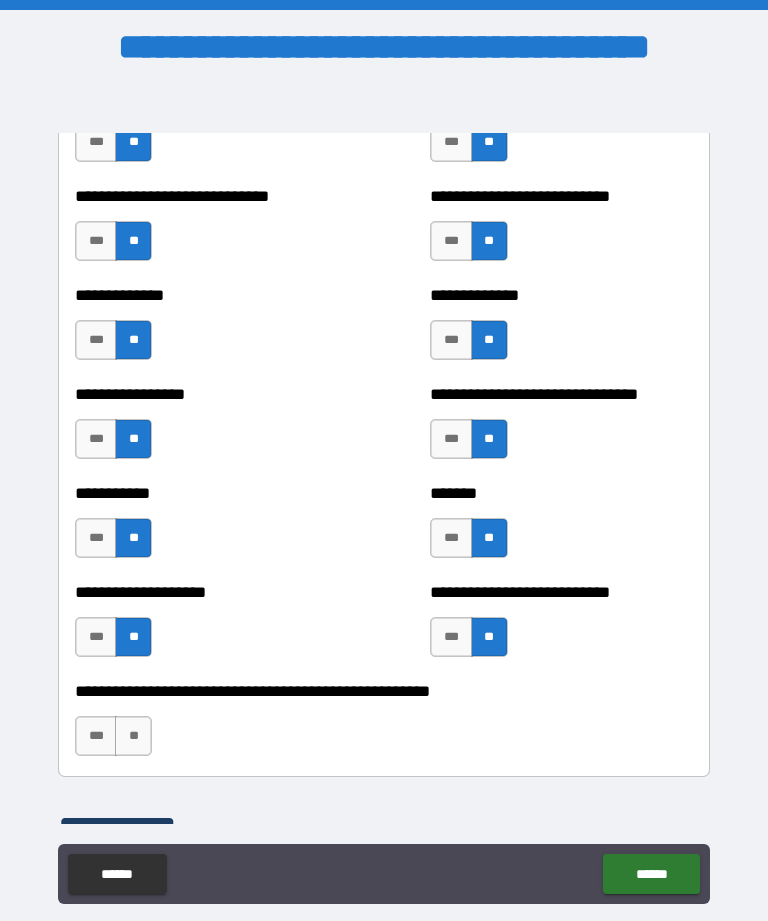 click on "**" at bounding box center [133, 736] 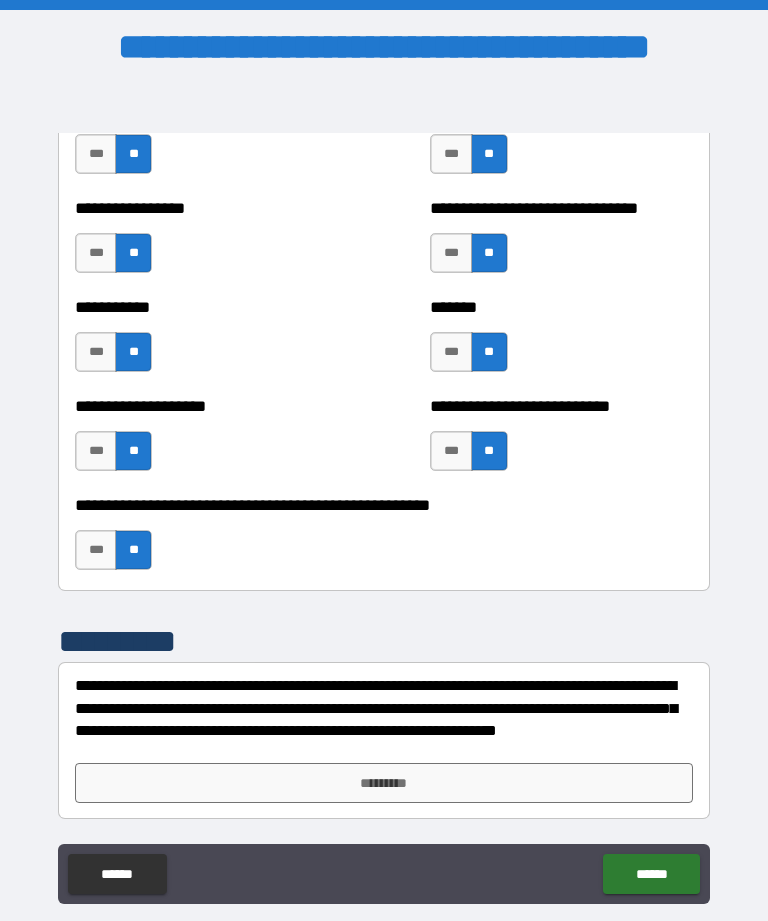 scroll, scrollTop: 7964, scrollLeft: 0, axis: vertical 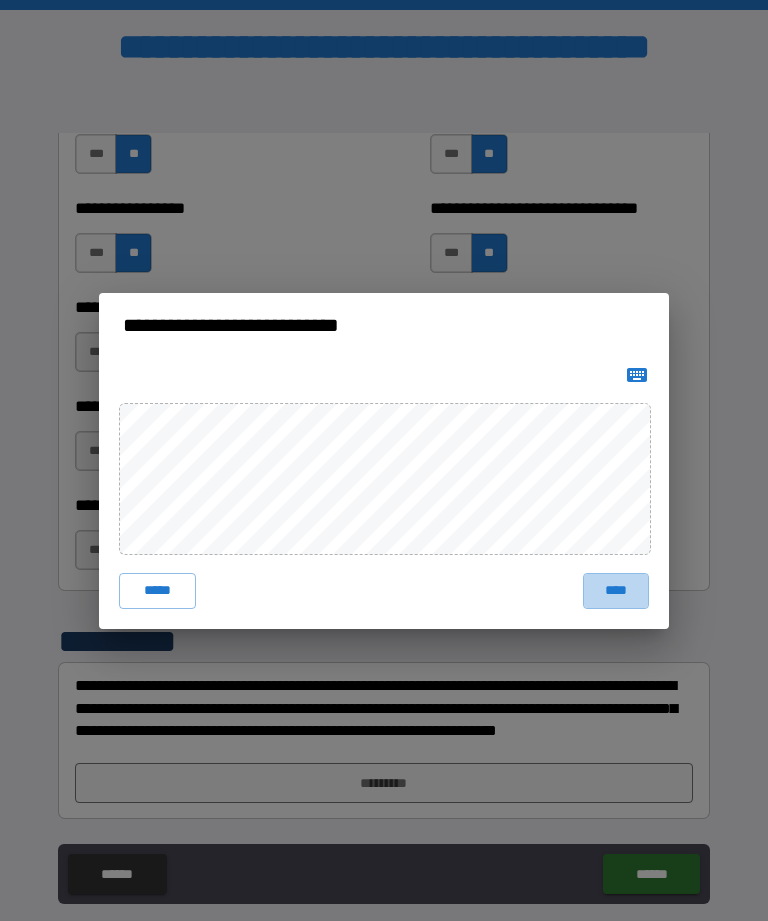 click on "****" at bounding box center (616, 591) 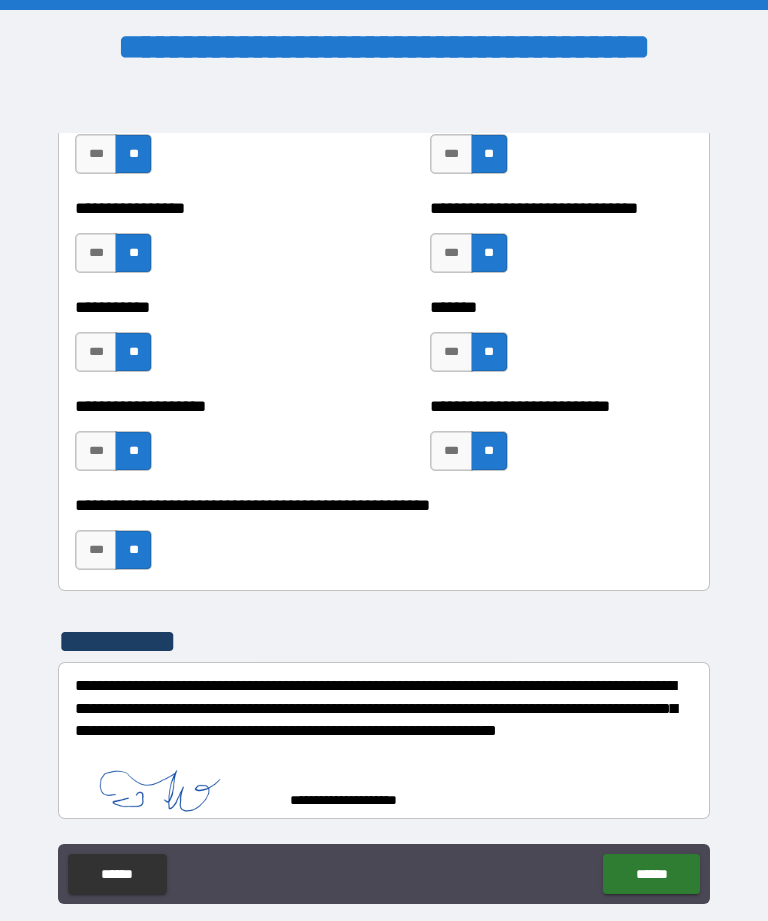 scroll, scrollTop: 7954, scrollLeft: 0, axis: vertical 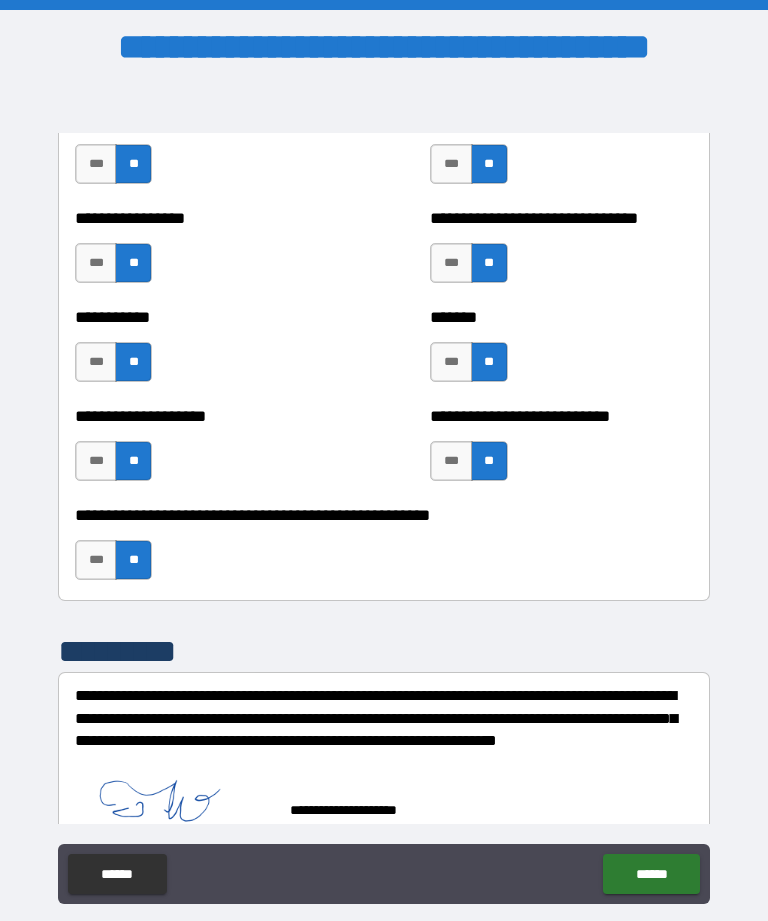 click on "******" at bounding box center (651, 874) 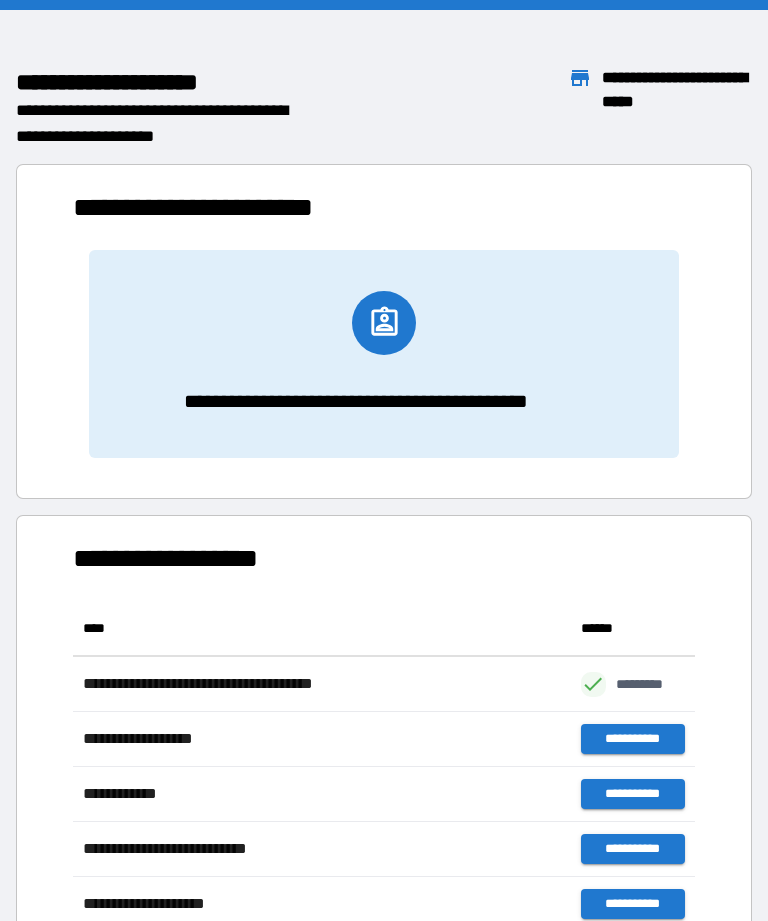 scroll, scrollTop: 1, scrollLeft: 1, axis: both 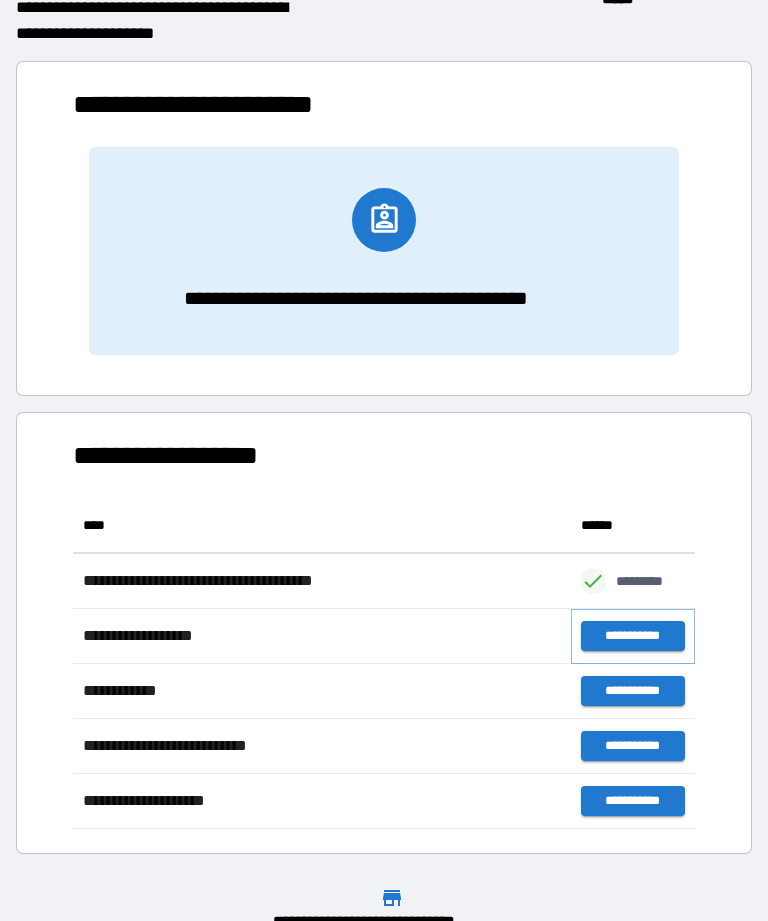 click on "**********" at bounding box center [633, 636] 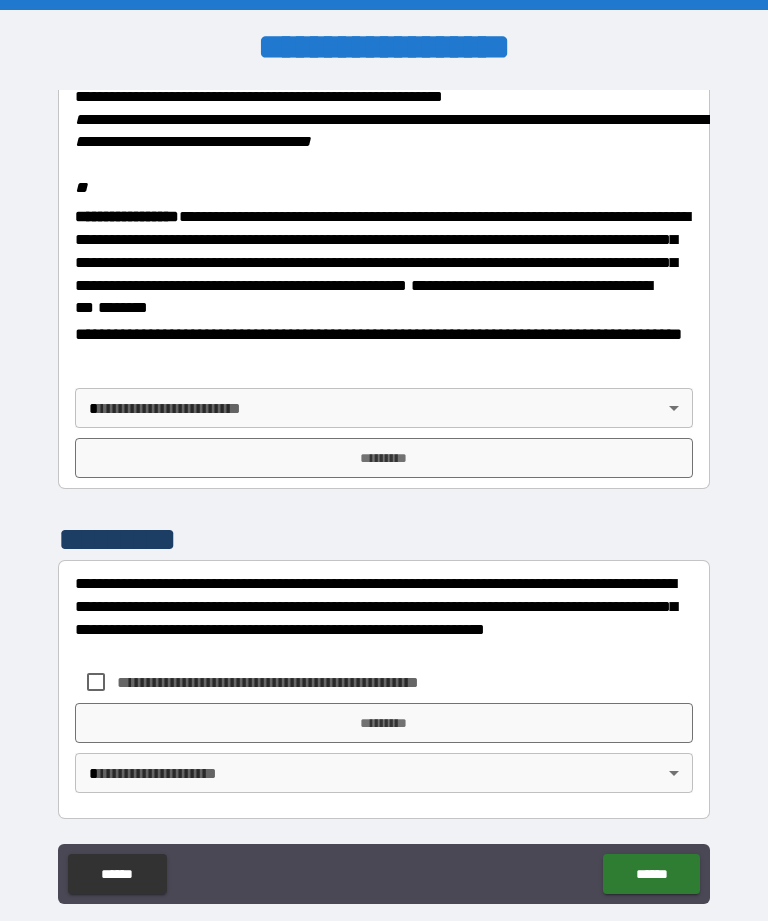 scroll, scrollTop: 2382, scrollLeft: 0, axis: vertical 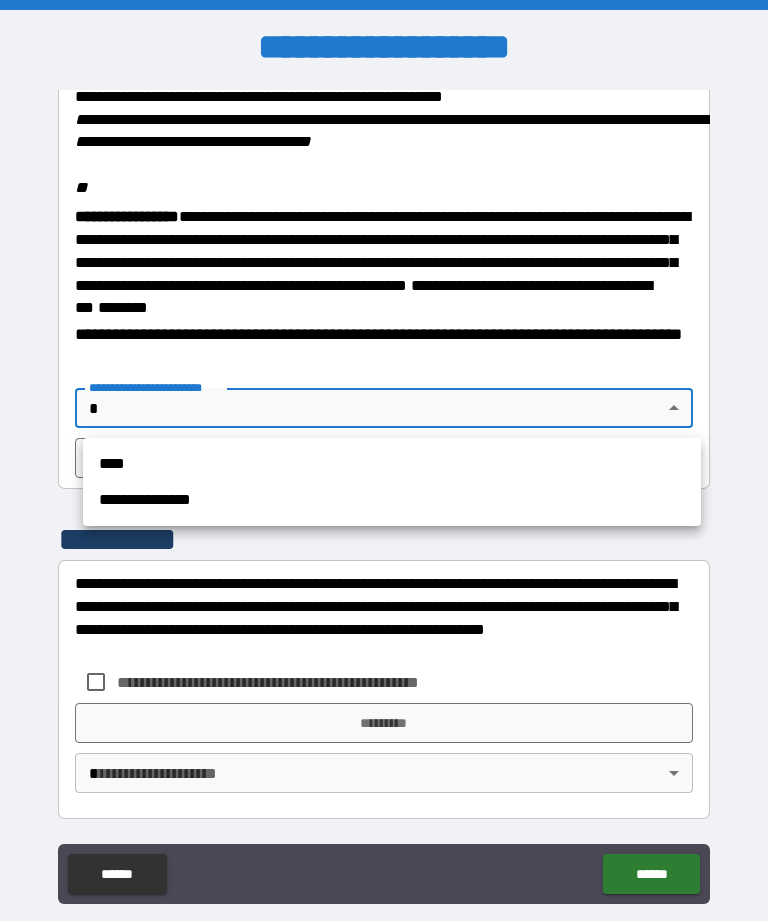 click on "**********" at bounding box center [392, 500] 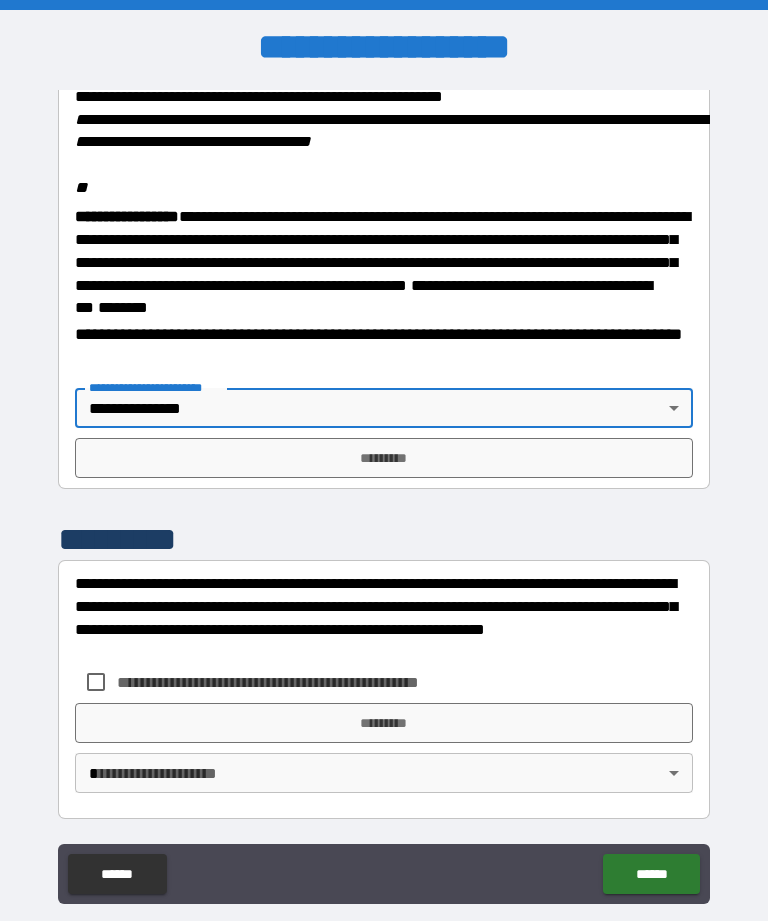 click on "*********" at bounding box center (384, 458) 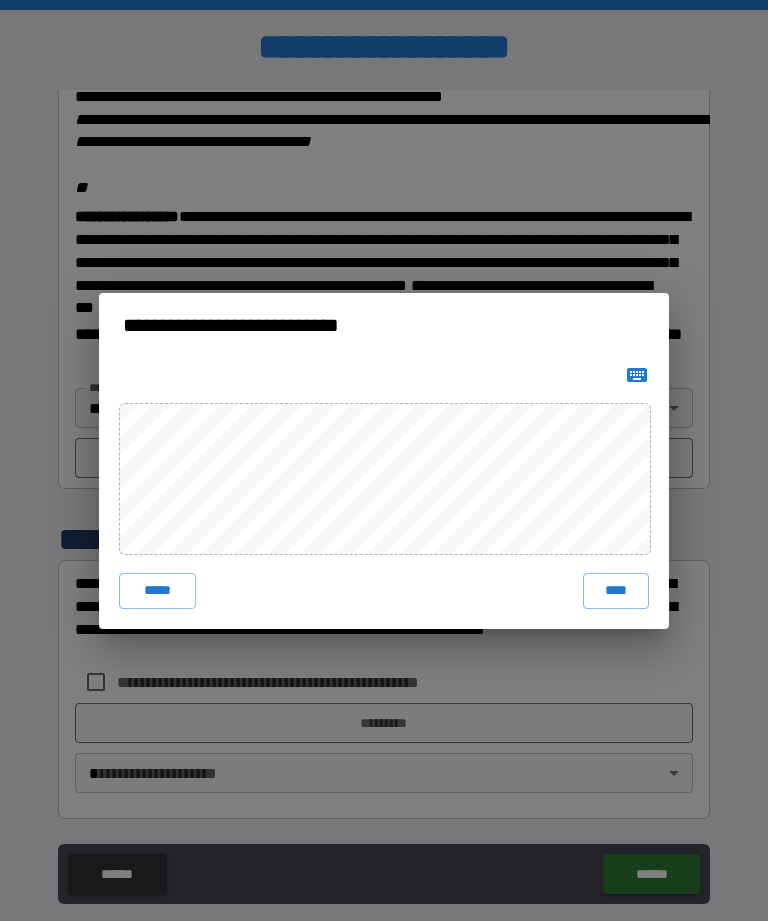 click on "****" at bounding box center [616, 591] 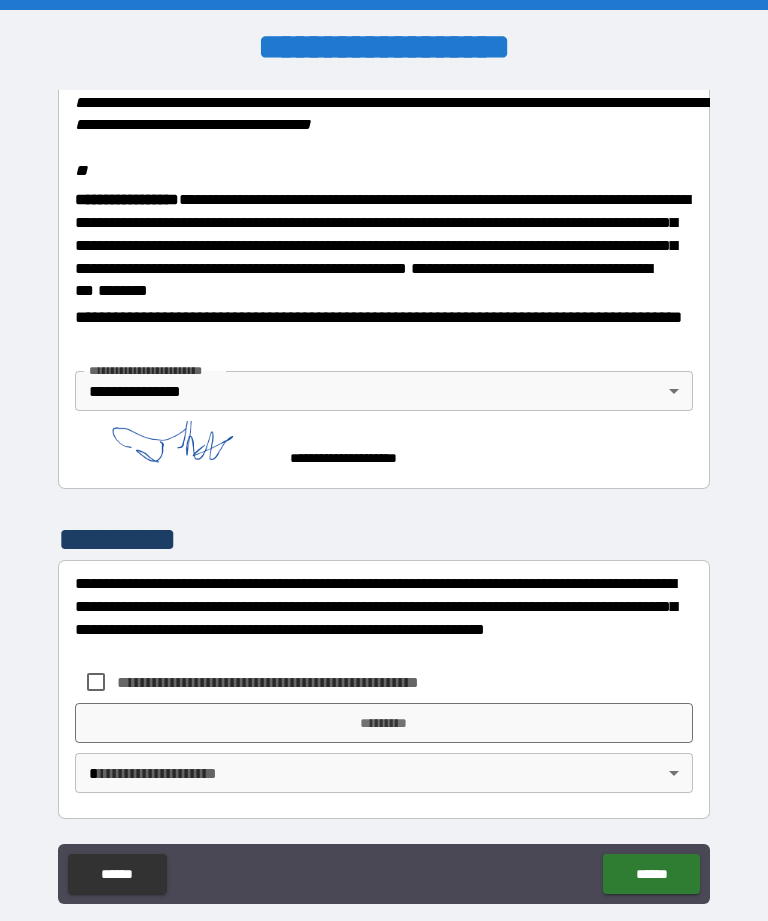 scroll, scrollTop: 2399, scrollLeft: 0, axis: vertical 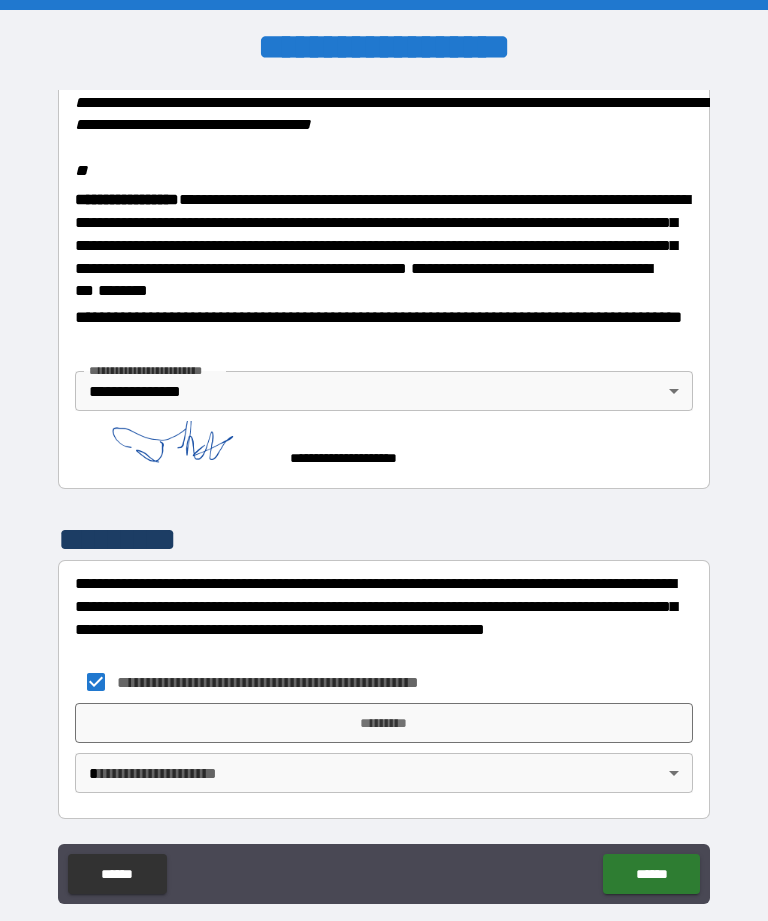 click on "*********" at bounding box center (384, 723) 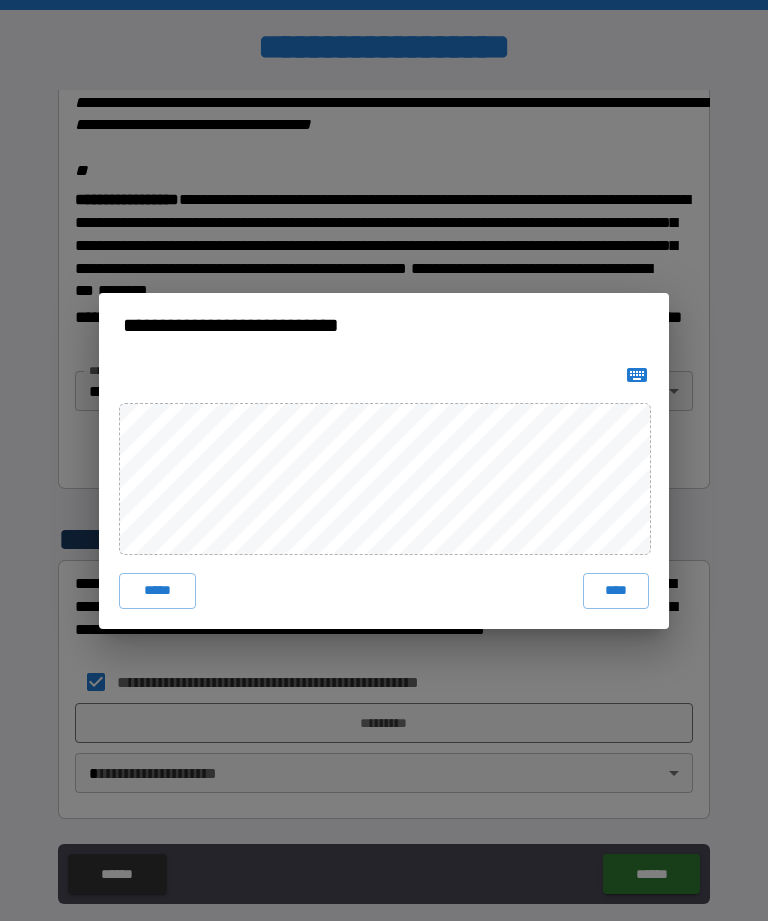 click on "****" at bounding box center [616, 591] 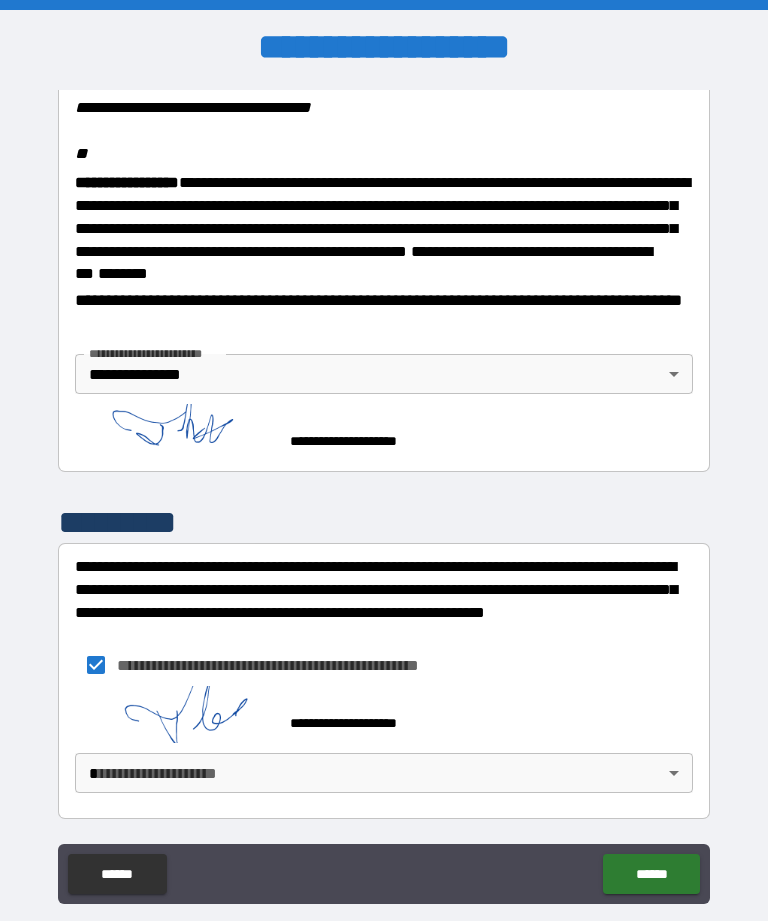 scroll, scrollTop: 2416, scrollLeft: 0, axis: vertical 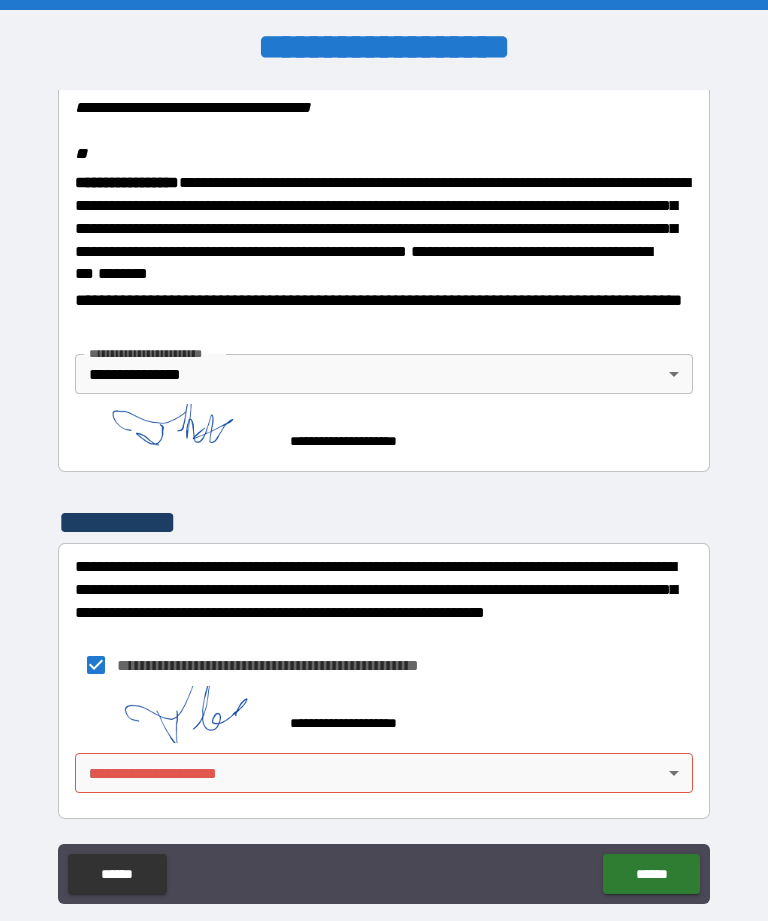 click on "**********" at bounding box center (384, 492) 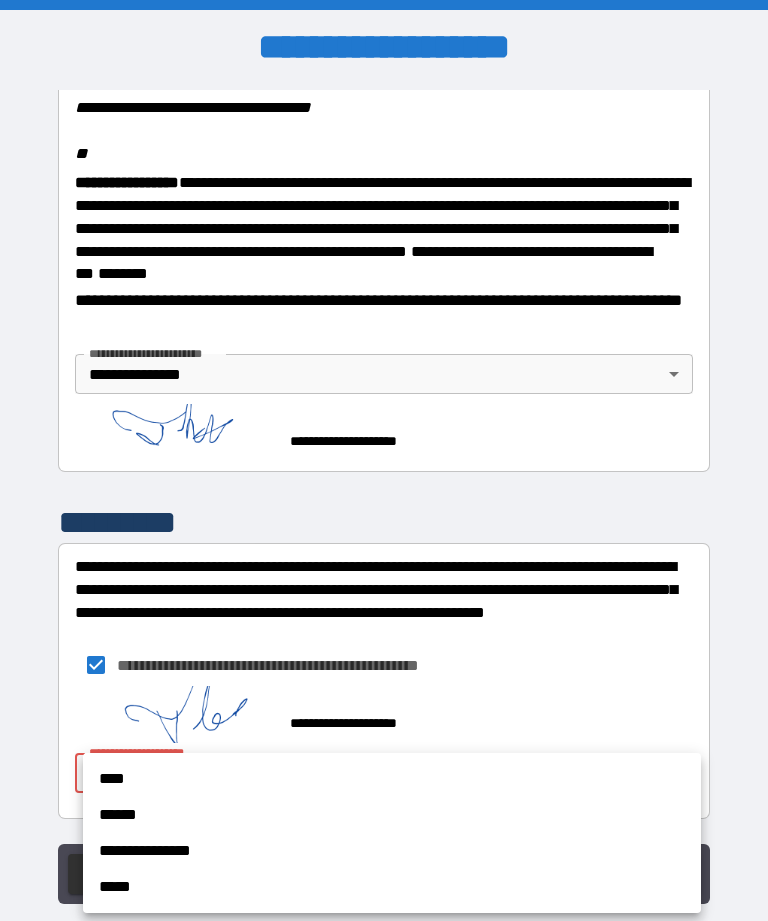 click on "**********" at bounding box center (392, 851) 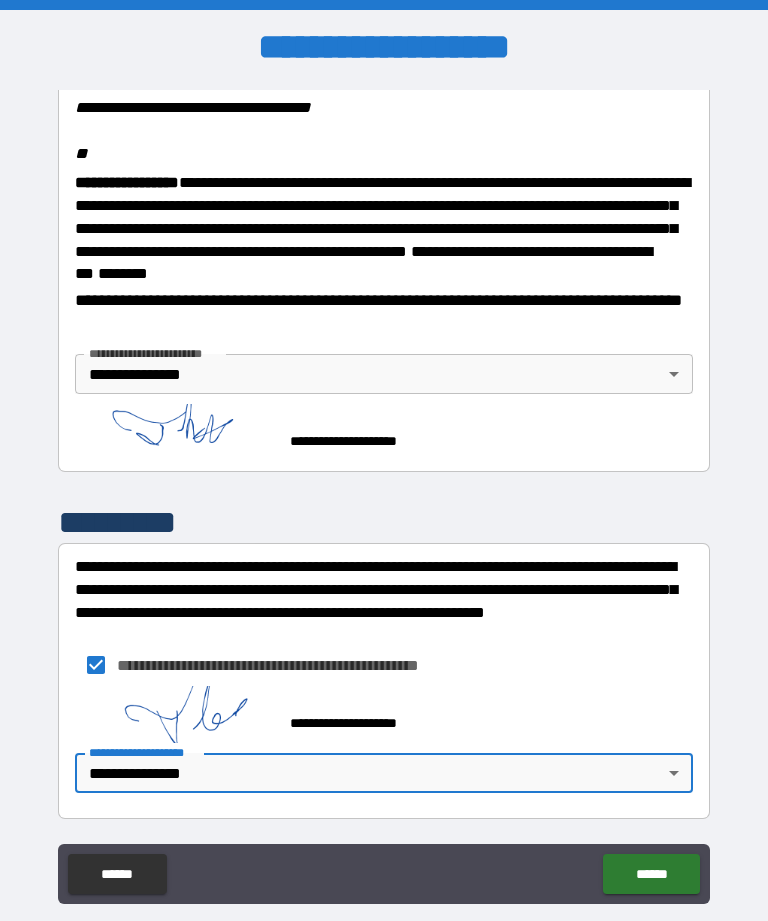 scroll, scrollTop: 2416, scrollLeft: 0, axis: vertical 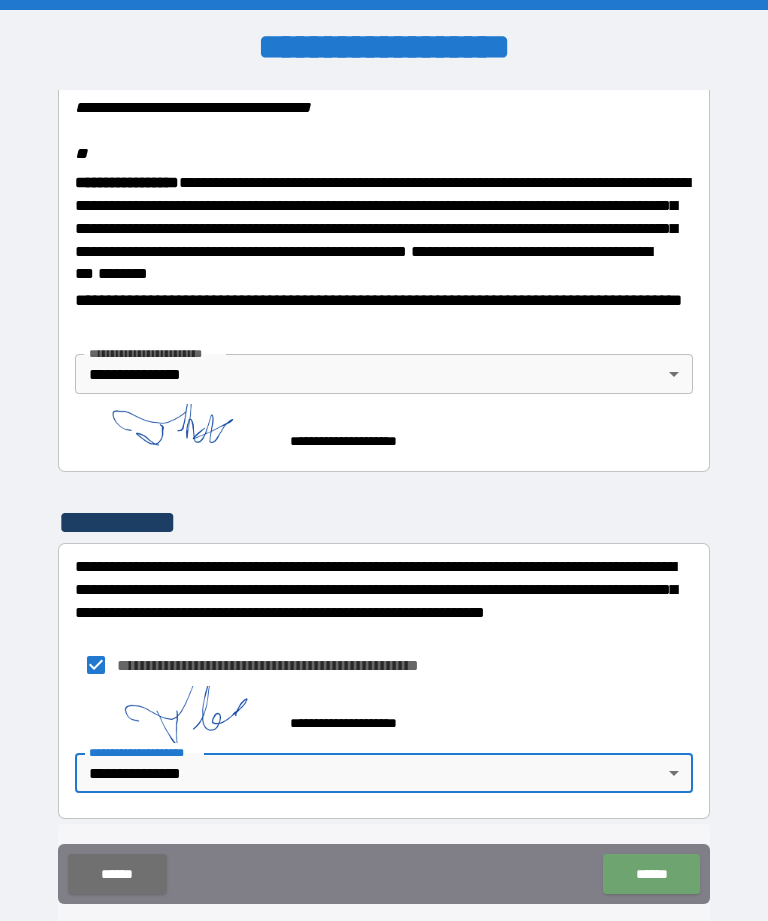 click on "******" at bounding box center [651, 874] 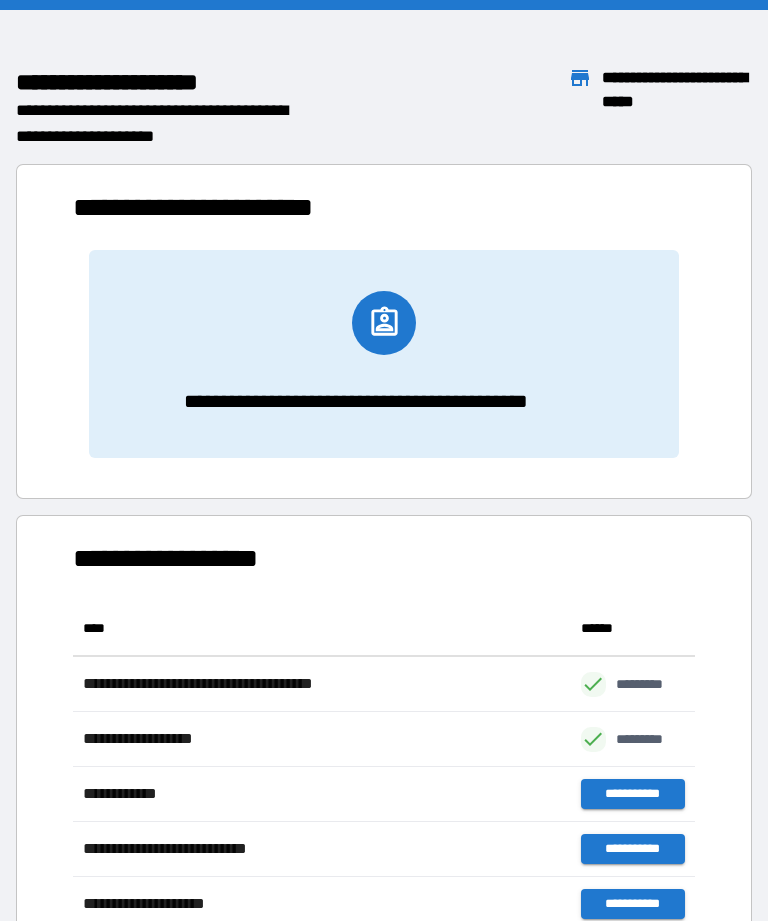 scroll, scrollTop: 1, scrollLeft: 1, axis: both 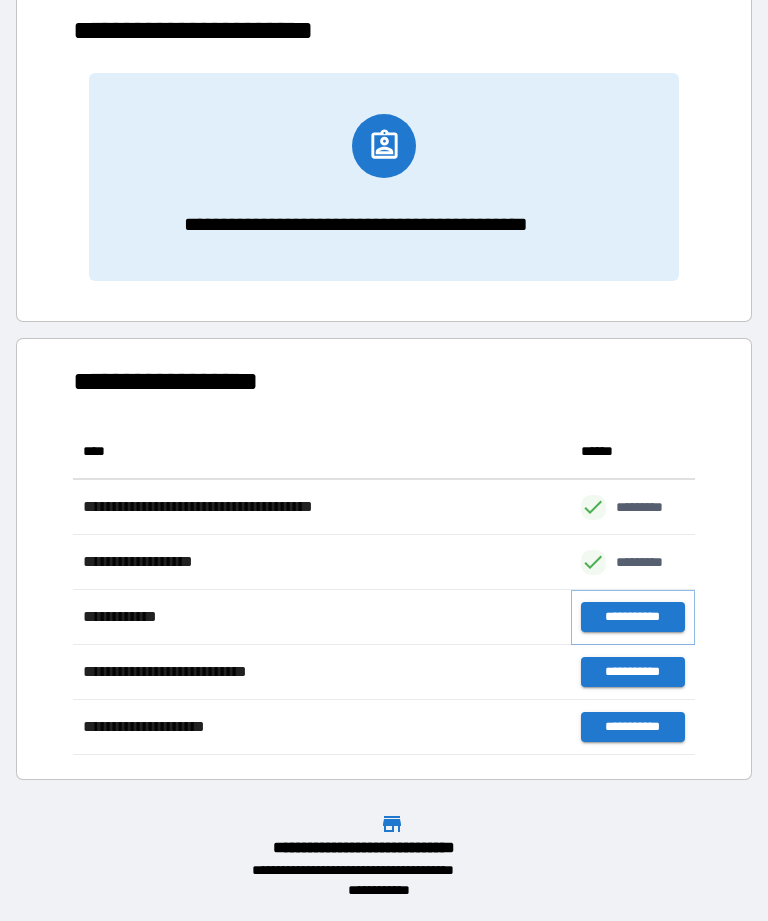click on "**********" at bounding box center [633, 617] 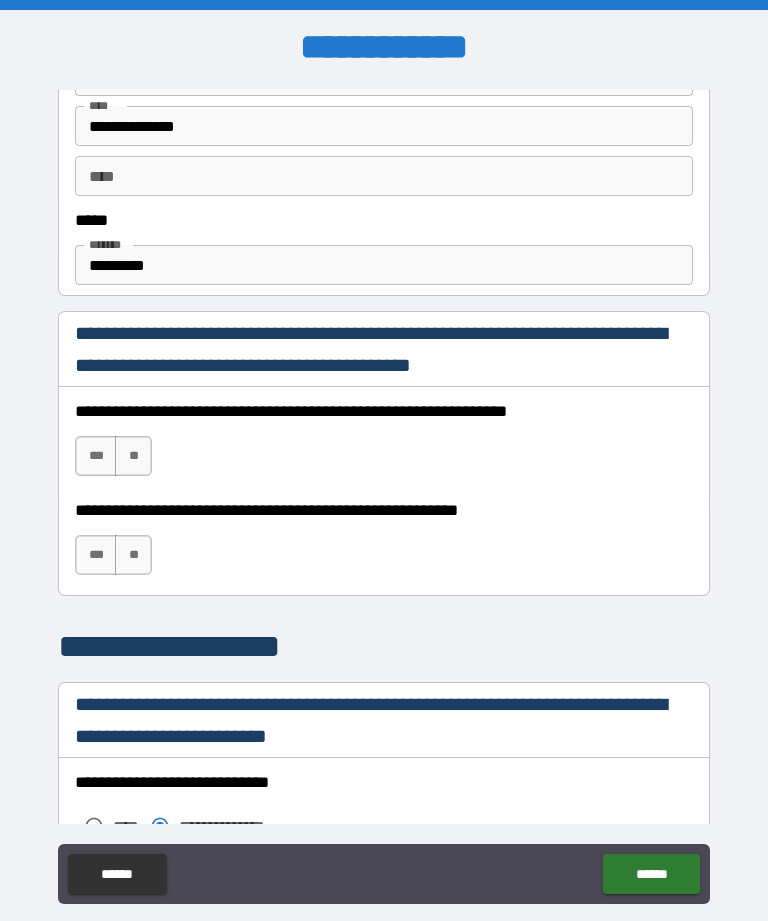 scroll, scrollTop: 1137, scrollLeft: 0, axis: vertical 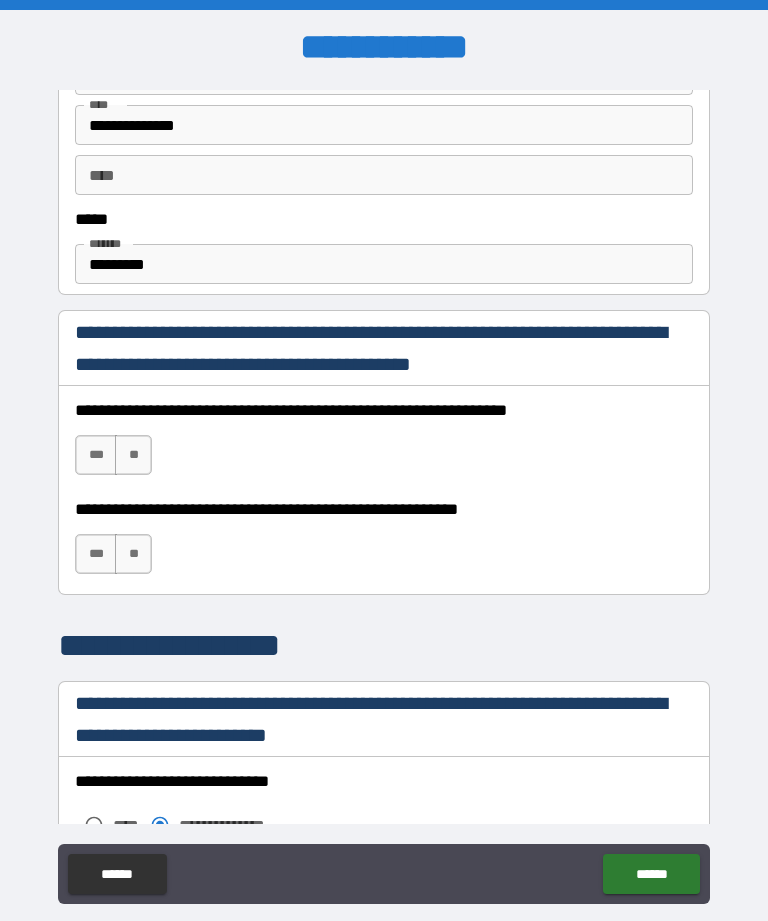 click on "***" at bounding box center [96, 455] 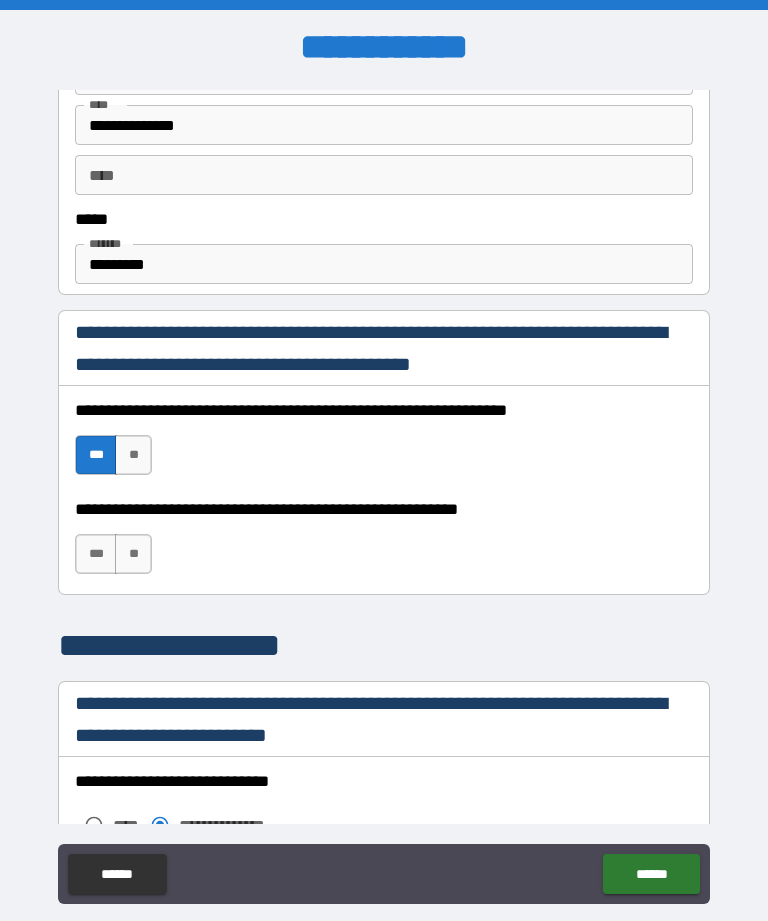 click on "***" at bounding box center [96, 554] 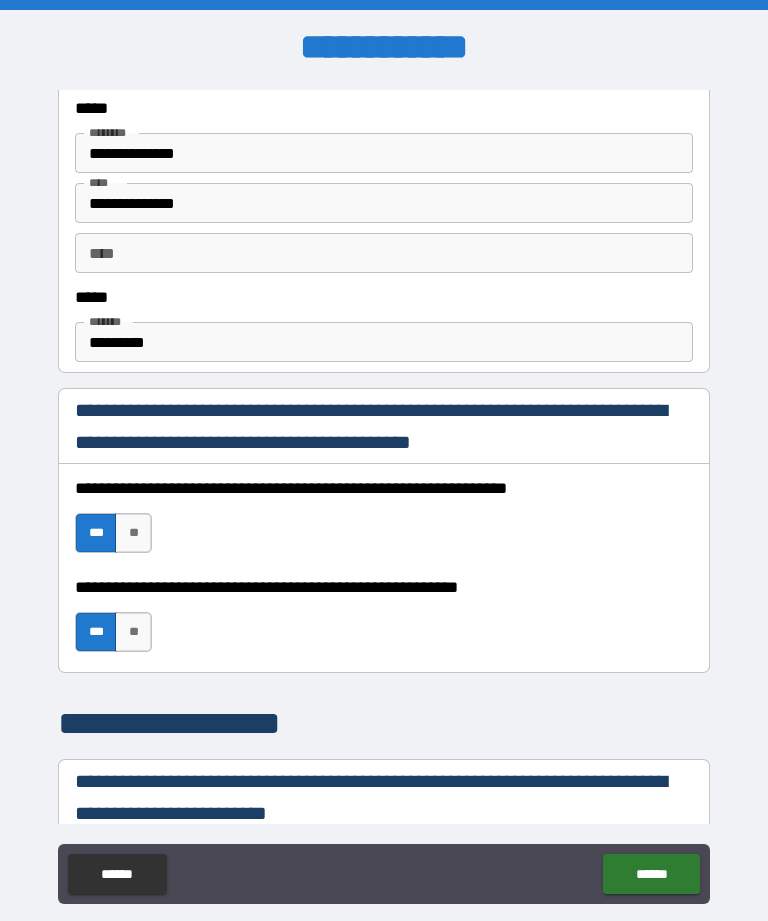 scroll, scrollTop: 1058, scrollLeft: 0, axis: vertical 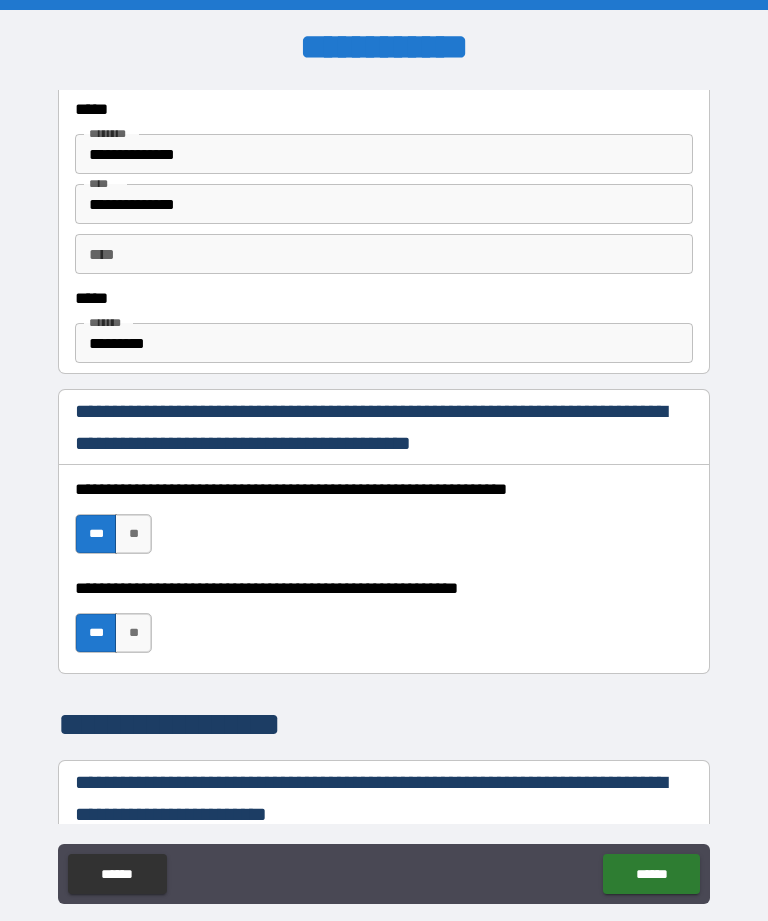 click on "**" at bounding box center [133, 633] 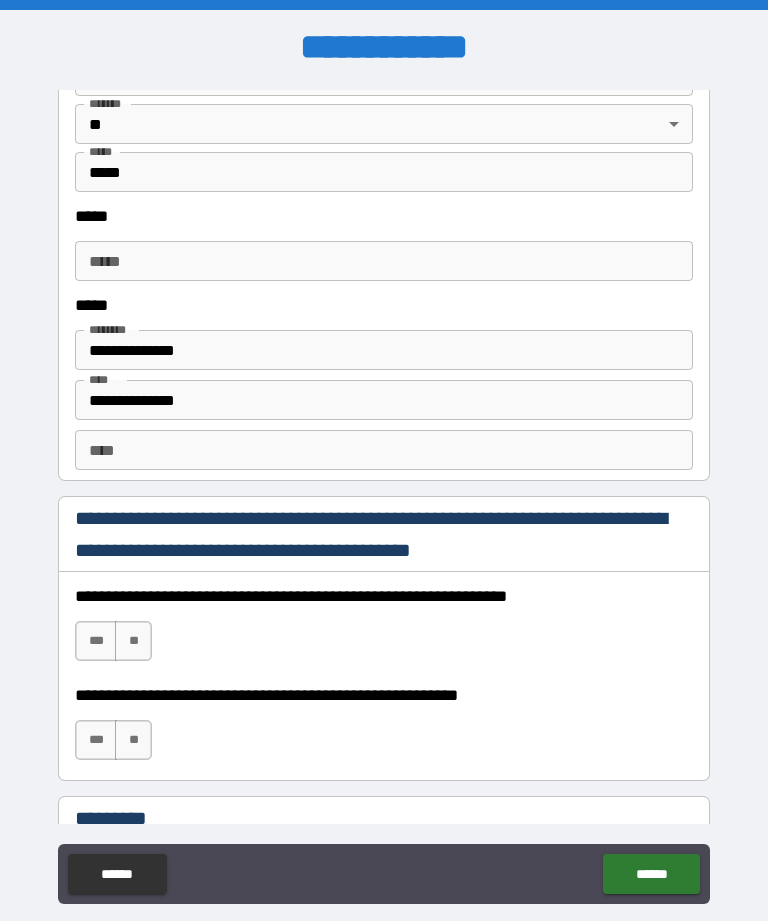 scroll, scrollTop: 2589, scrollLeft: 0, axis: vertical 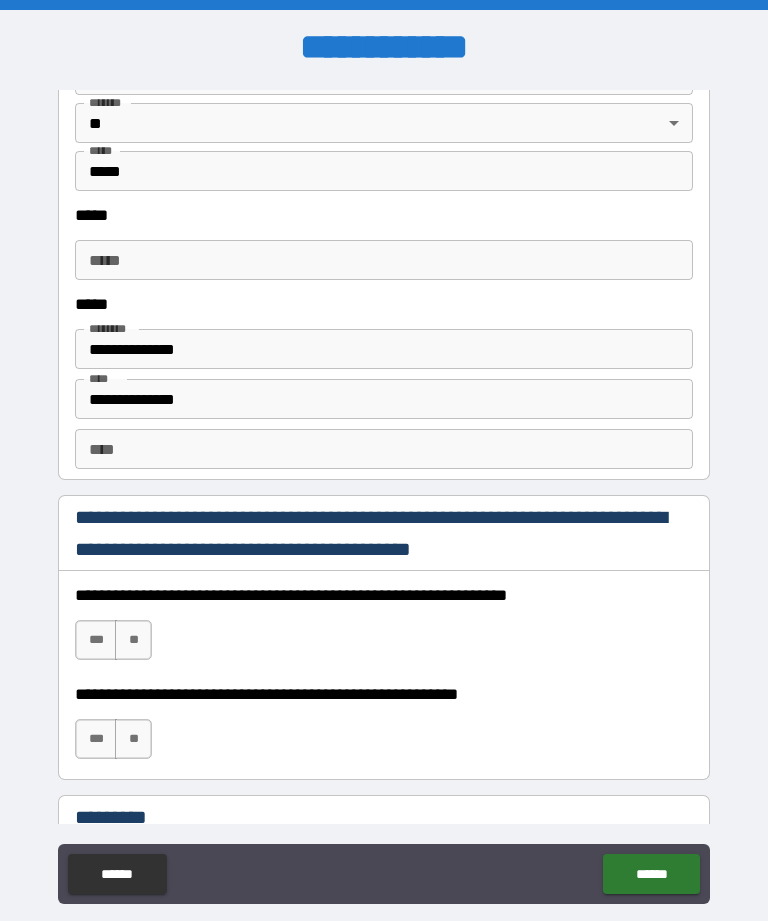 click on "**********" at bounding box center (384, 625) 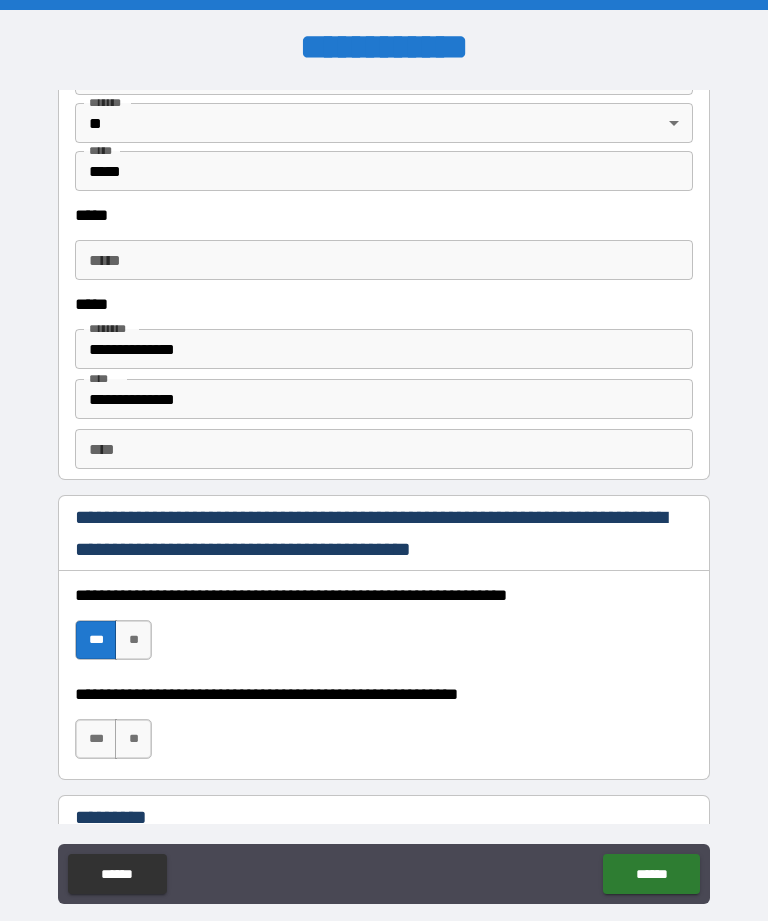 click on "**********" at bounding box center [384, 729] 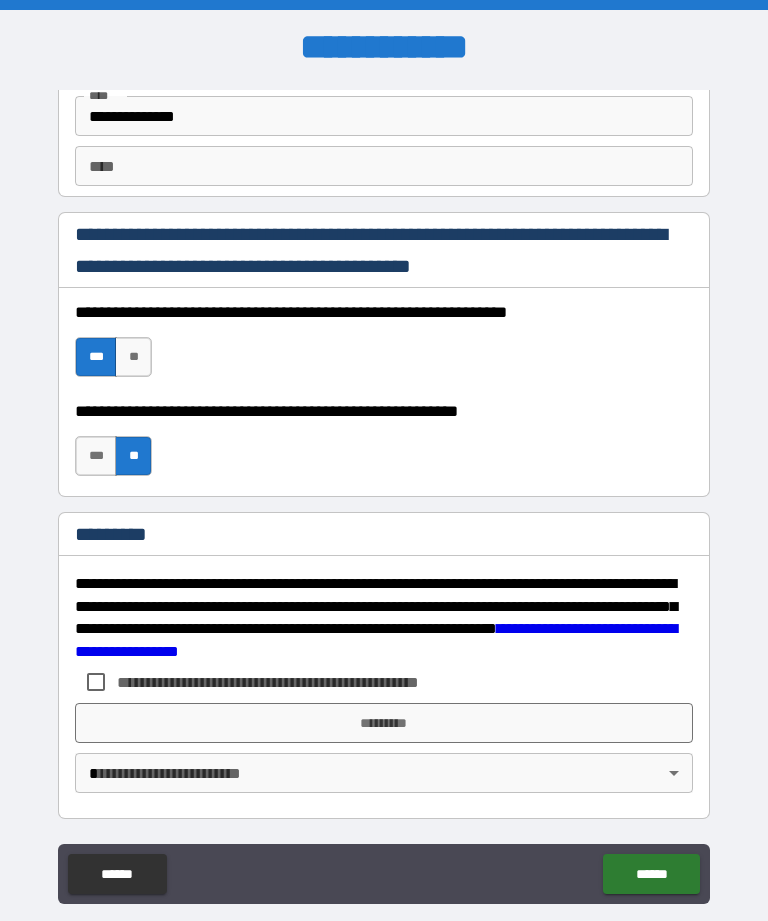 scroll, scrollTop: 2872, scrollLeft: 0, axis: vertical 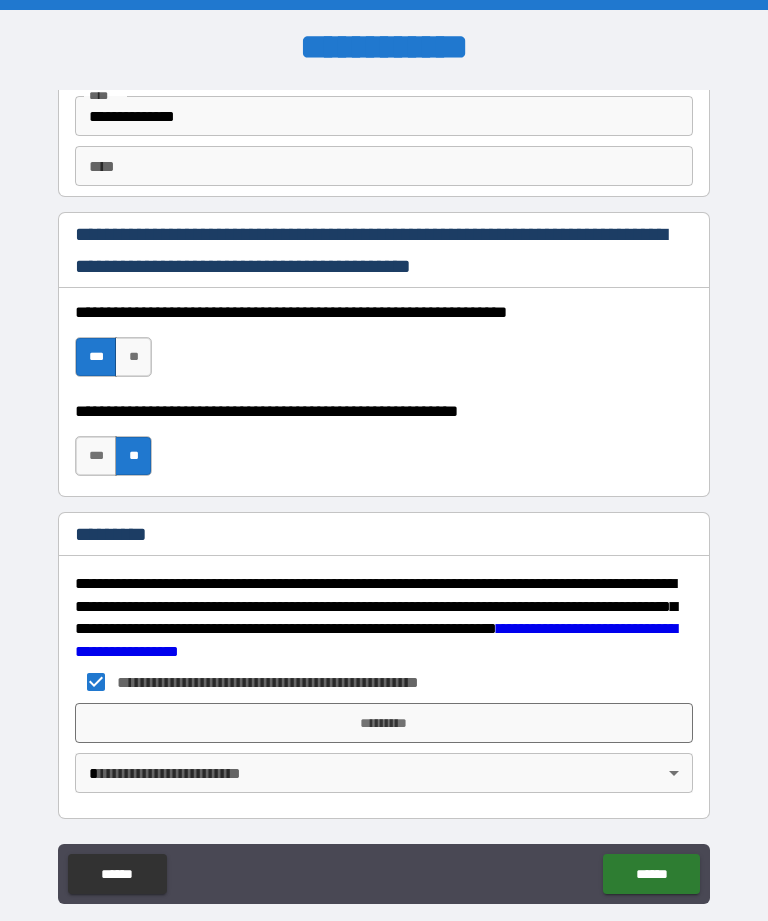 click on "*********" at bounding box center [384, 723] 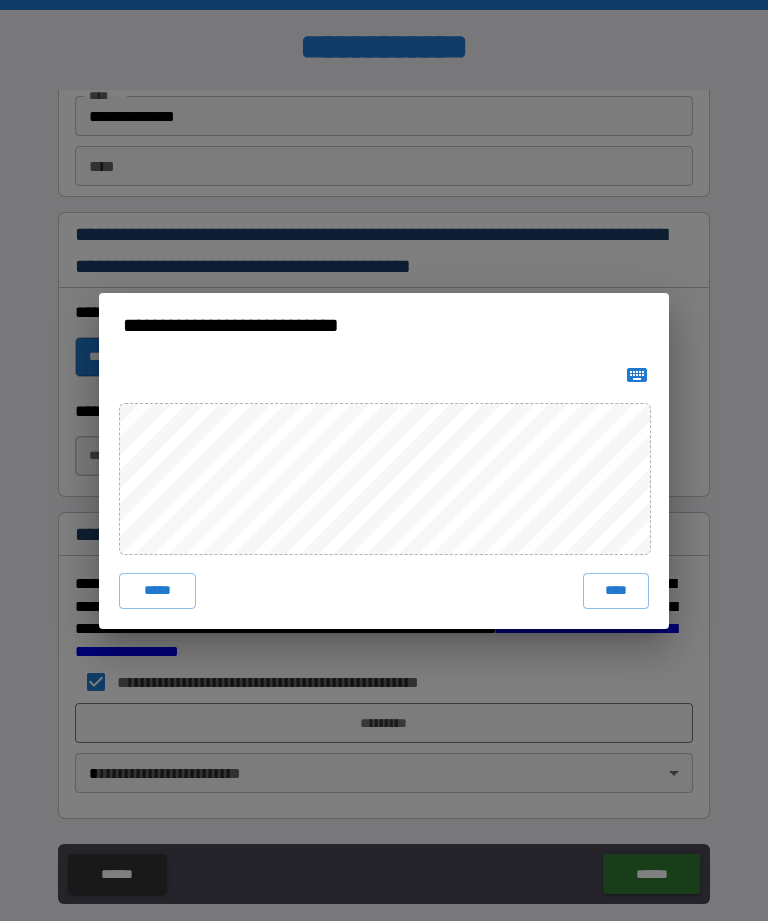 click on "****" at bounding box center (616, 591) 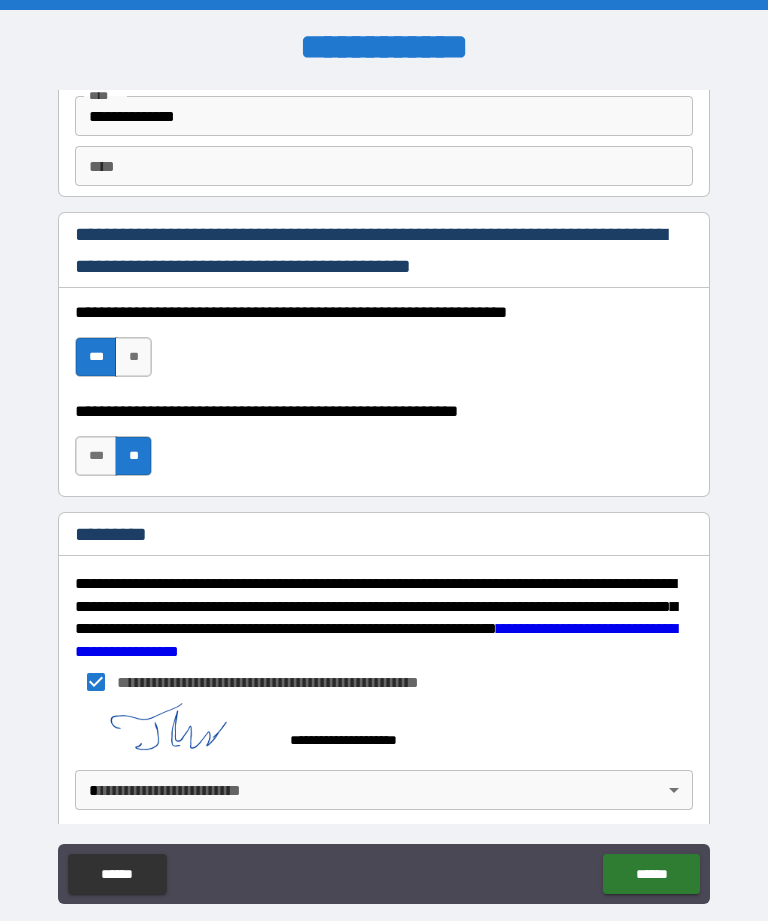 click on "******   ******" at bounding box center [384, 876] 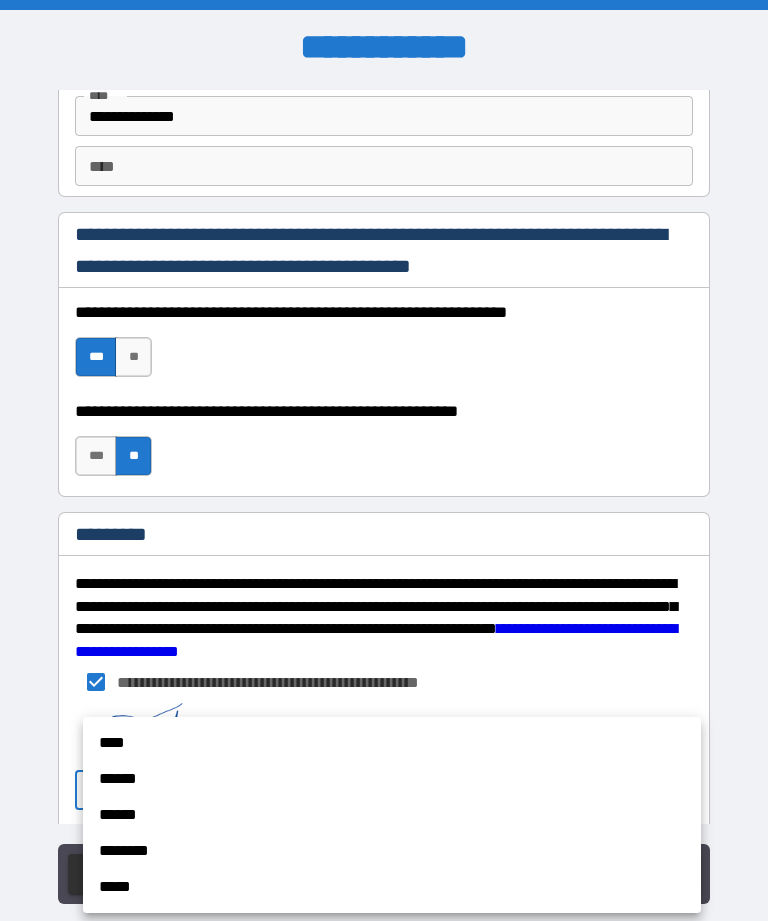 click on "******" at bounding box center [392, 779] 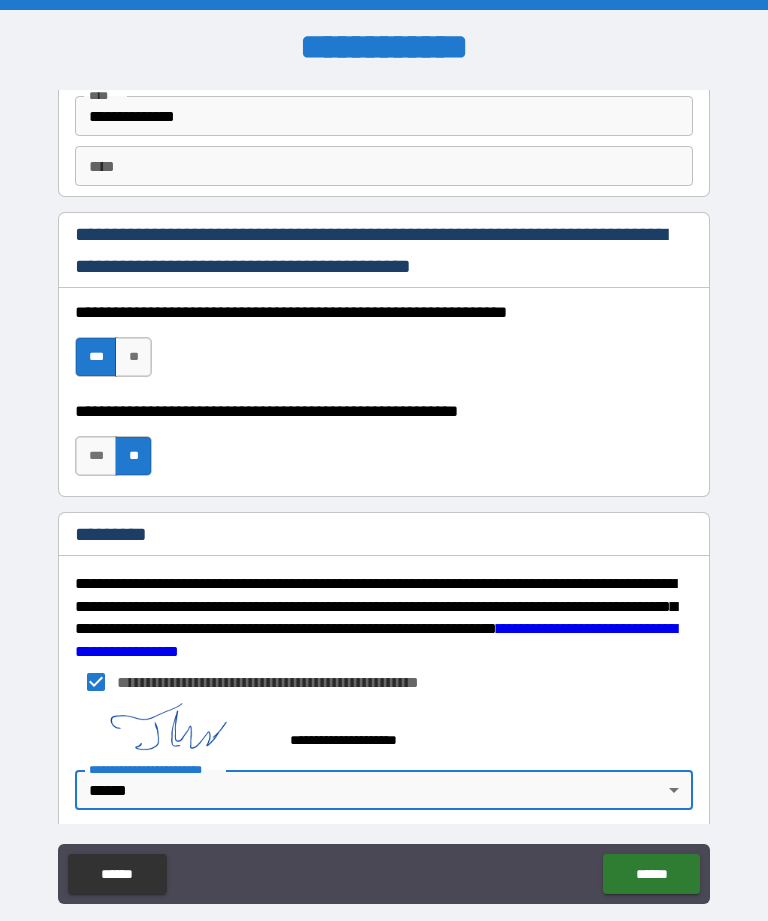 type on "*" 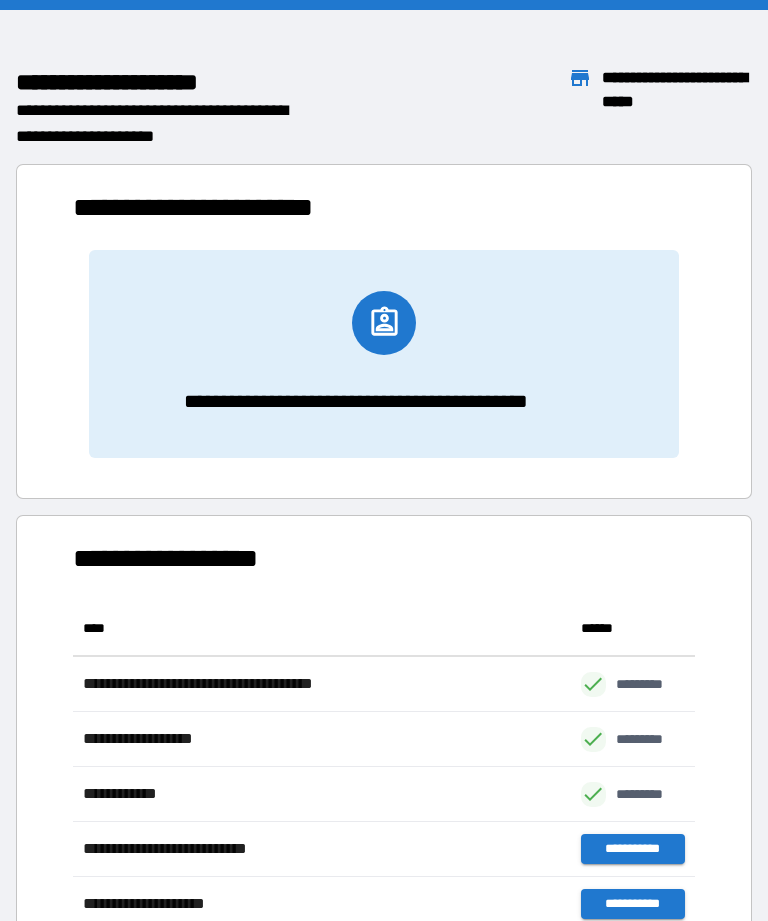 scroll, scrollTop: 331, scrollLeft: 622, axis: both 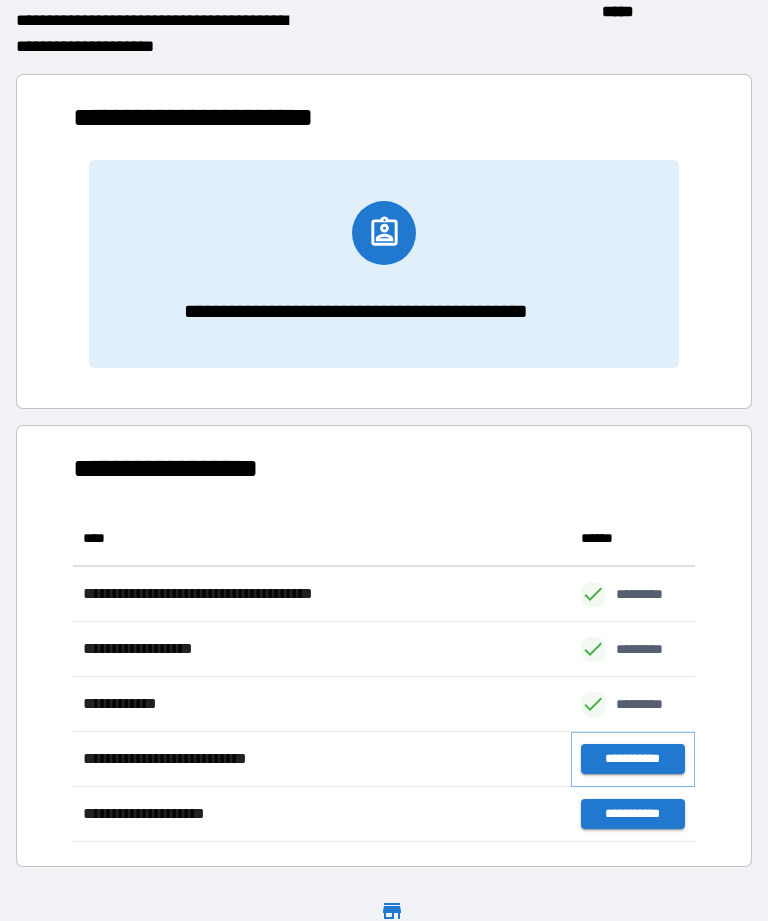 click on "**********" at bounding box center [633, 759] 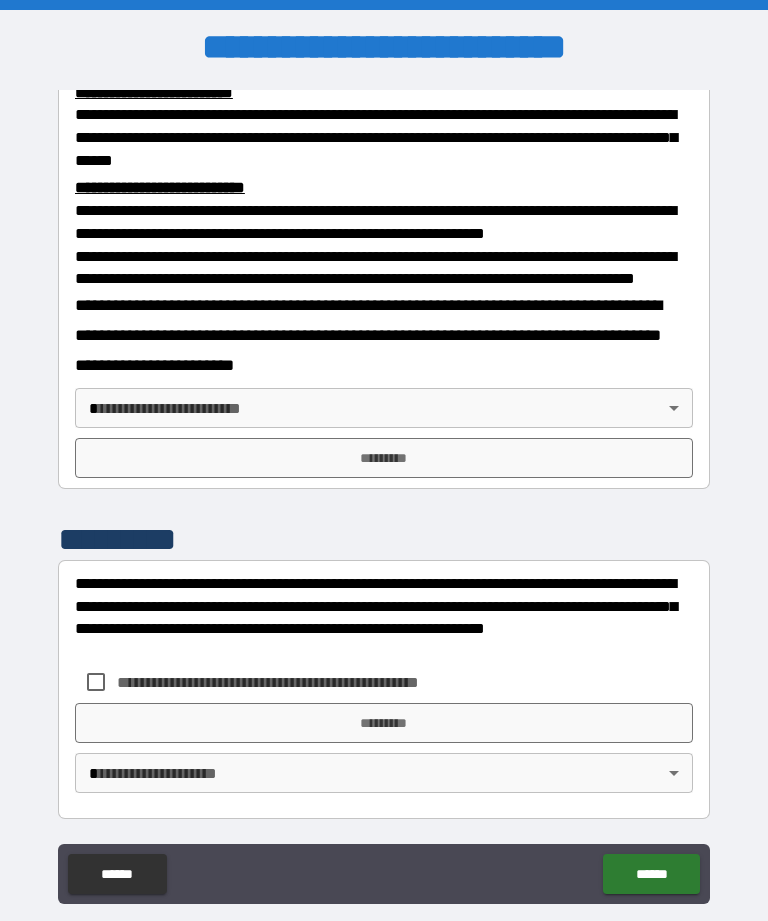 scroll, scrollTop: 734, scrollLeft: 0, axis: vertical 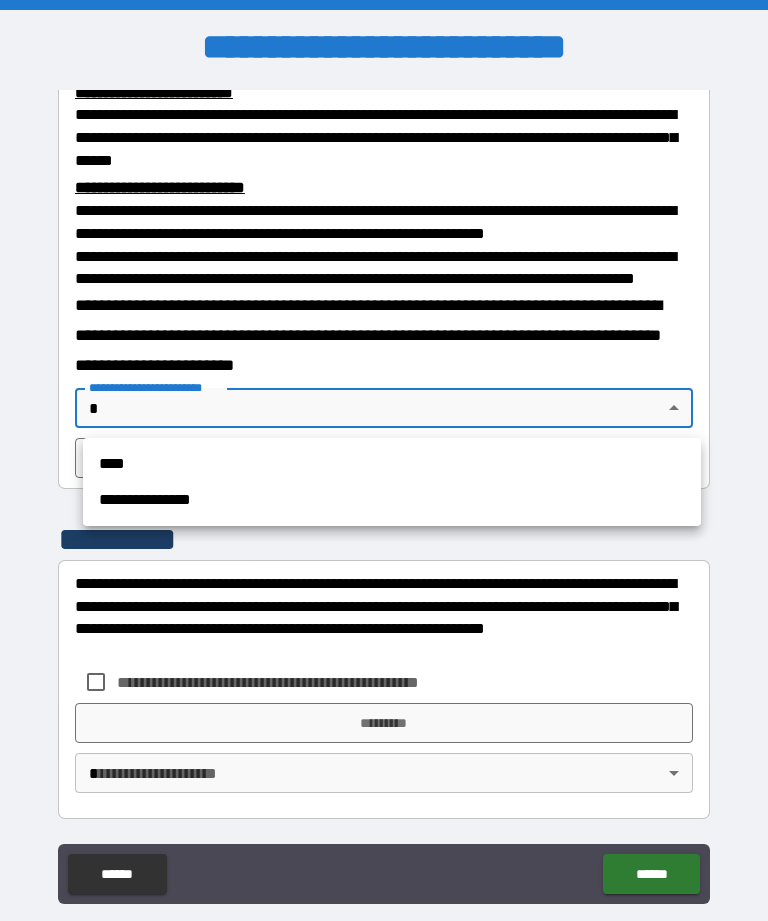 click on "**********" at bounding box center (392, 500) 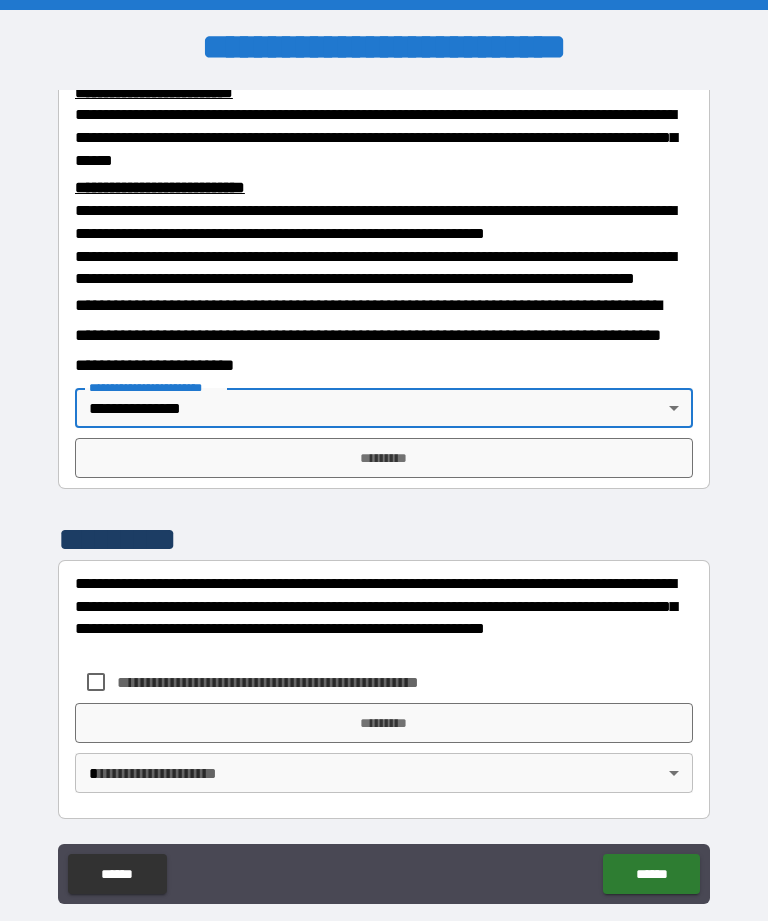 type on "**********" 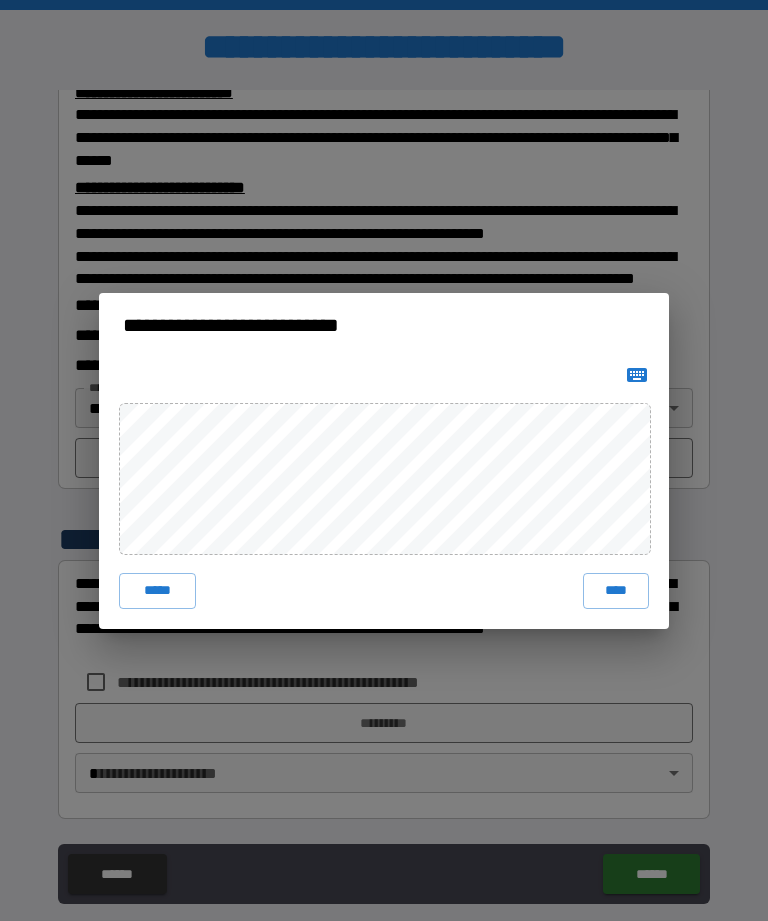 click on "****" at bounding box center (616, 591) 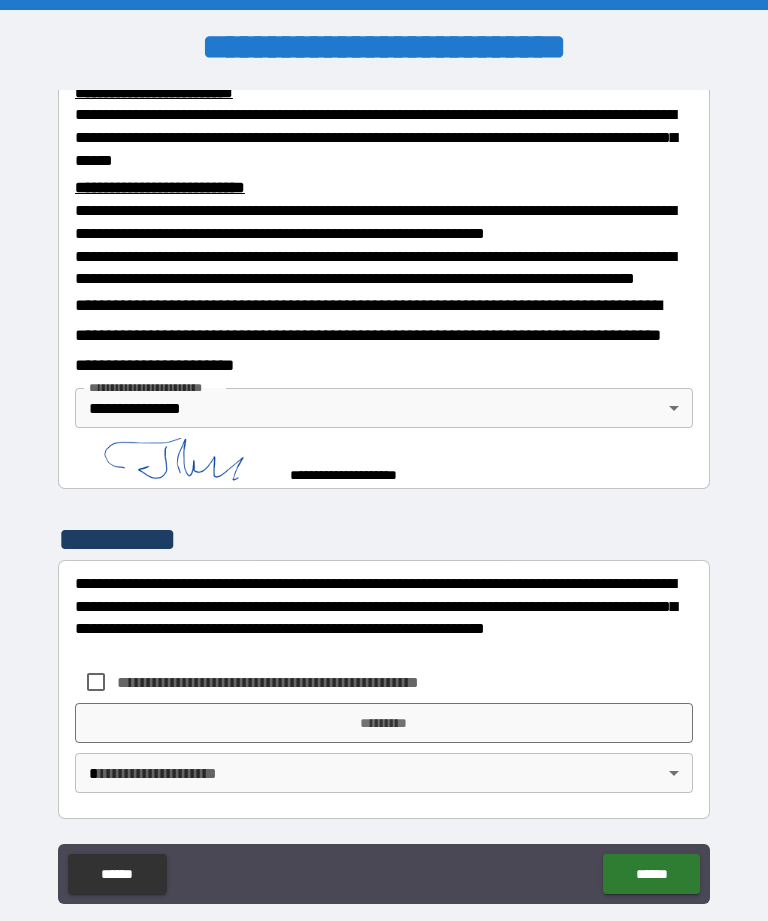 scroll, scrollTop: 724, scrollLeft: 0, axis: vertical 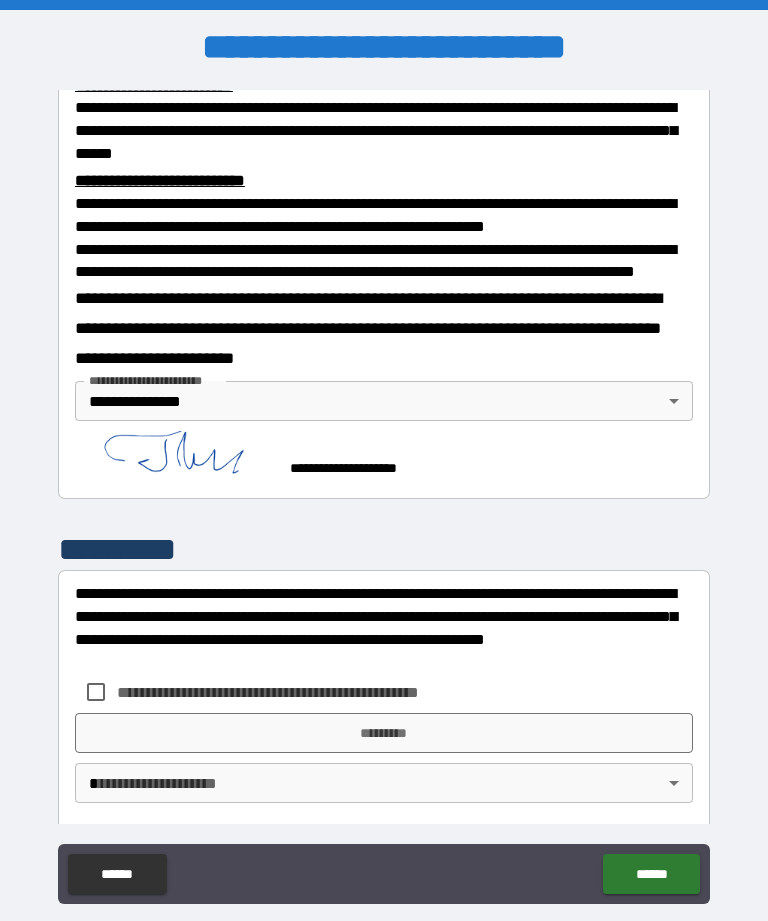 click on "**********" at bounding box center [301, 692] 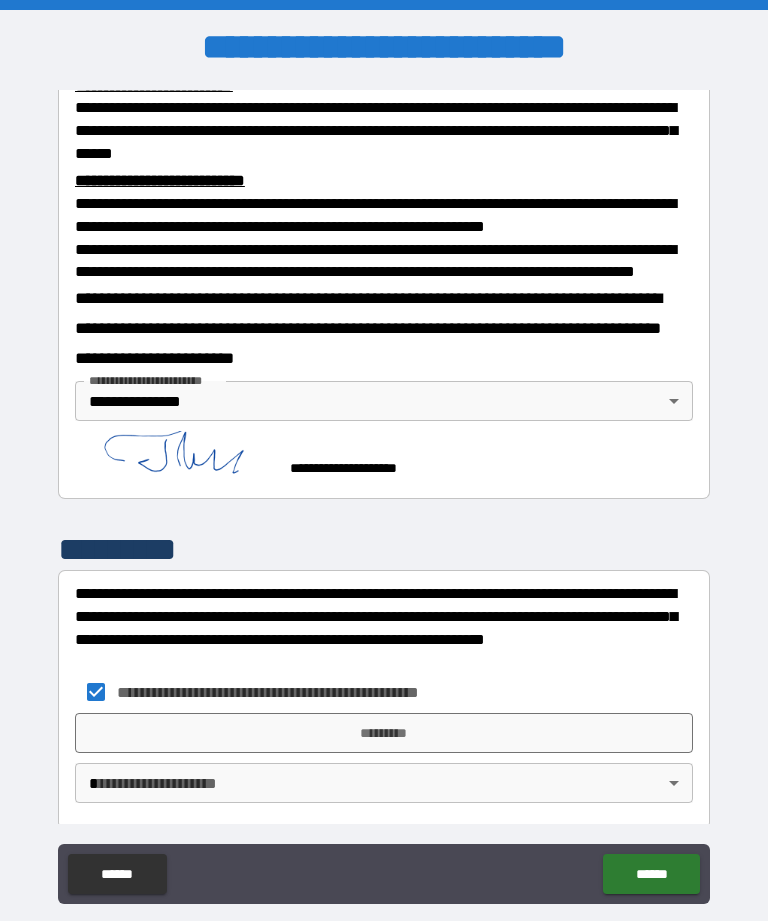 click on "*********" at bounding box center (384, 733) 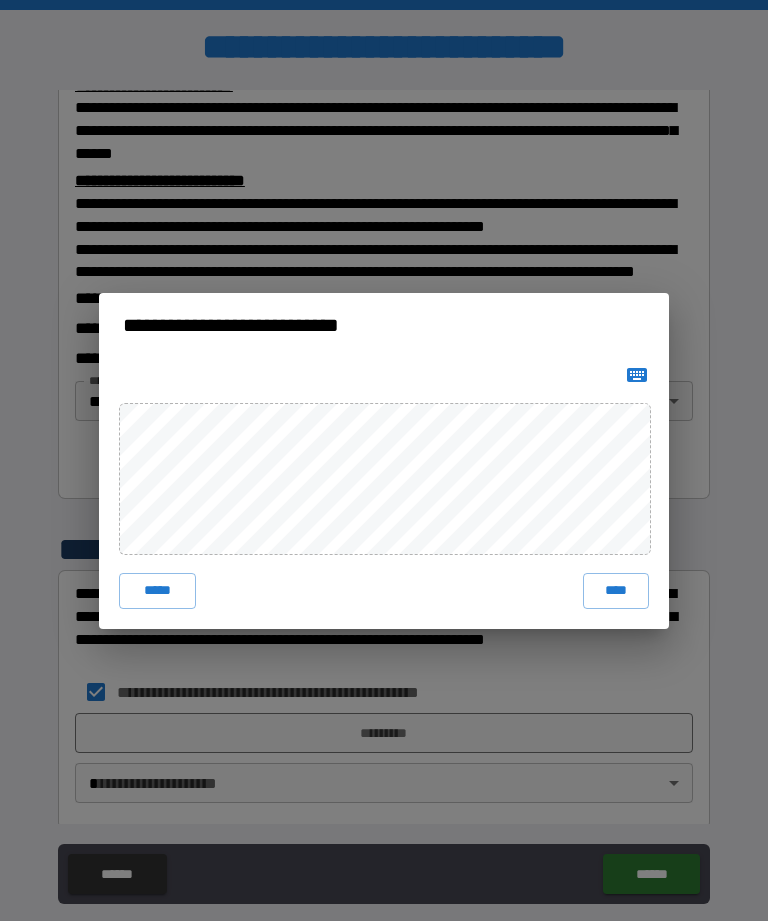 click on "****" at bounding box center (616, 591) 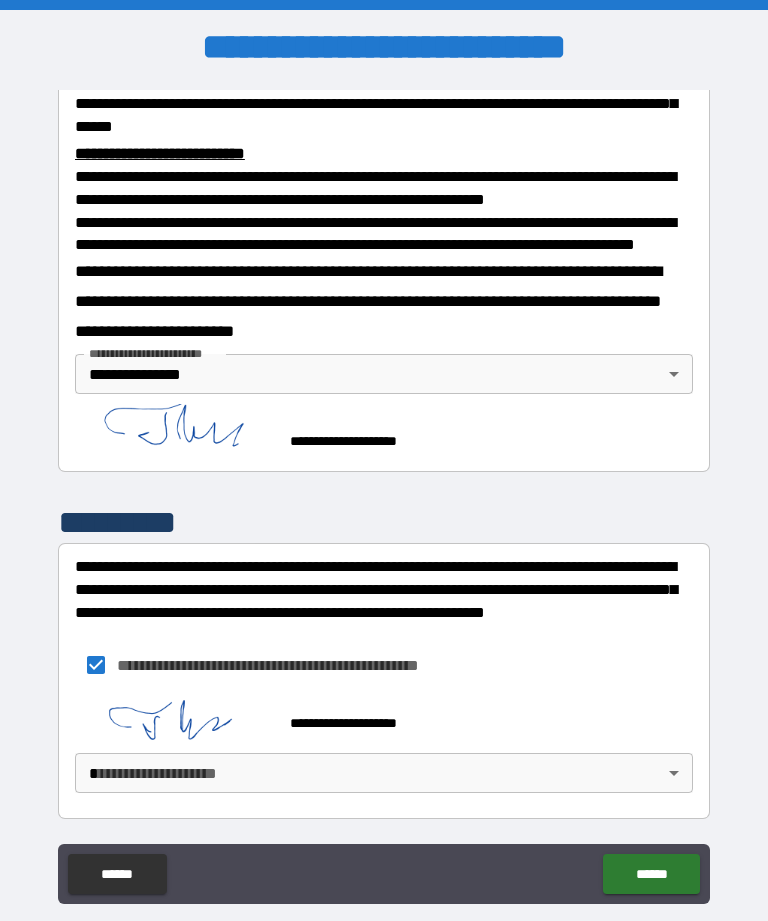 scroll, scrollTop: 768, scrollLeft: 0, axis: vertical 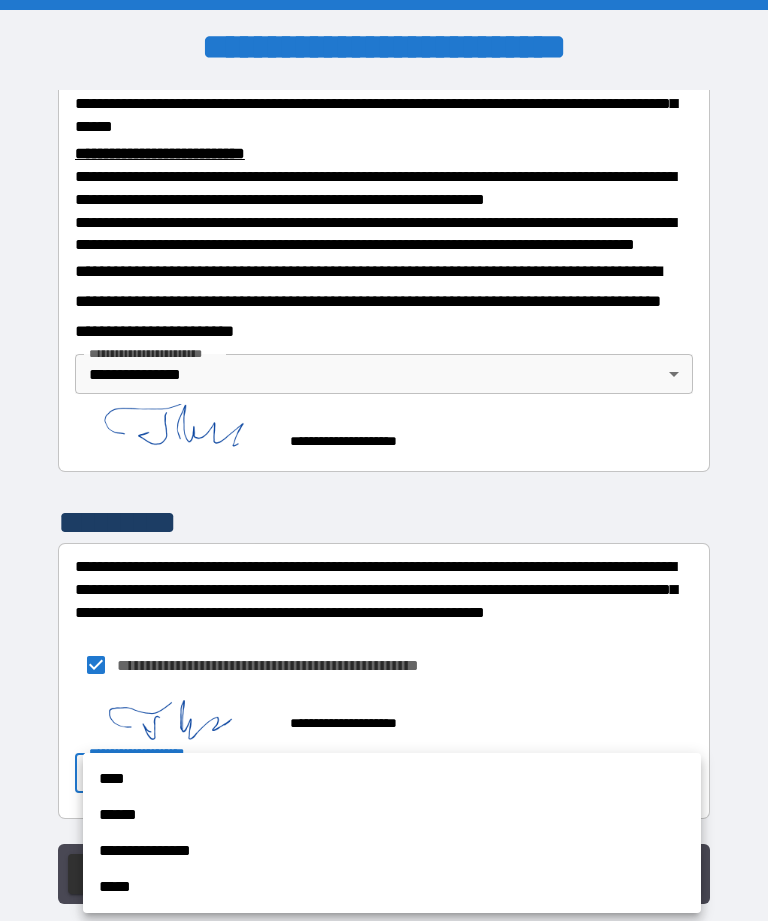 click on "**********" at bounding box center (392, 851) 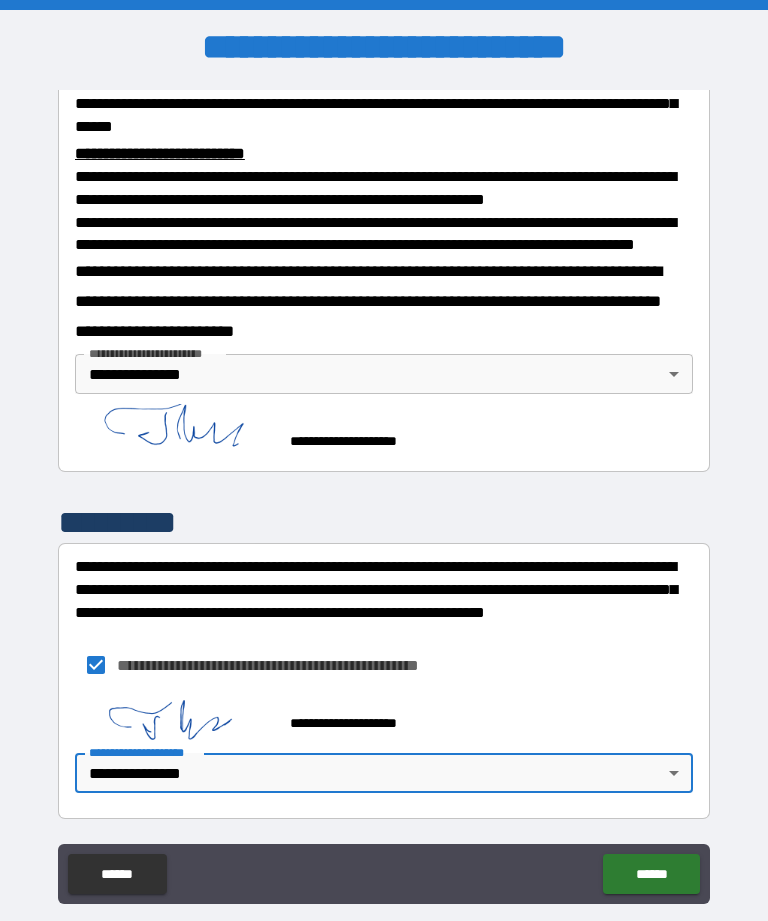 type on "**********" 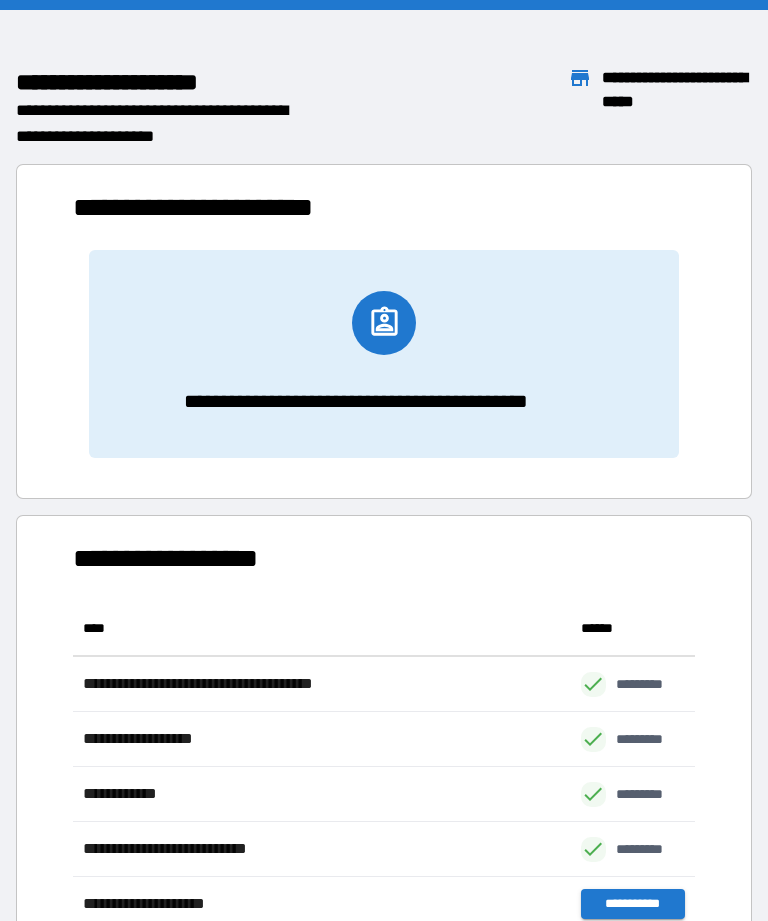 scroll, scrollTop: 331, scrollLeft: 622, axis: both 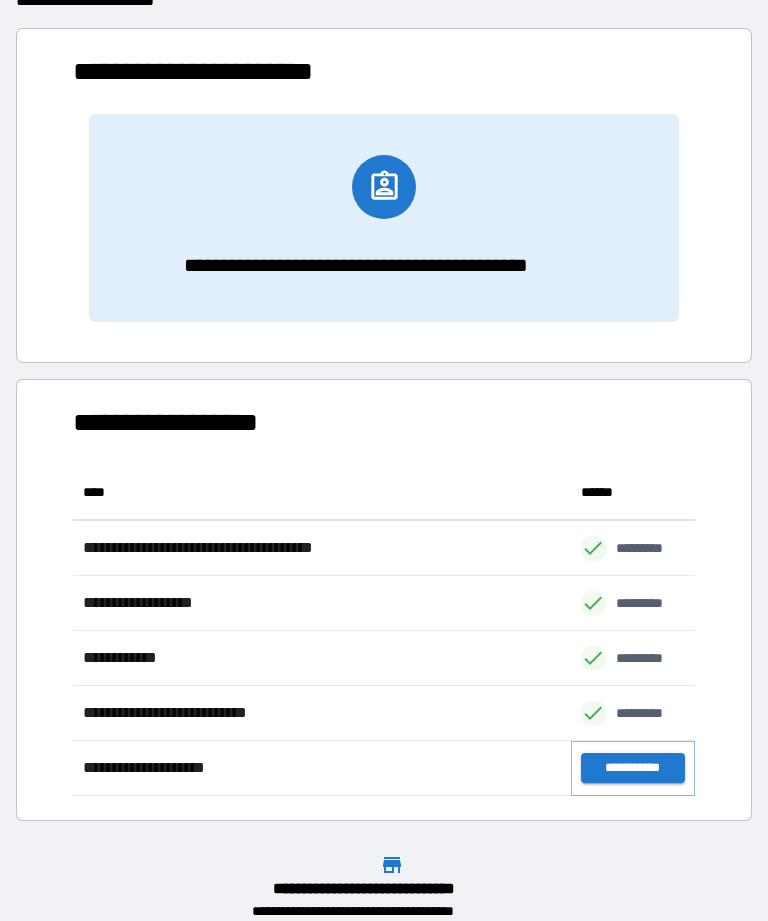 click on "**********" at bounding box center [633, 768] 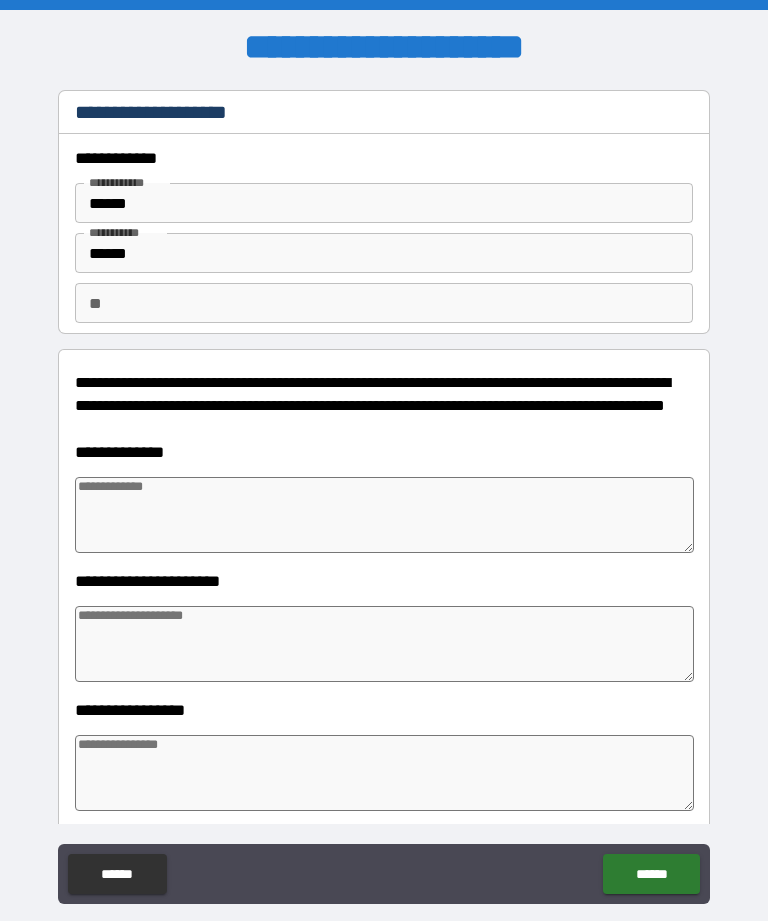 type on "*" 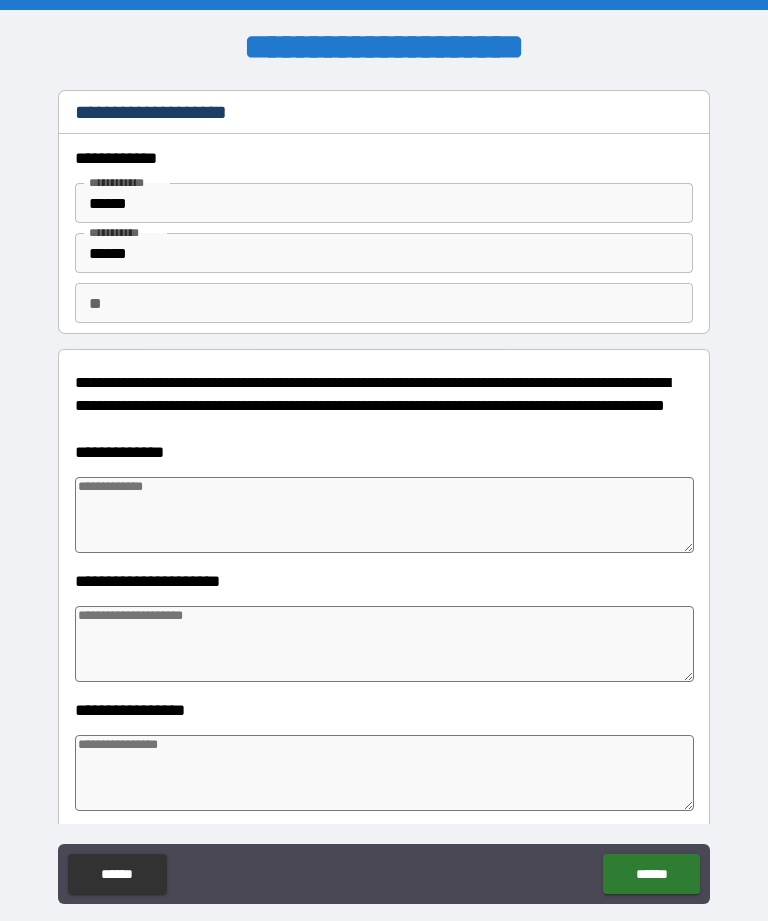 type on "*" 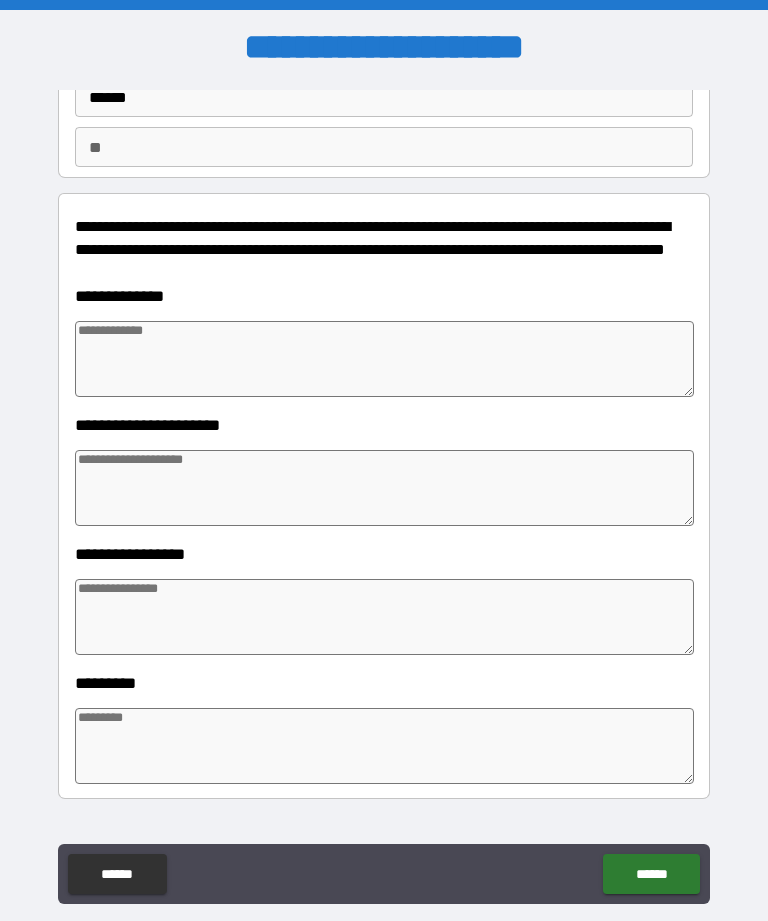 scroll, scrollTop: 156, scrollLeft: 0, axis: vertical 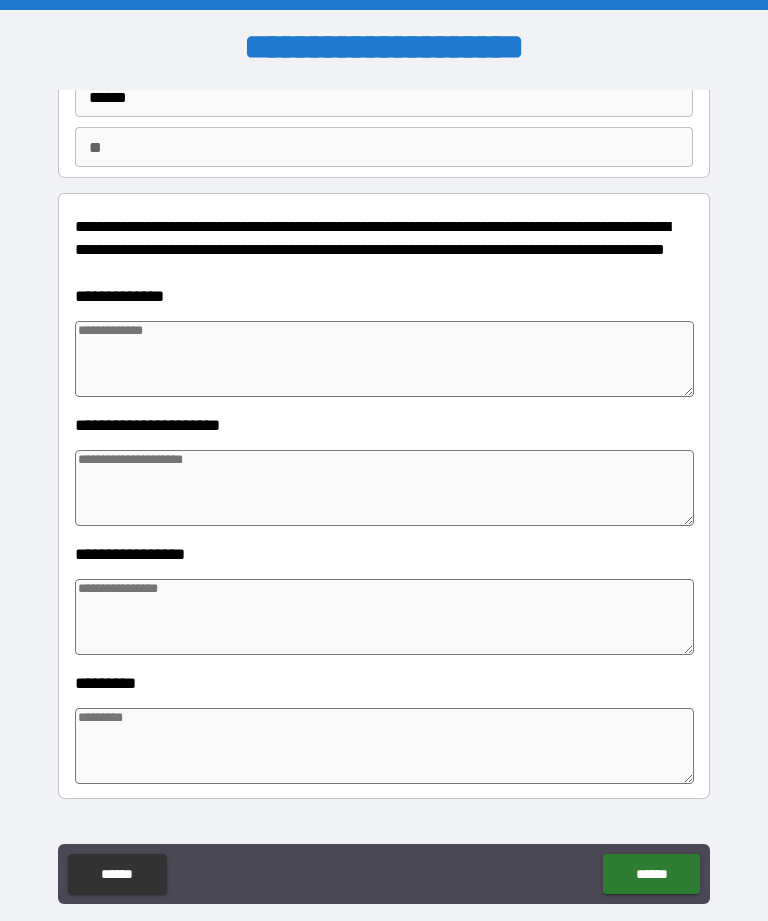 click at bounding box center (384, 359) 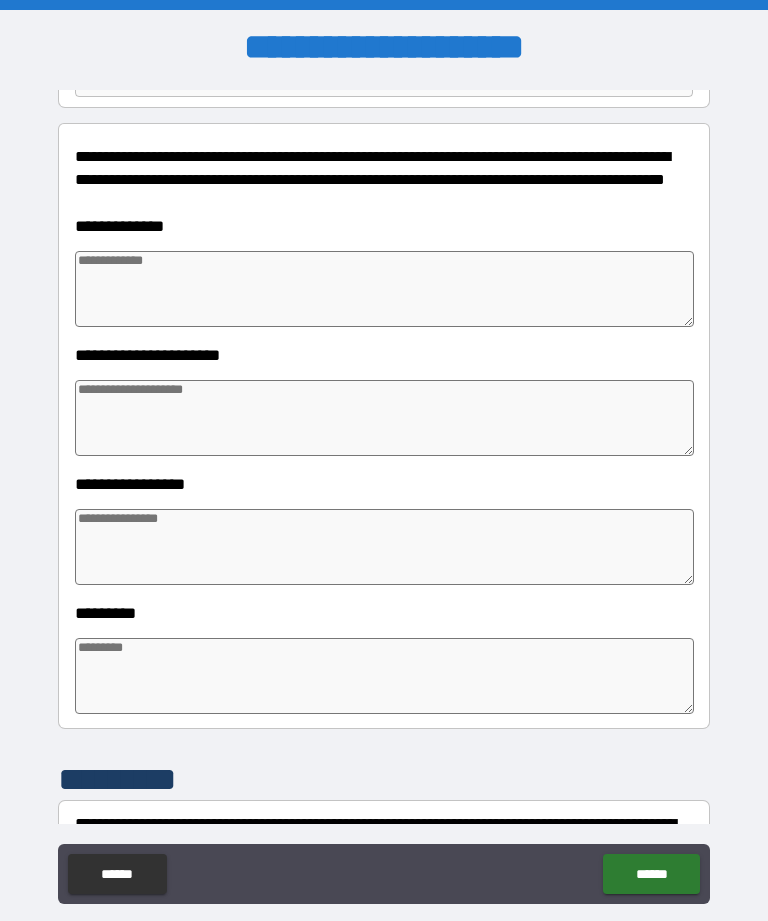 scroll, scrollTop: 225, scrollLeft: 0, axis: vertical 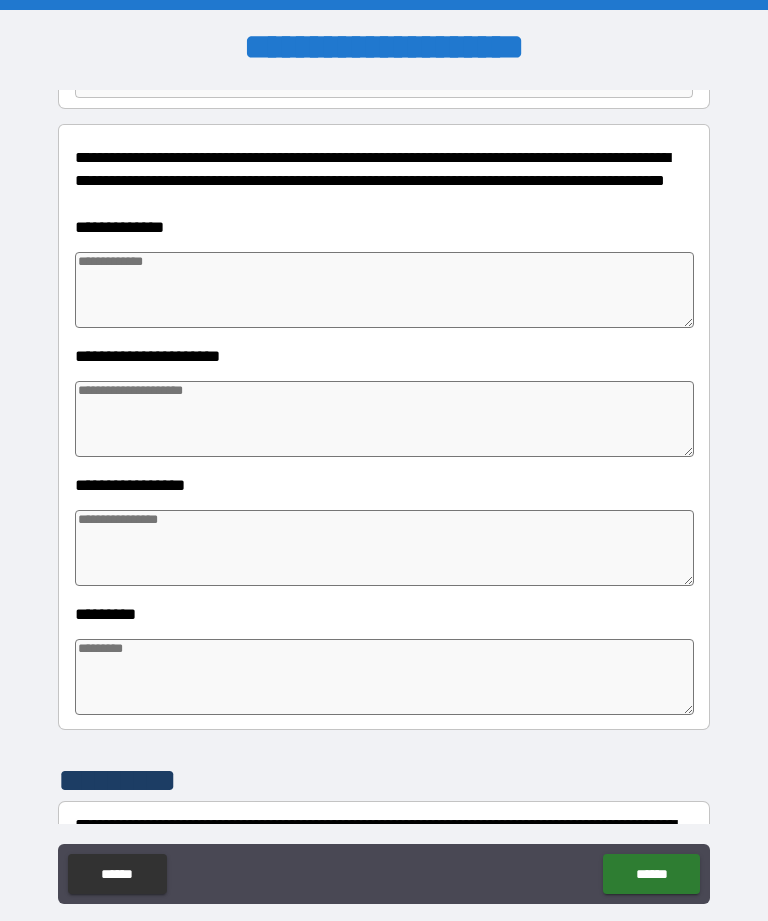 click on "**********" at bounding box center (384, 495) 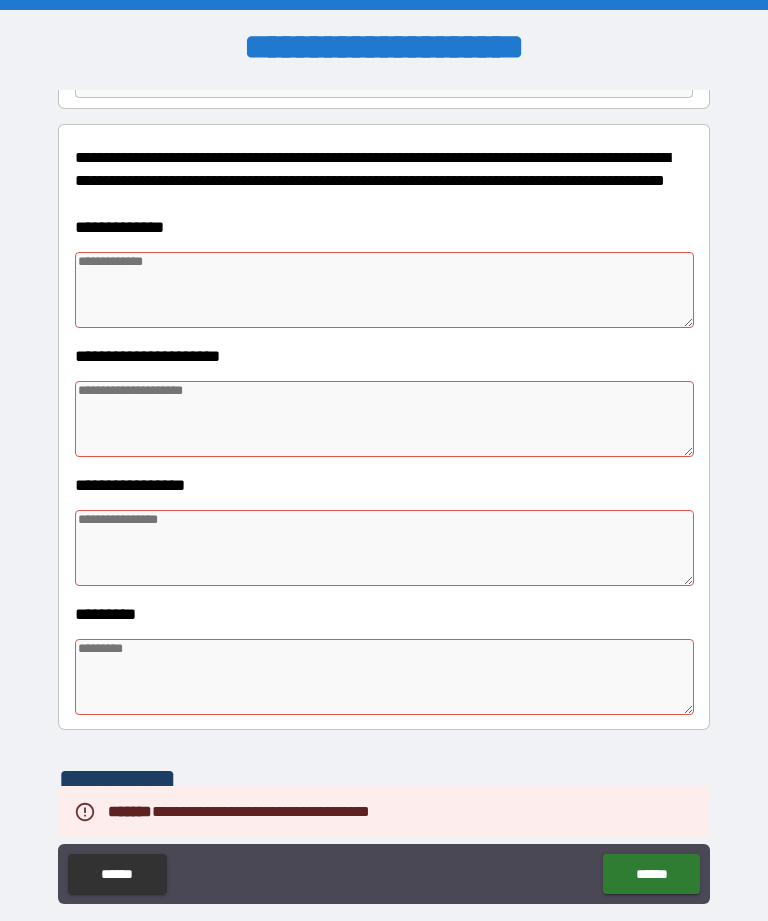 type on "*" 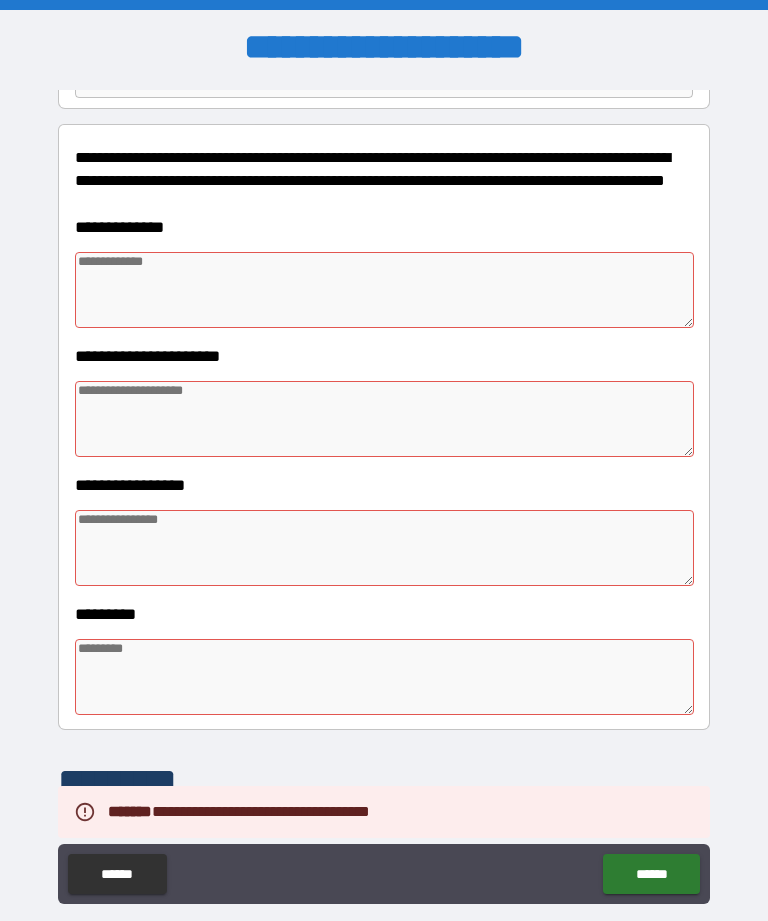 type on "*" 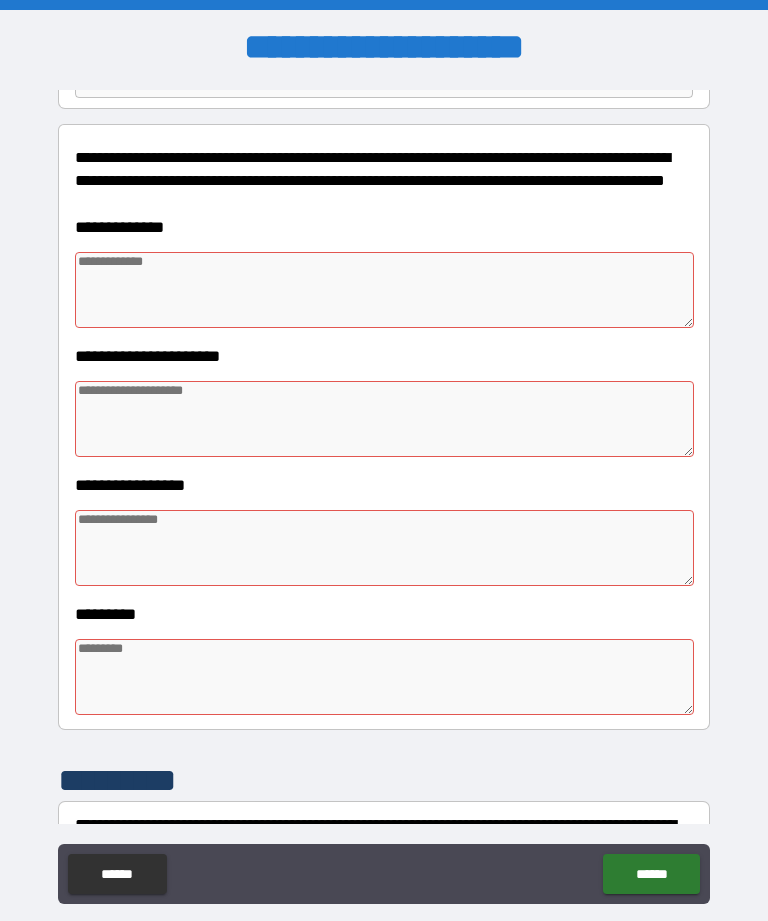 click at bounding box center (384, 290) 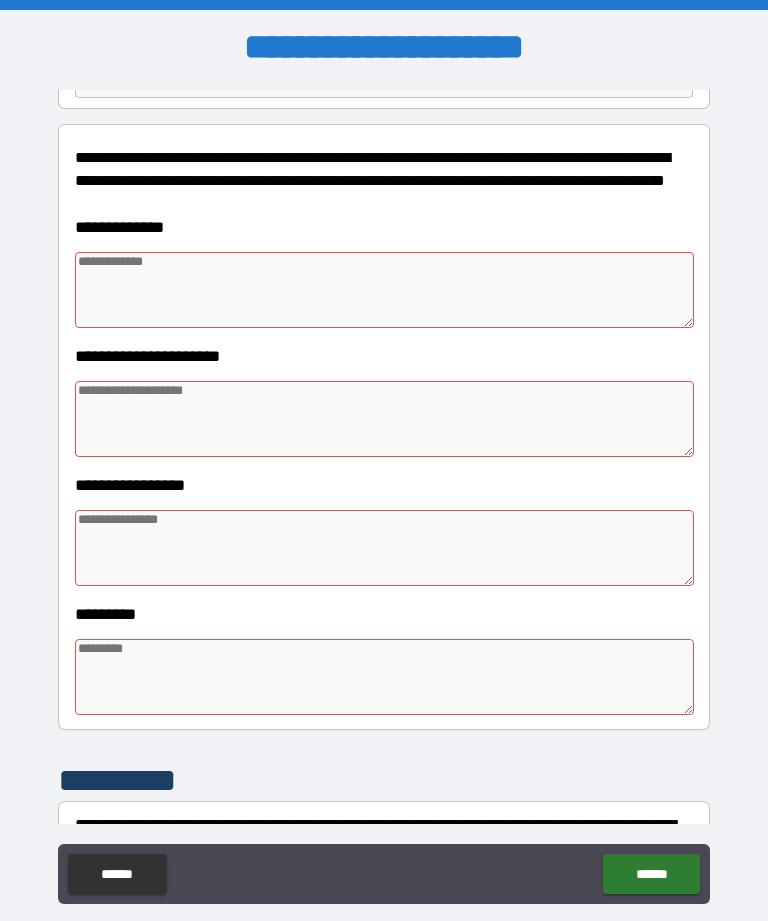 type on "*" 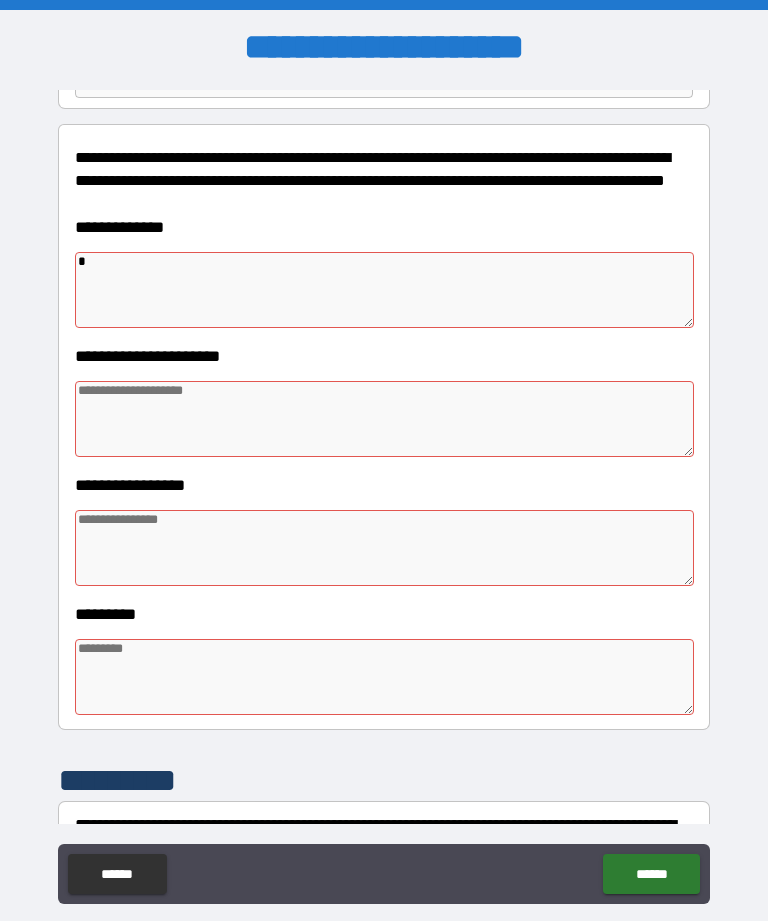 type on "*" 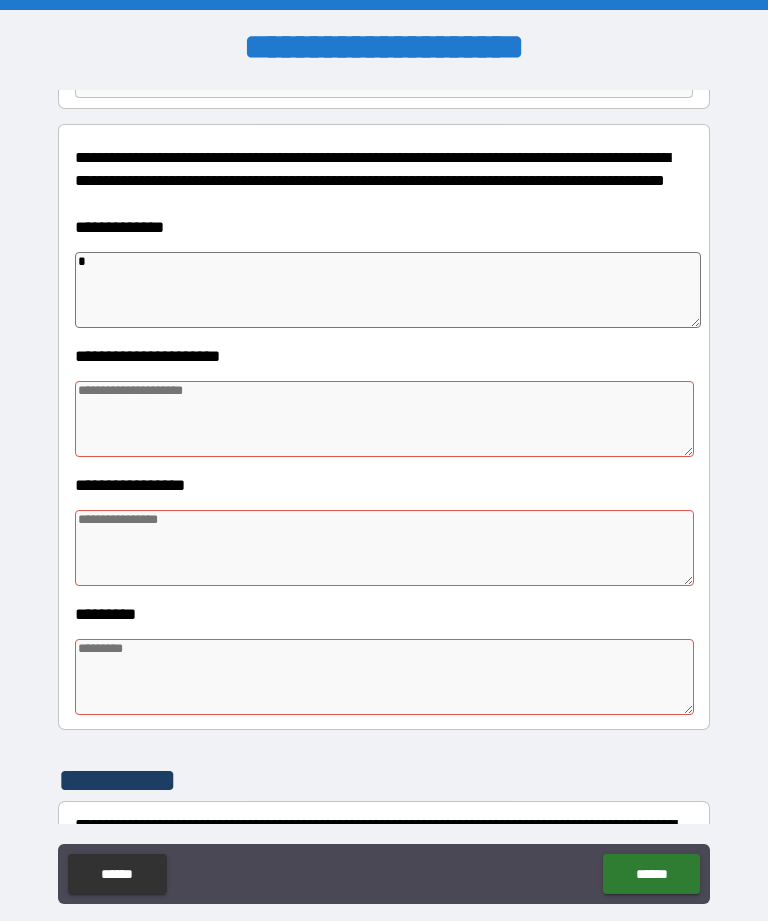 type on "*" 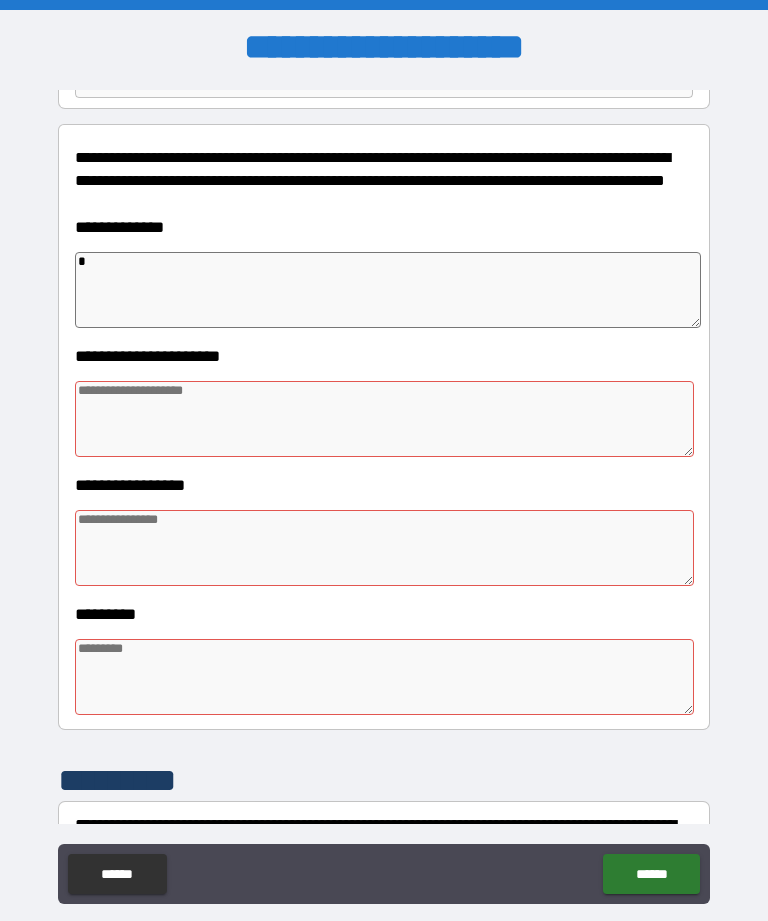 type on "*" 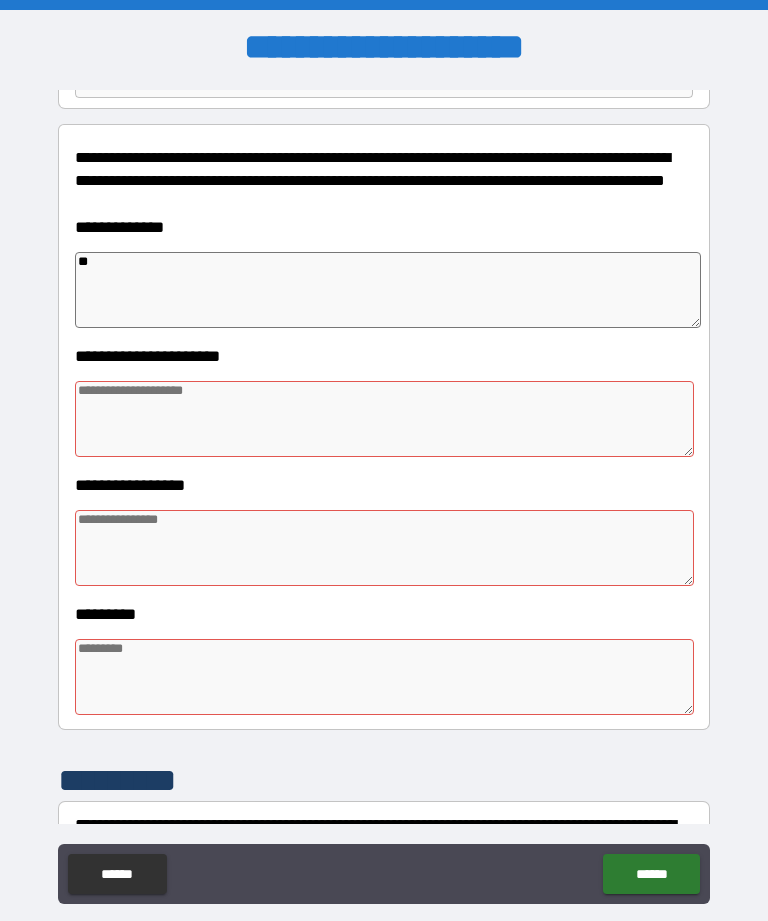 type on "*" 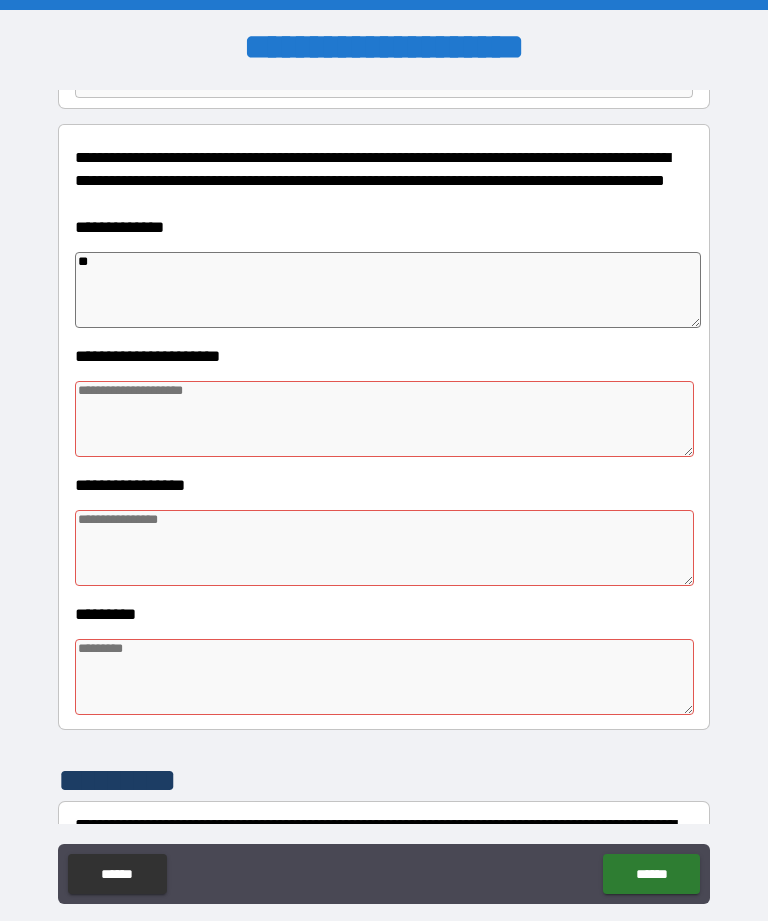 type on "*" 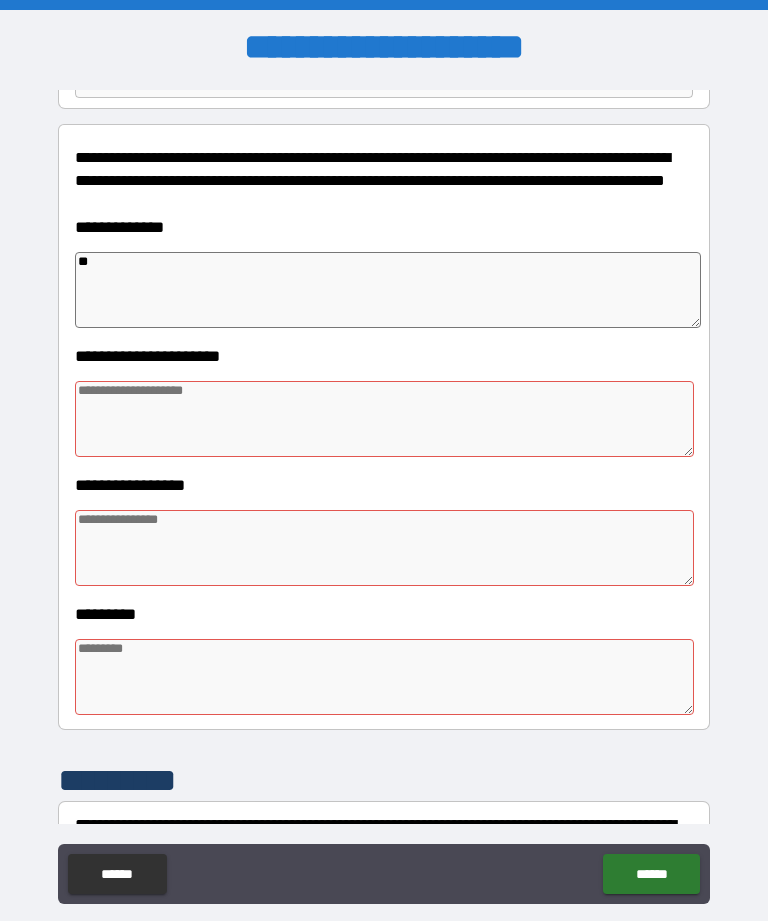 type on "*" 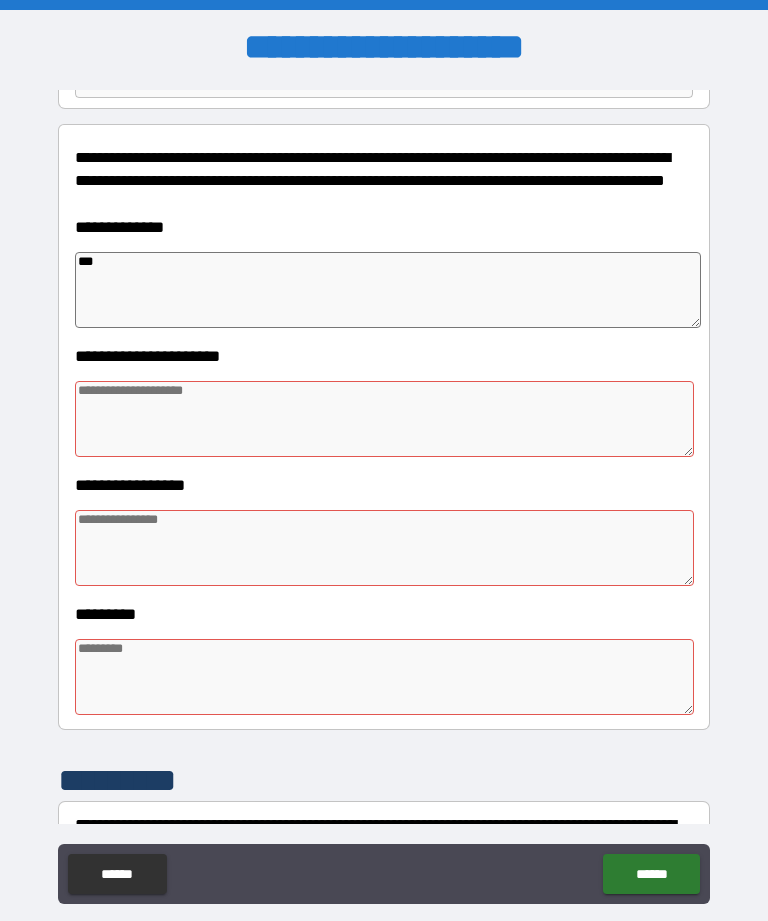 type on "*" 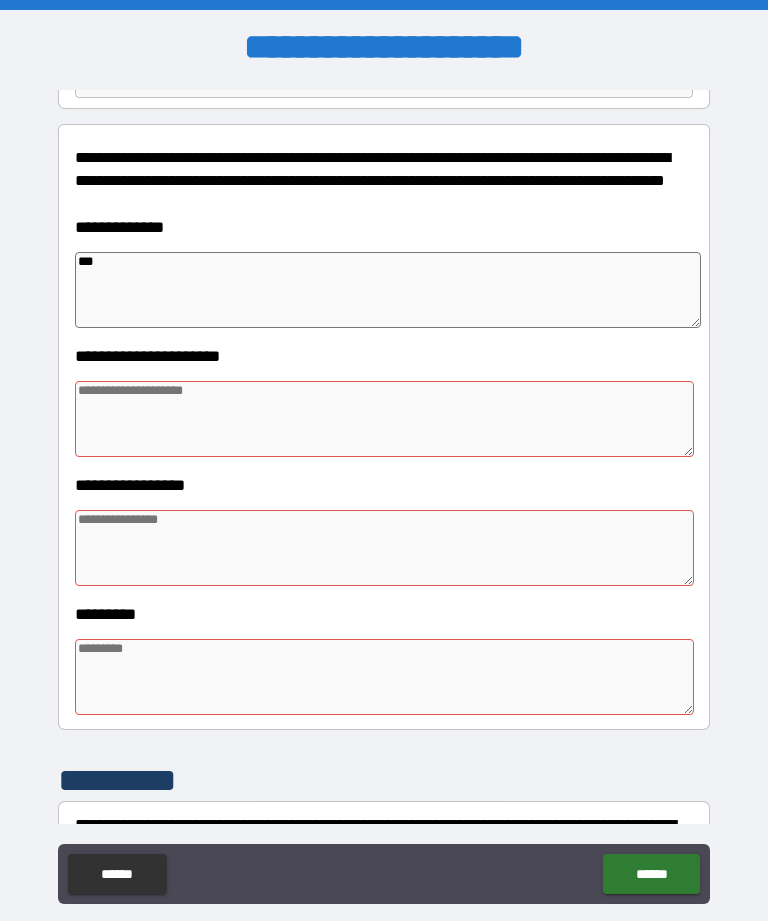 type on "*" 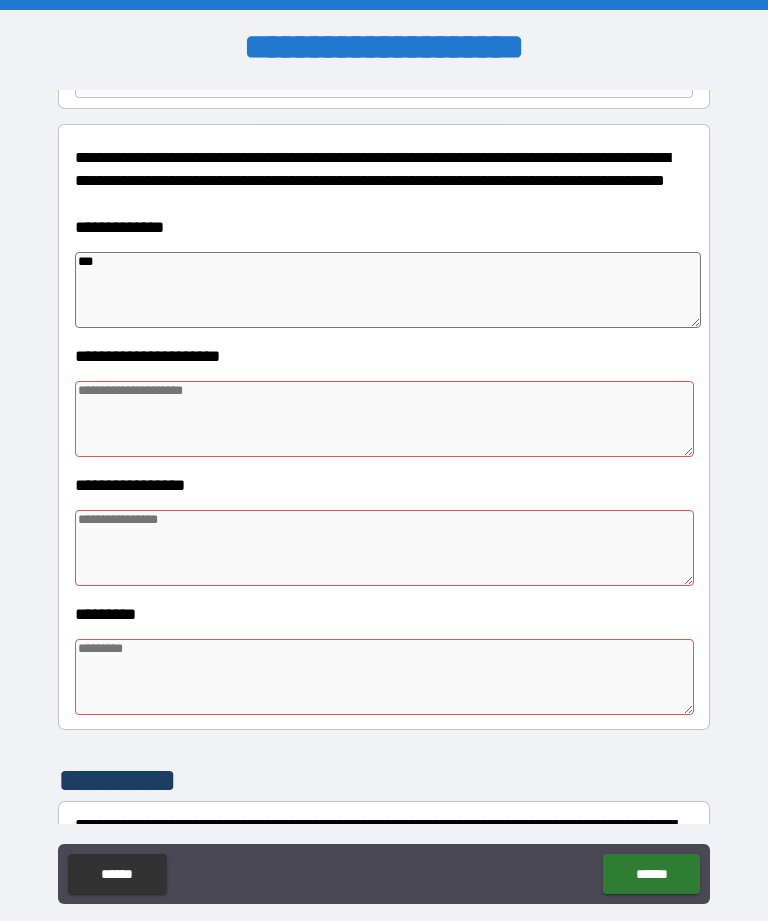 type on "*" 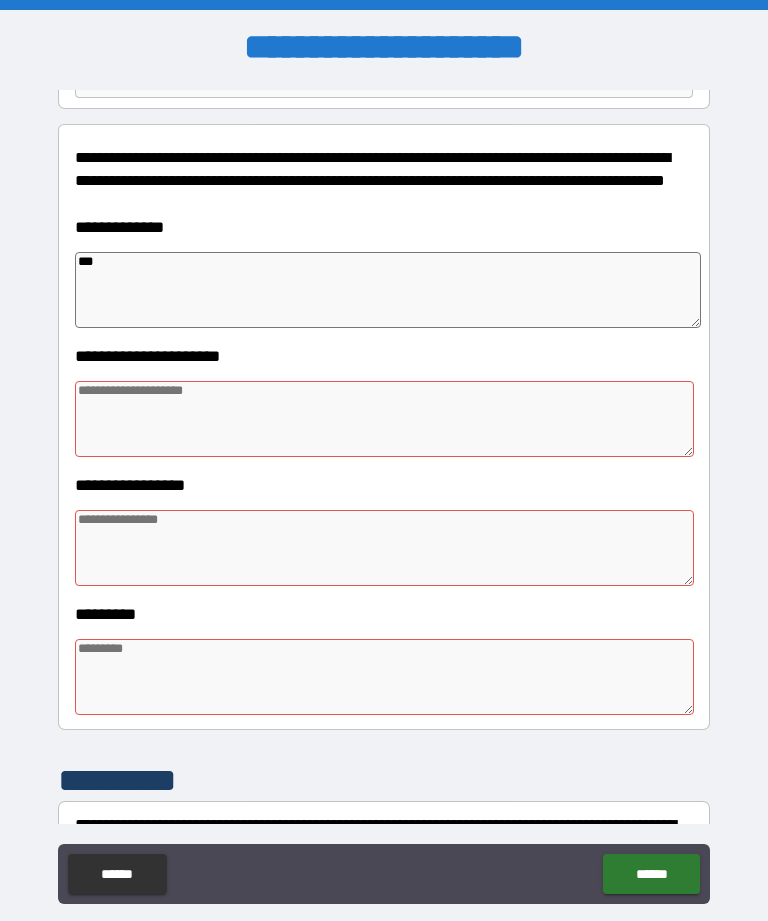 type on "*" 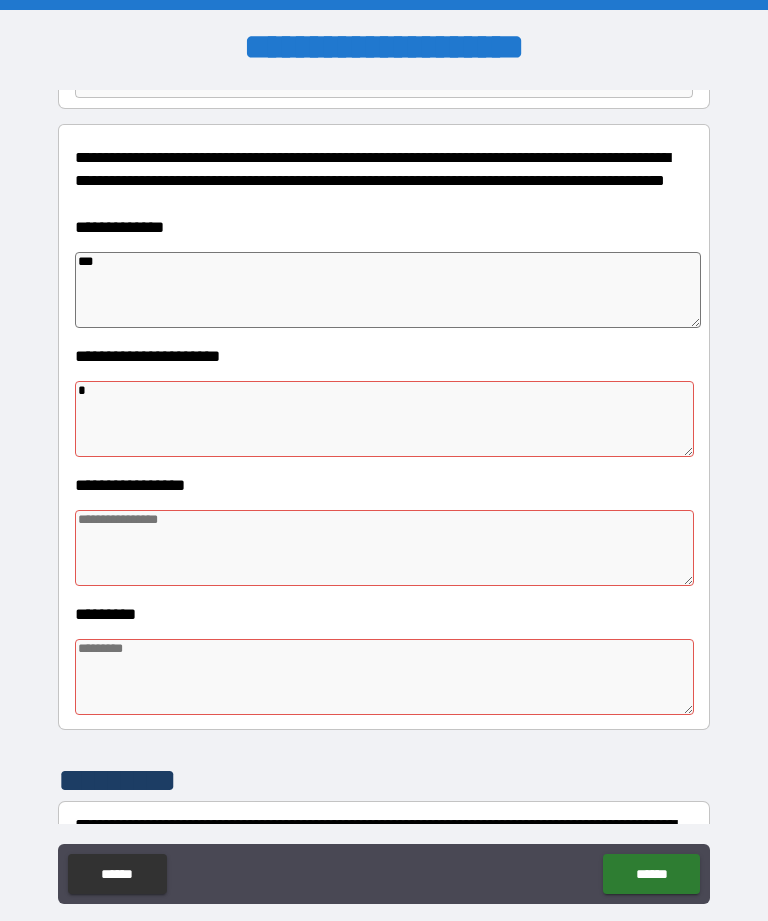 type on "*" 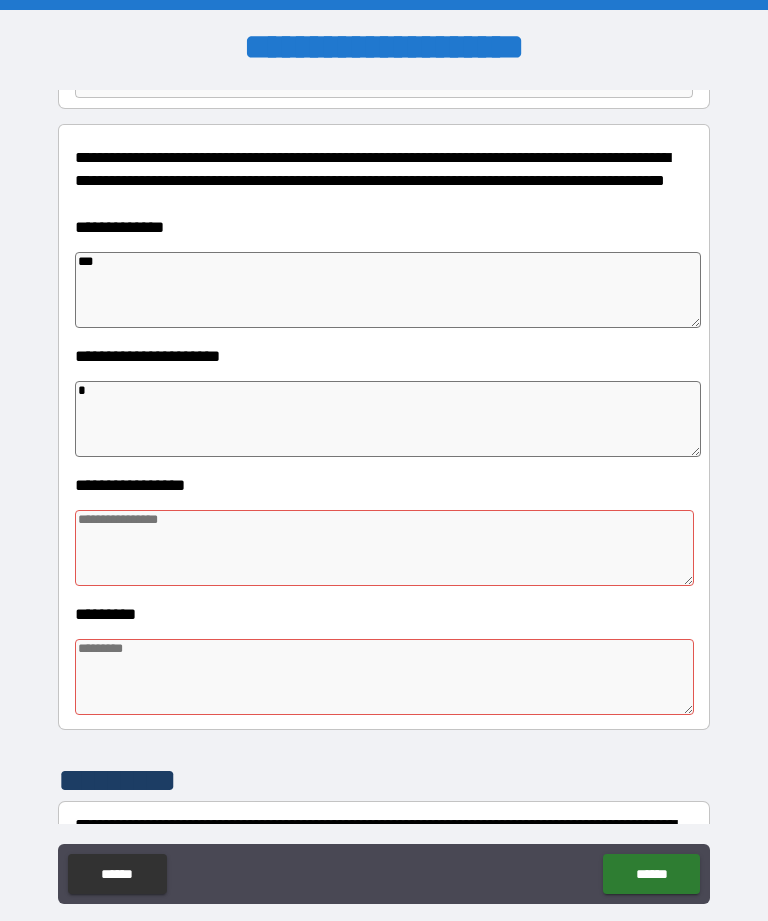 type on "*" 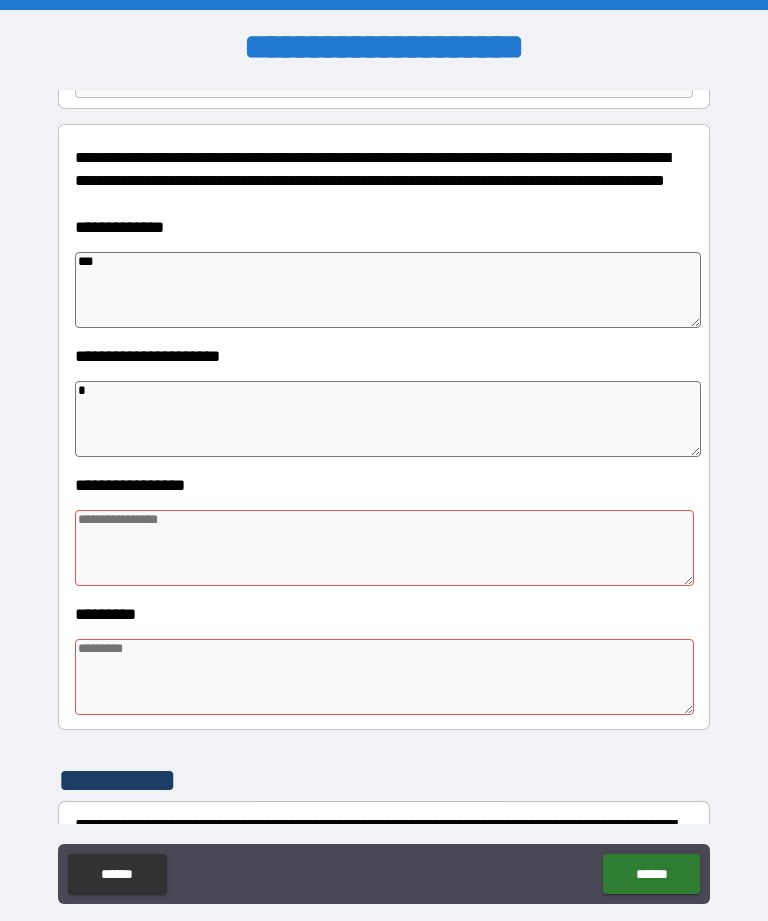 type on "*" 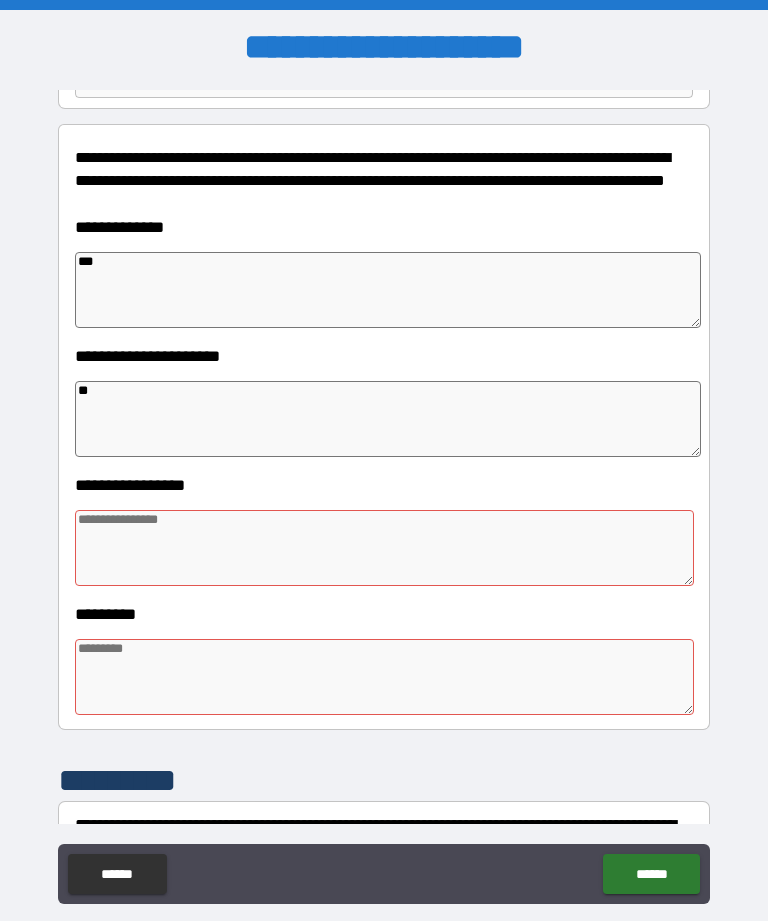 type on "*" 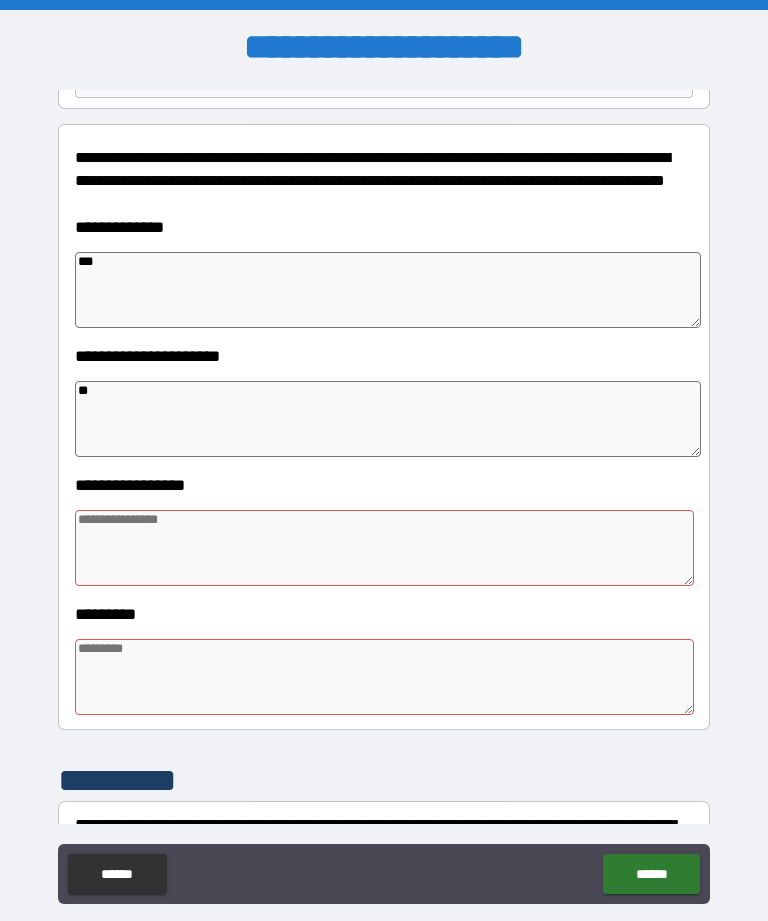type on "***" 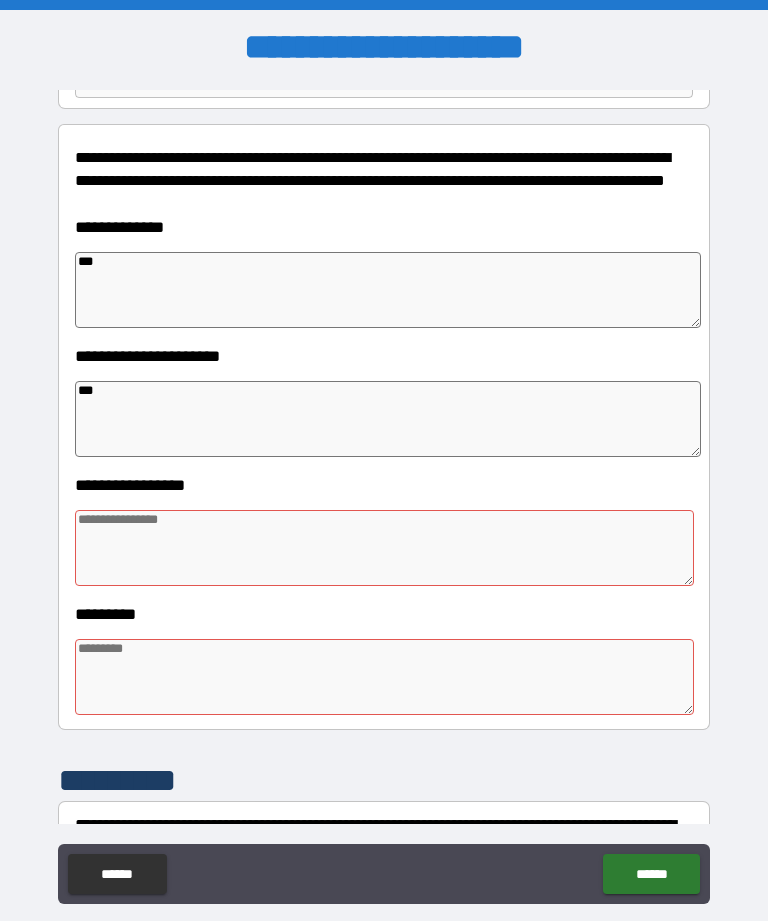 type on "*" 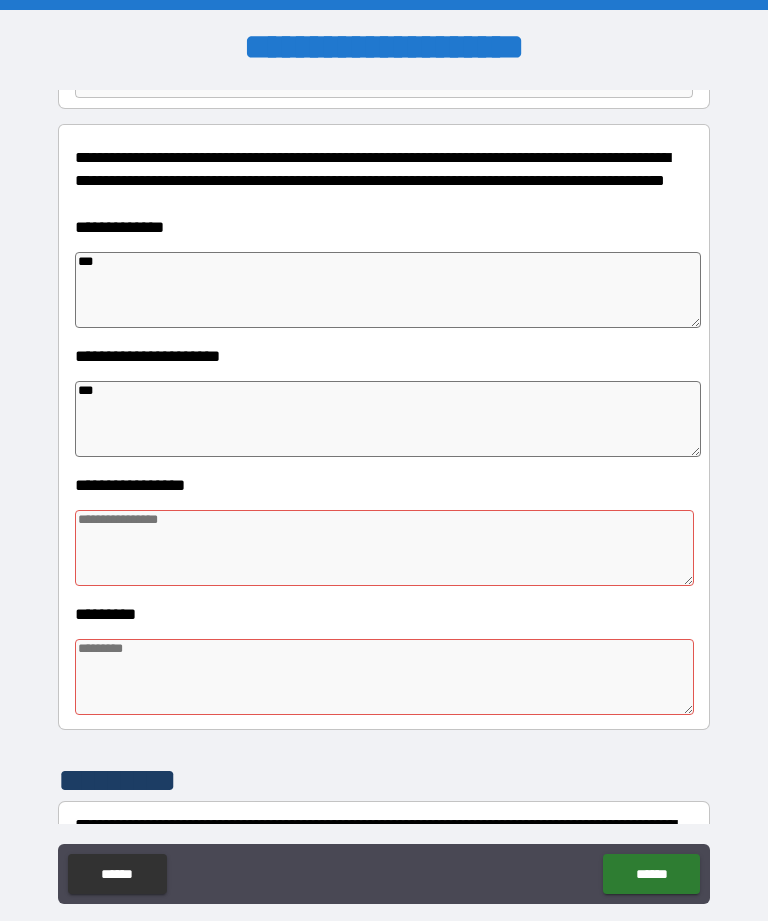 type on "*" 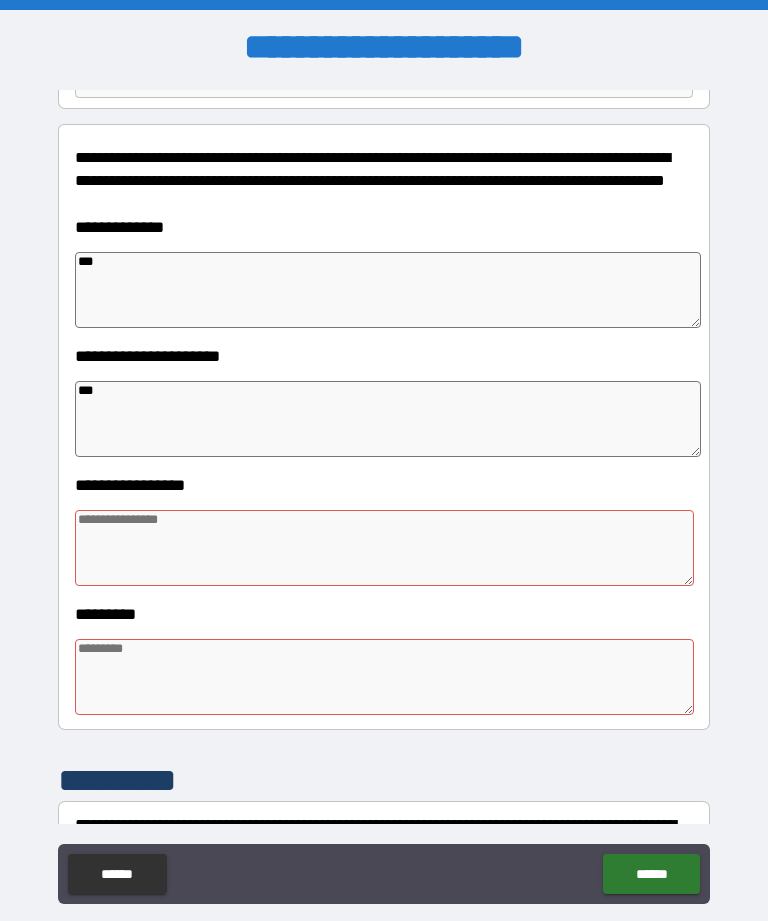 type on "*" 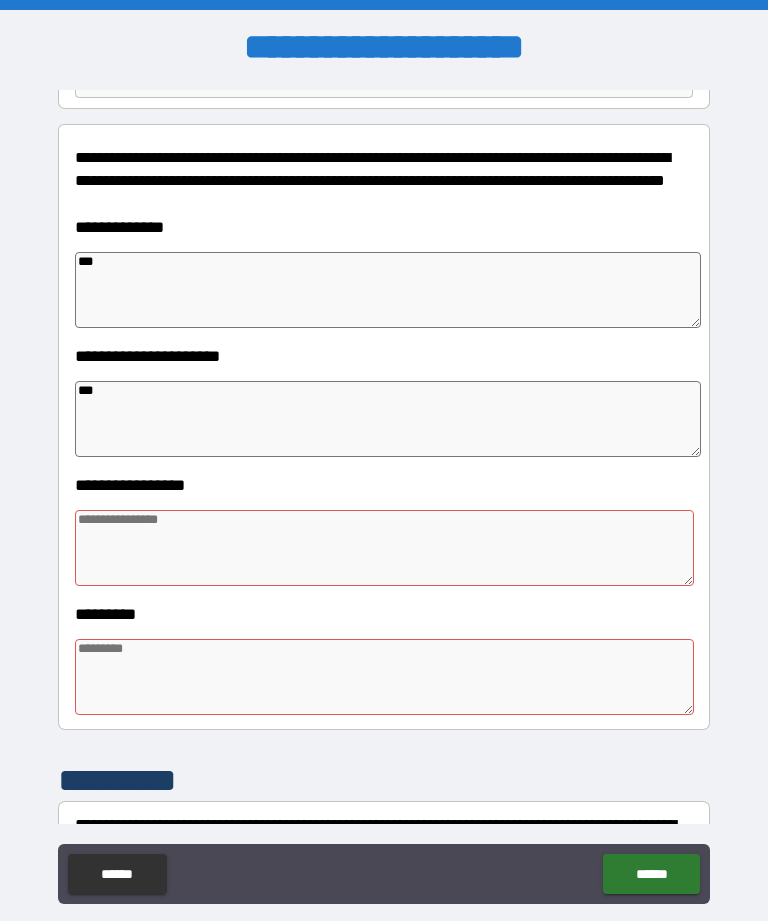 type on "***" 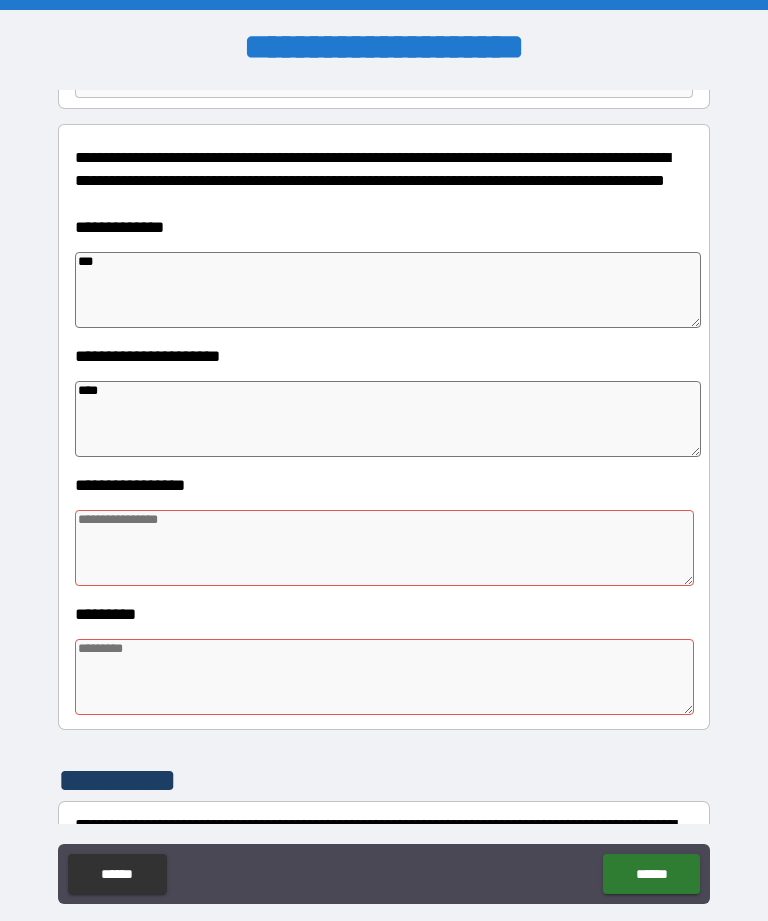 type on "*" 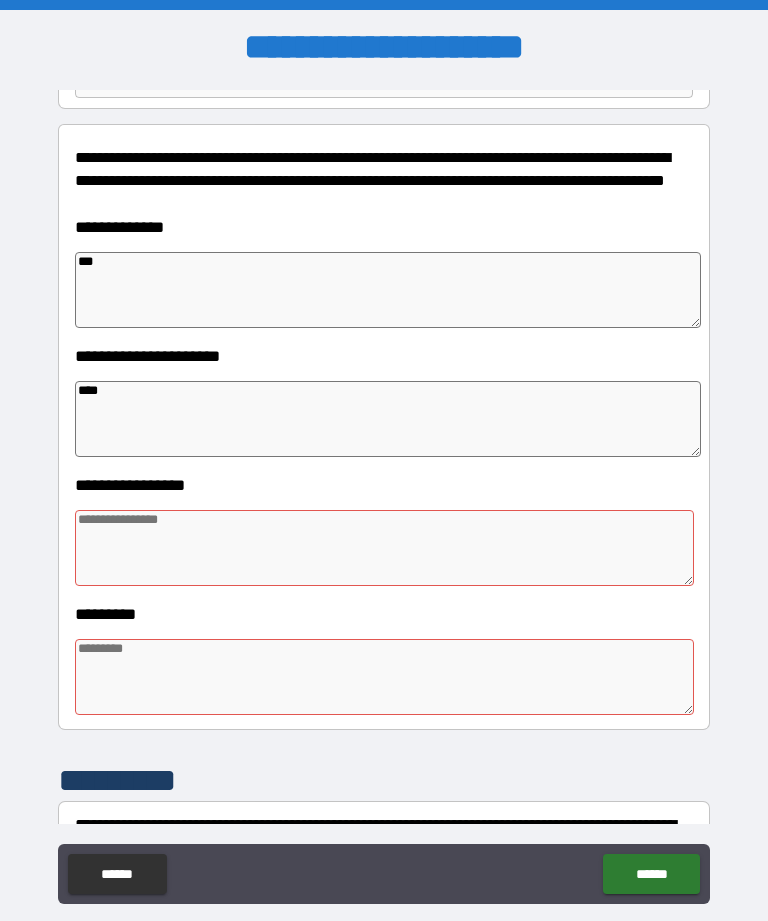 type on "*" 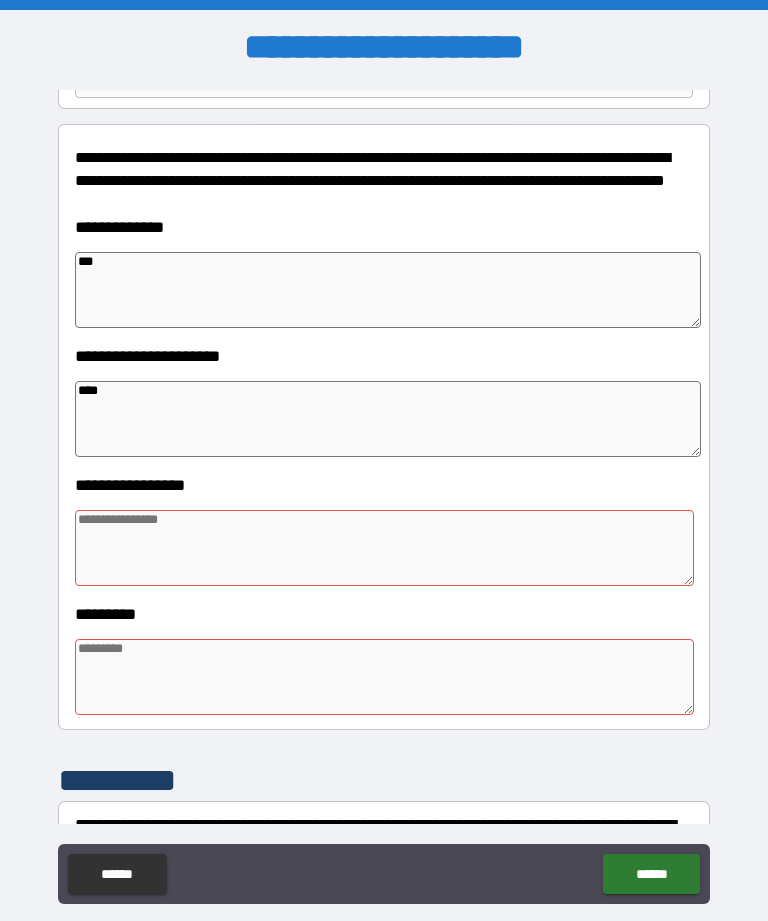 type on "*" 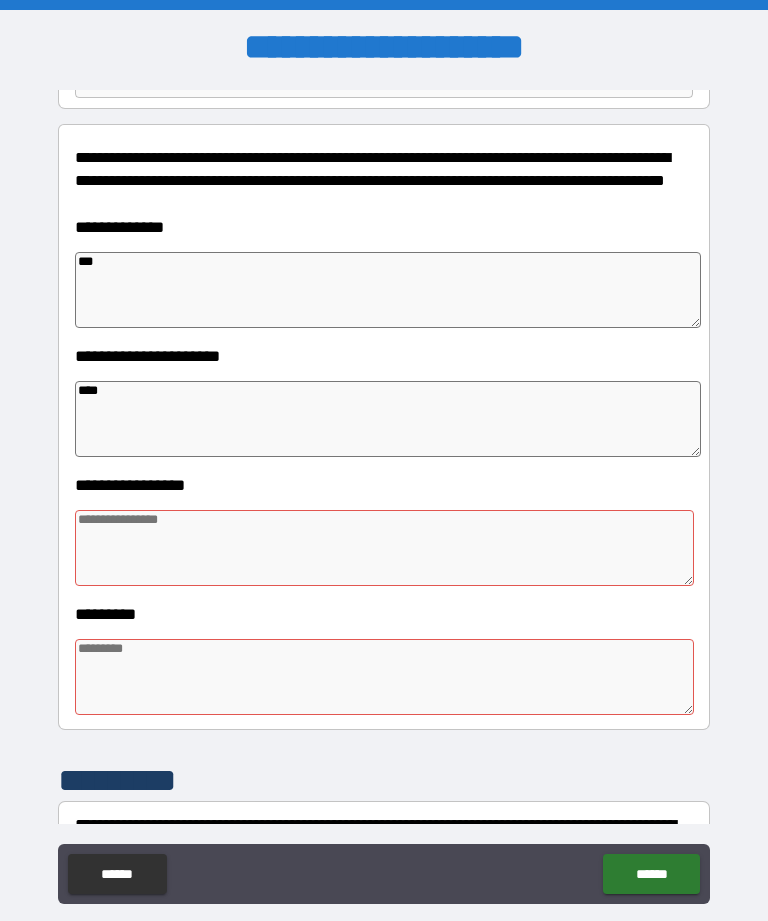 type on "*****" 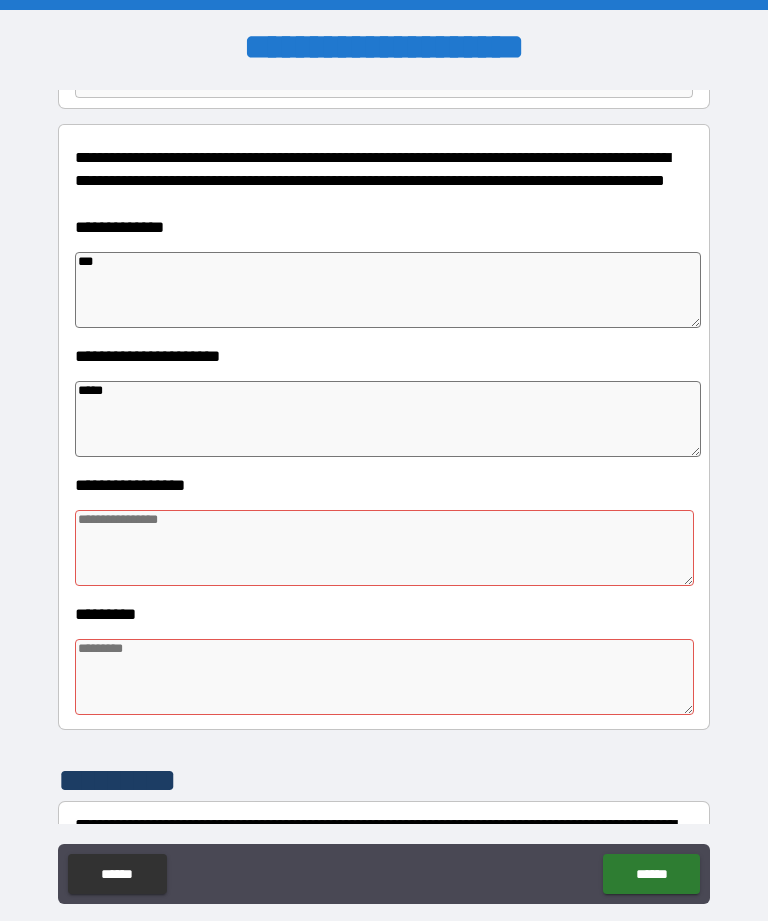 type on "*" 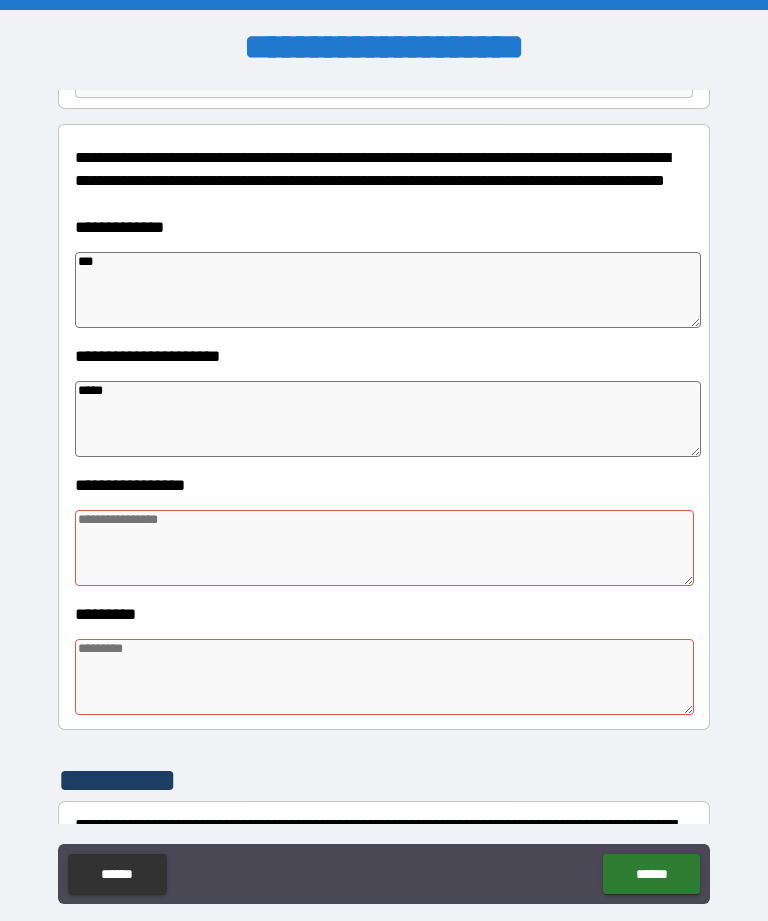 type on "*" 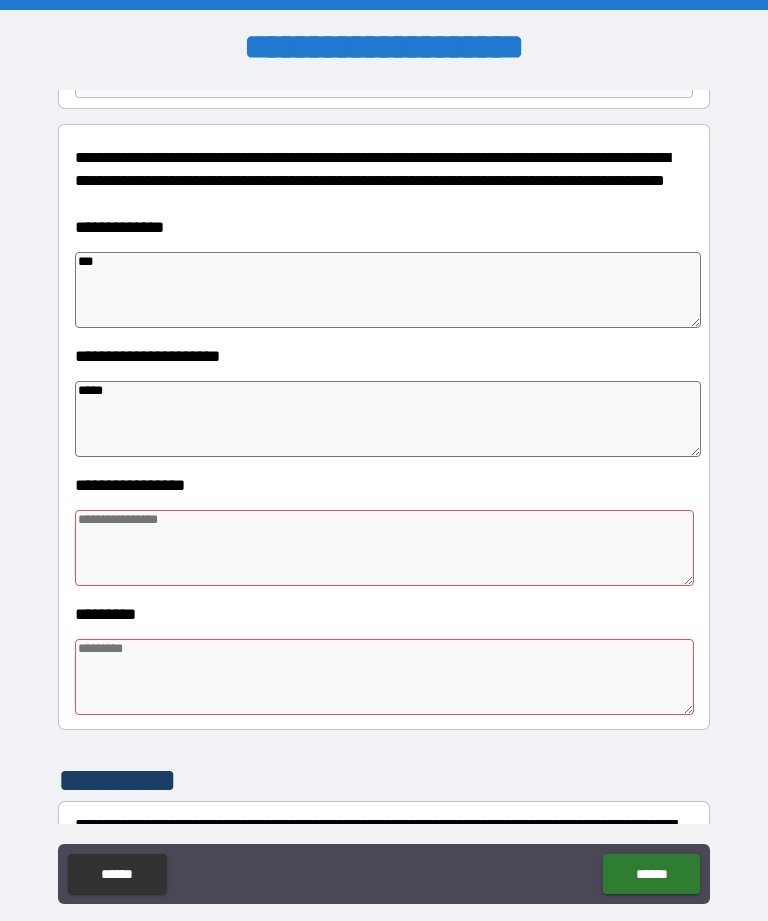 type on "*" 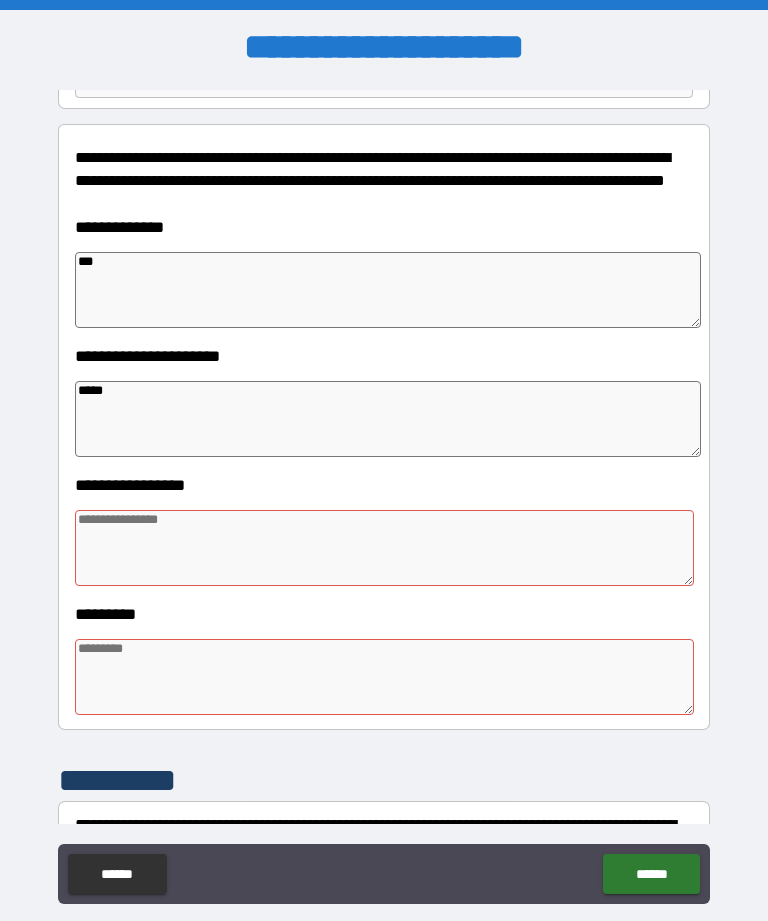 type on "*****" 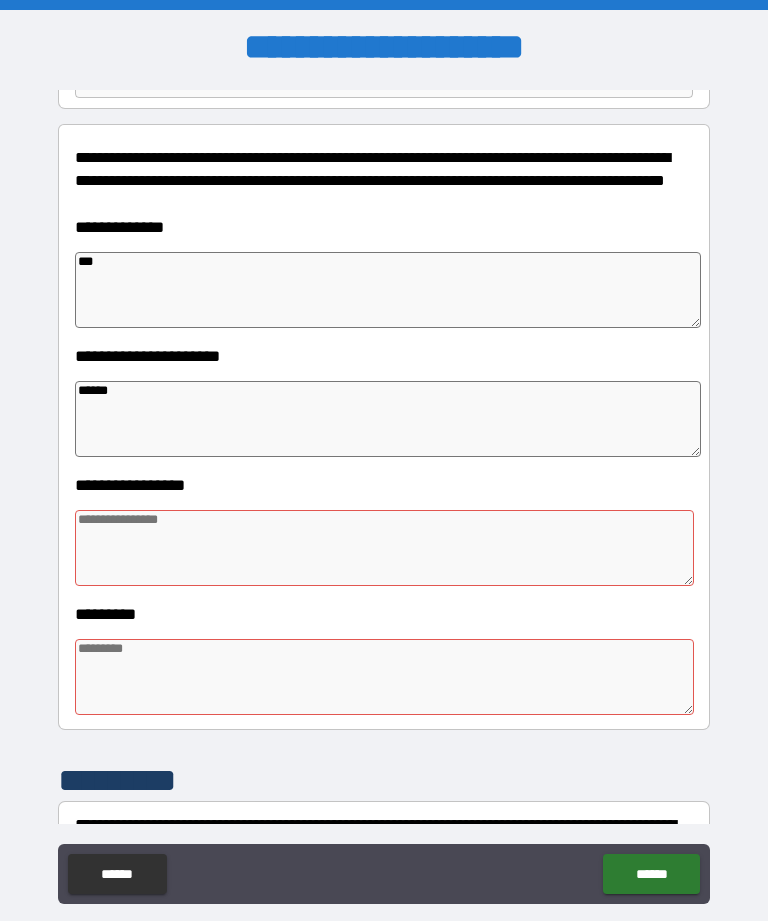 type on "*" 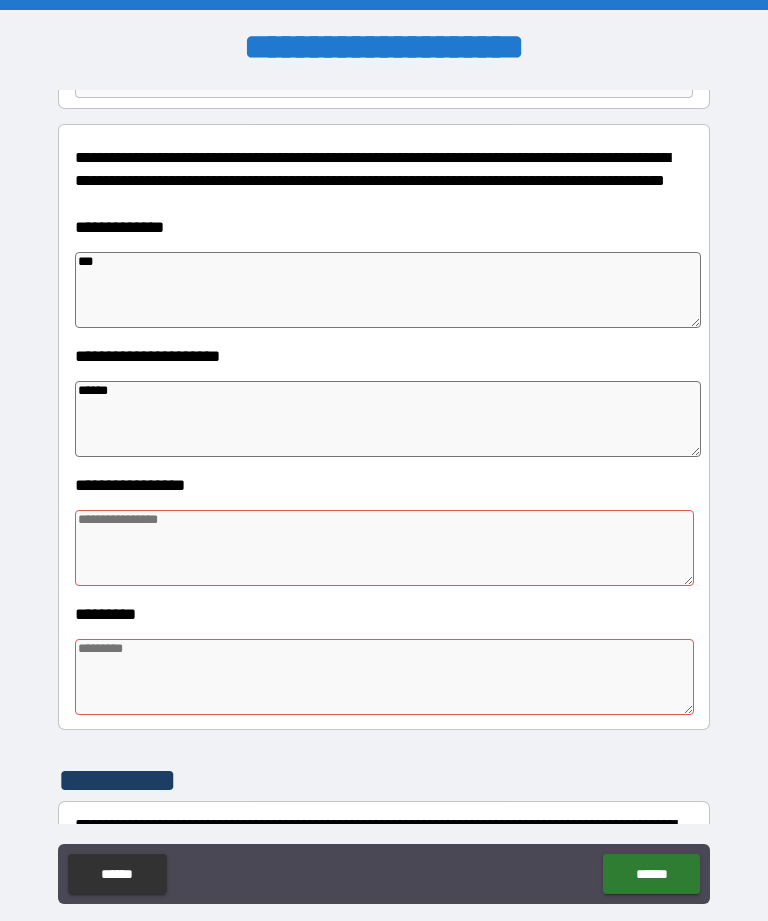 type on "*" 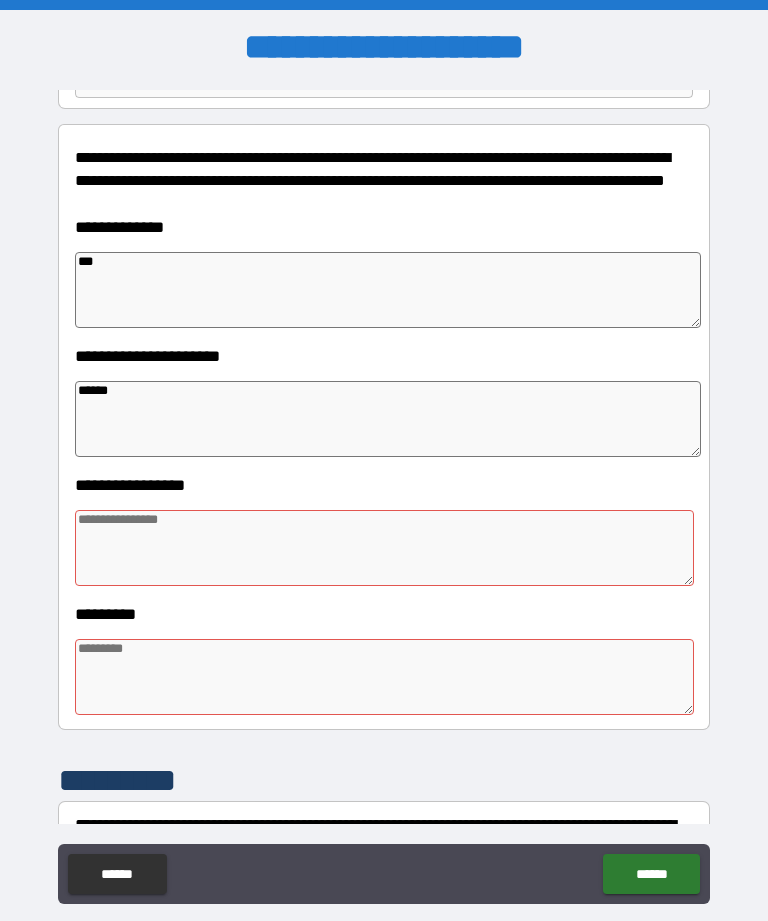 type on "*" 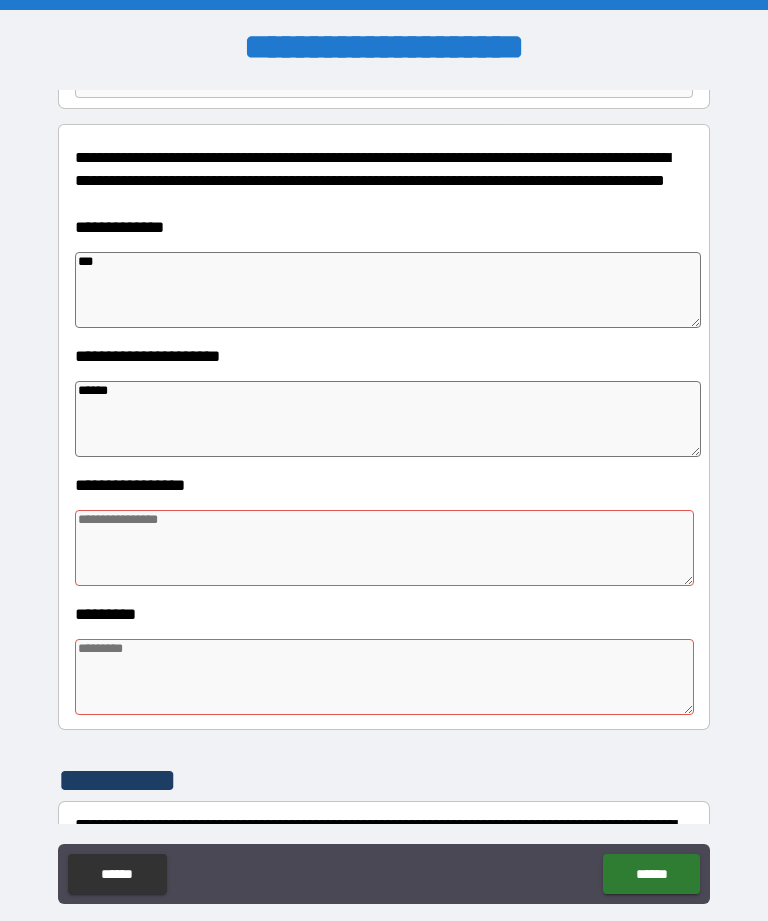 type on "*******" 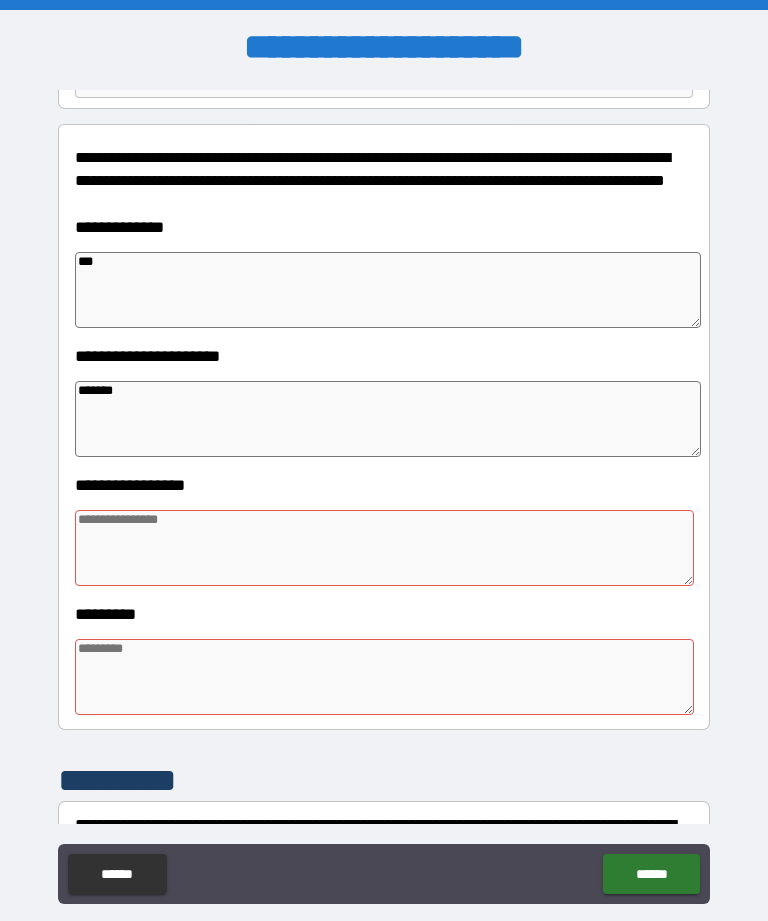 type on "*" 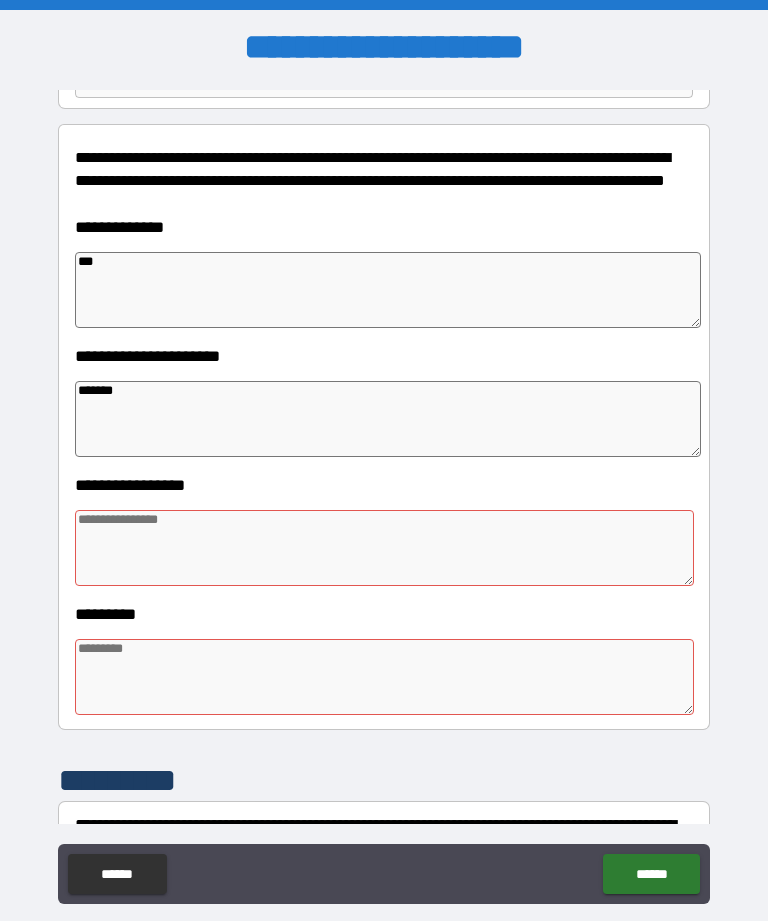 type on "*" 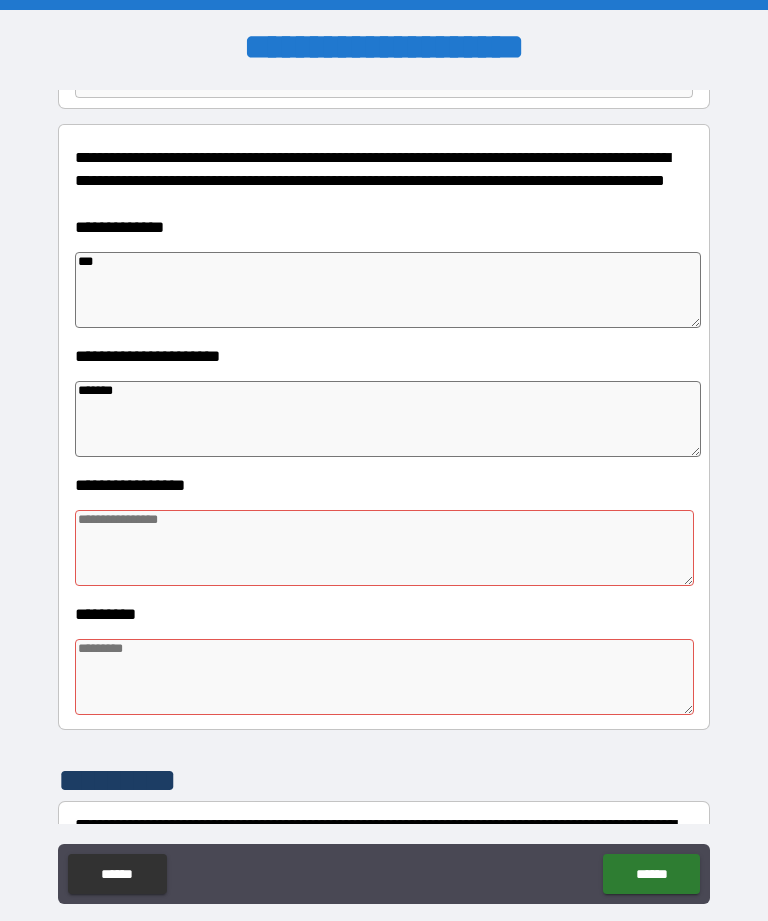 type on "*" 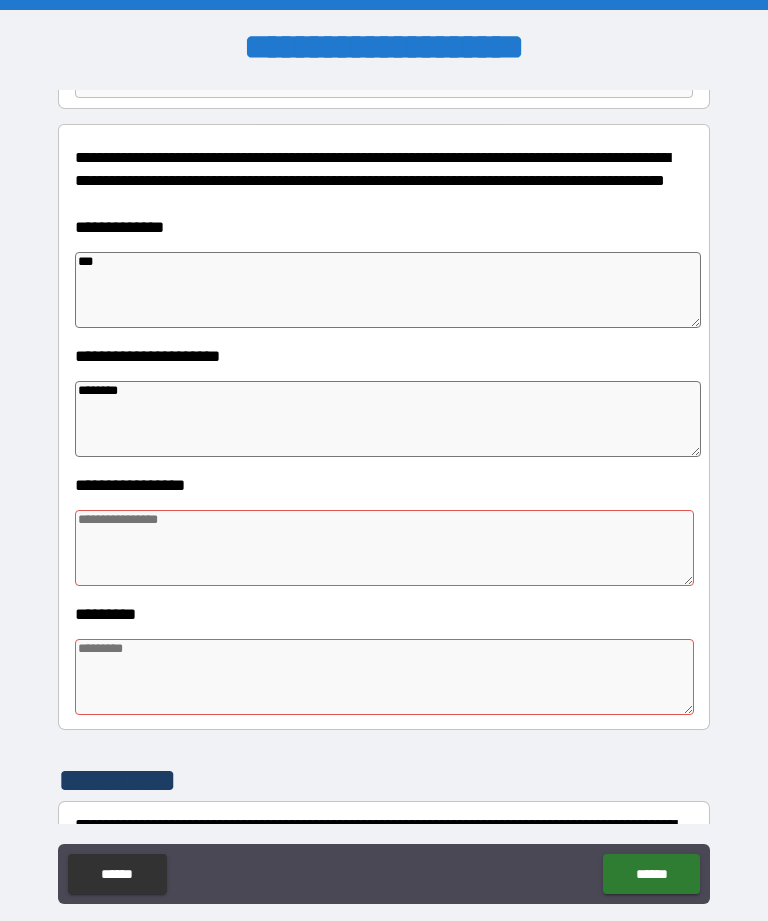 type on "*" 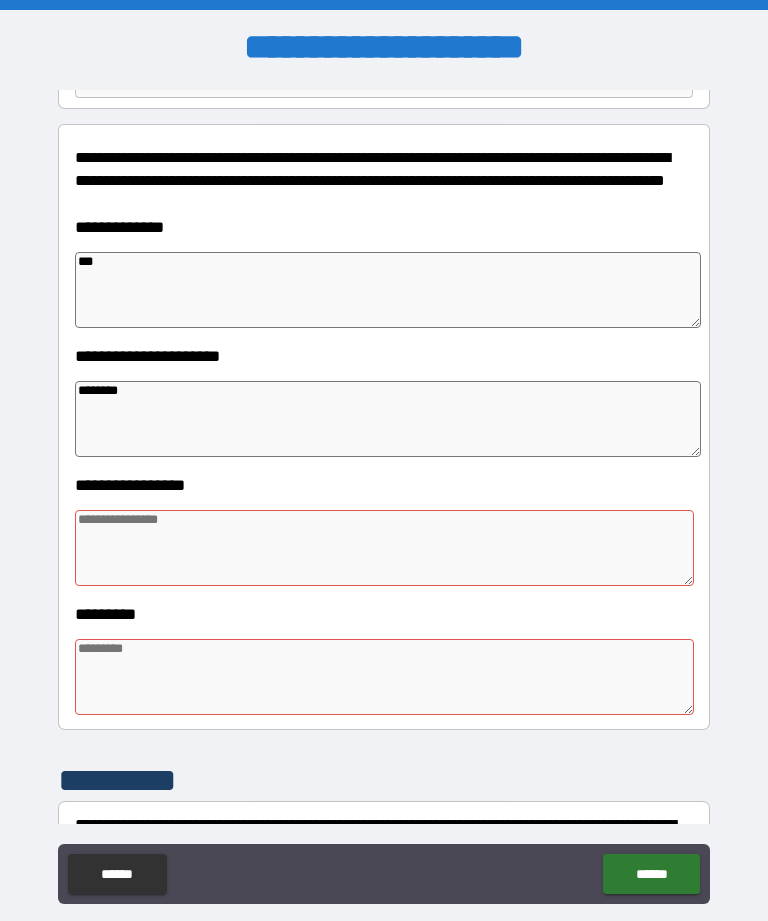 type on "*" 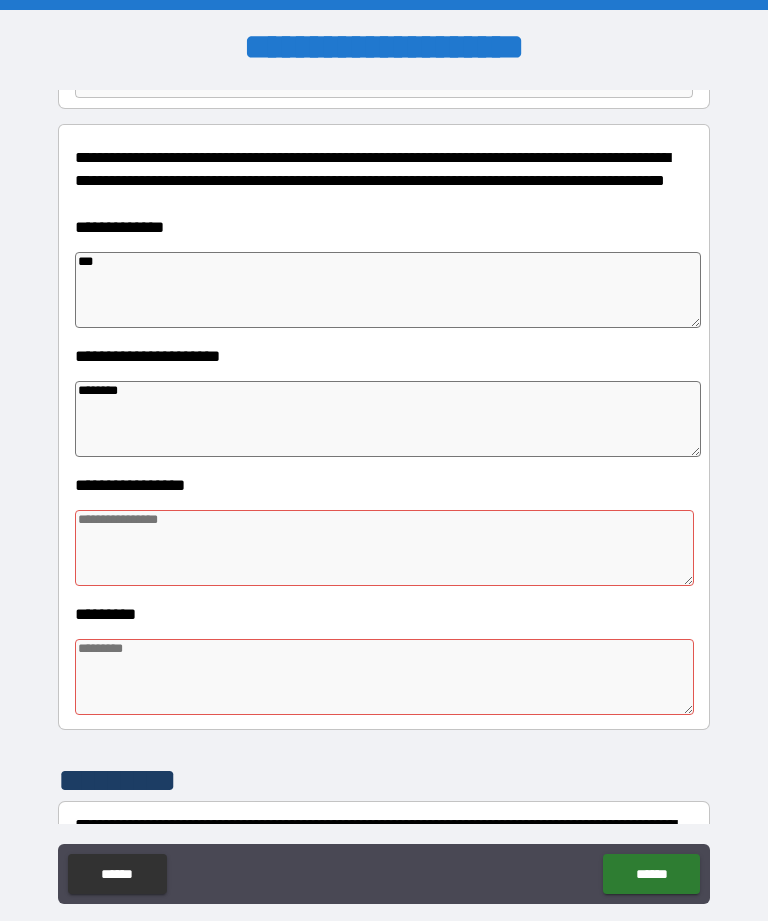 type on "*" 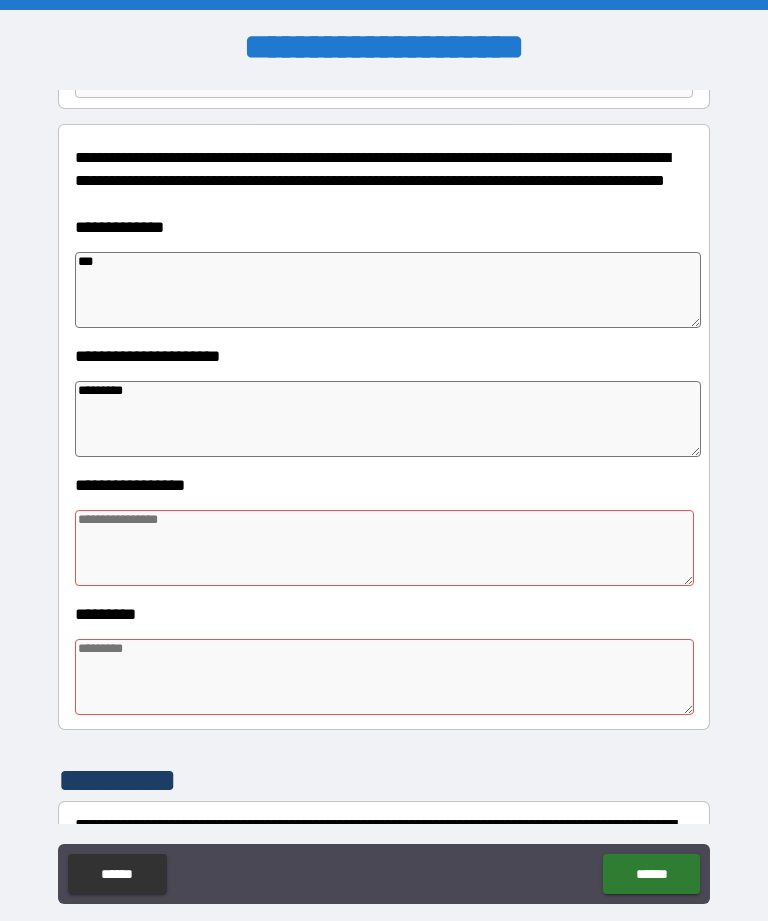 type on "*" 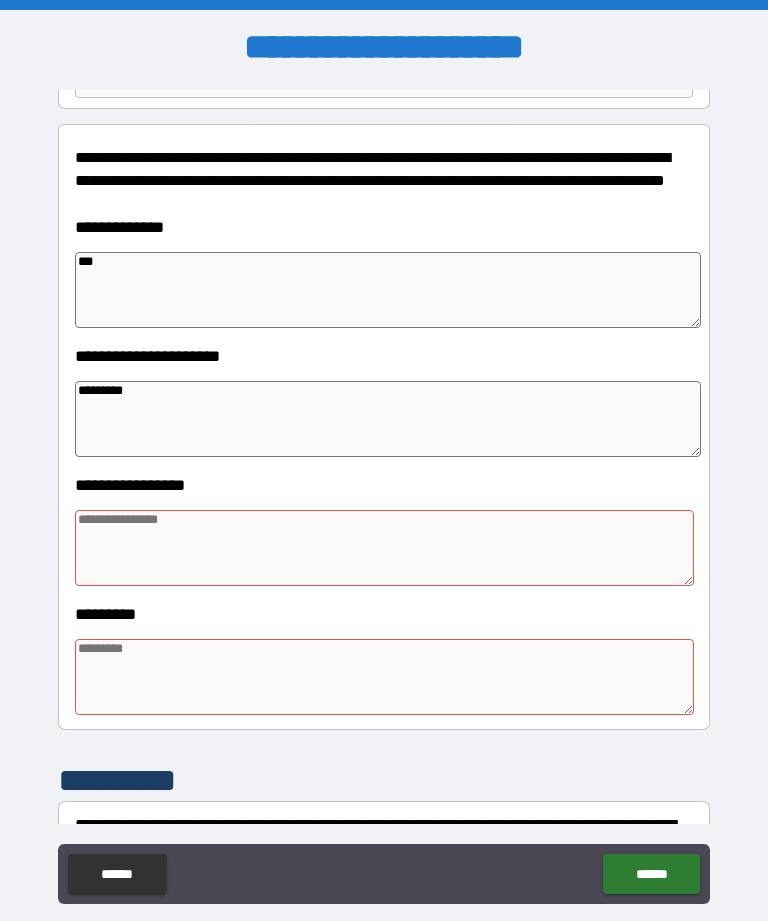 type on "*" 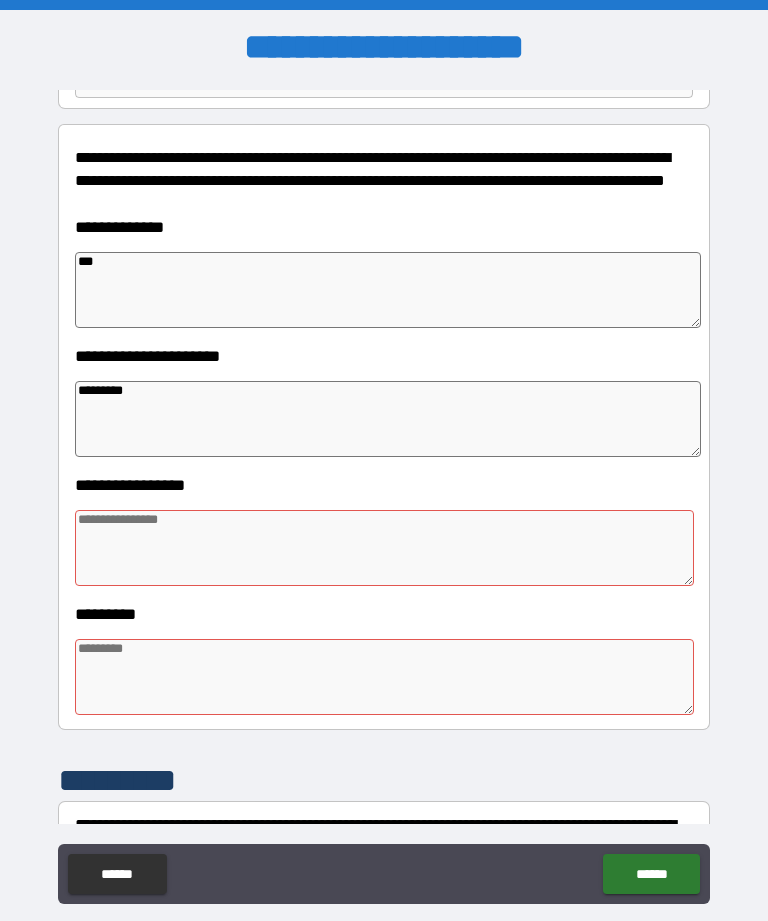 type on "*" 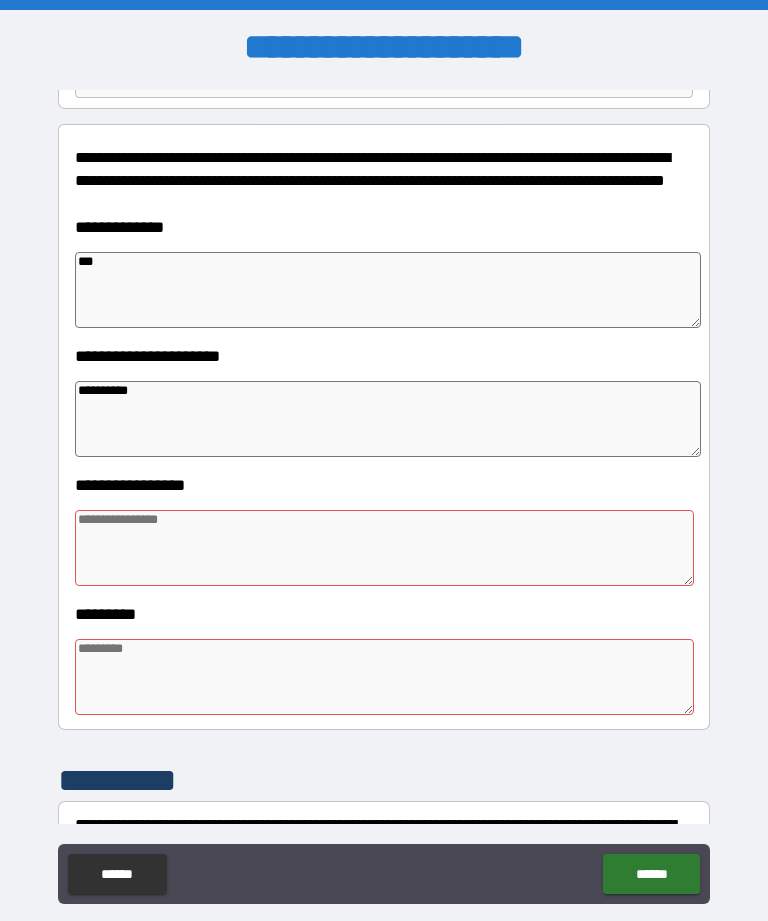 type on "*" 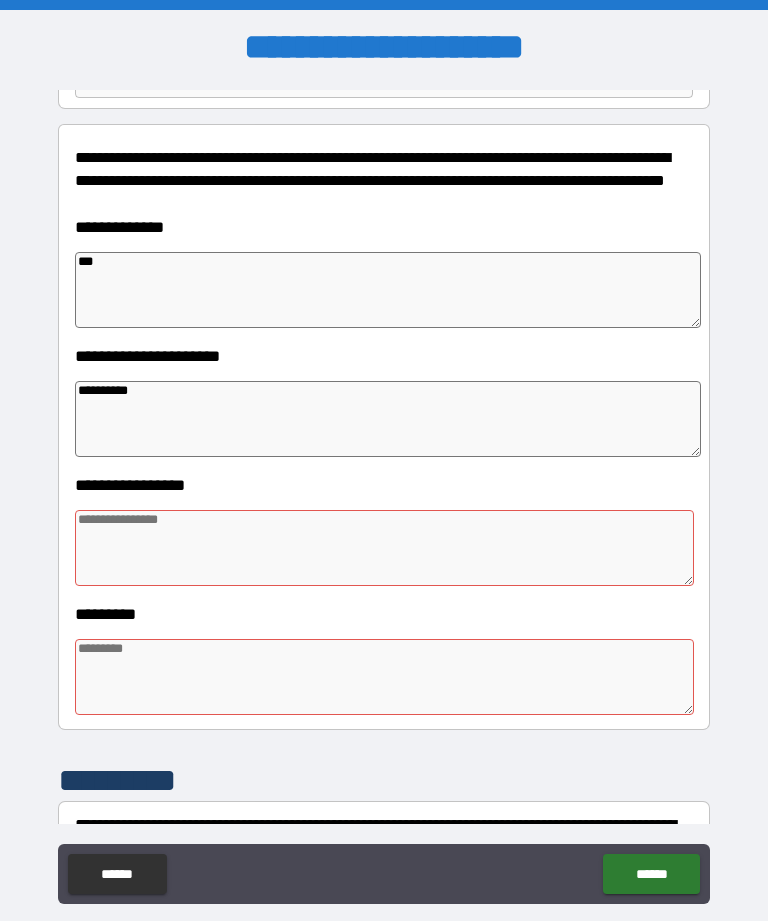type on "*" 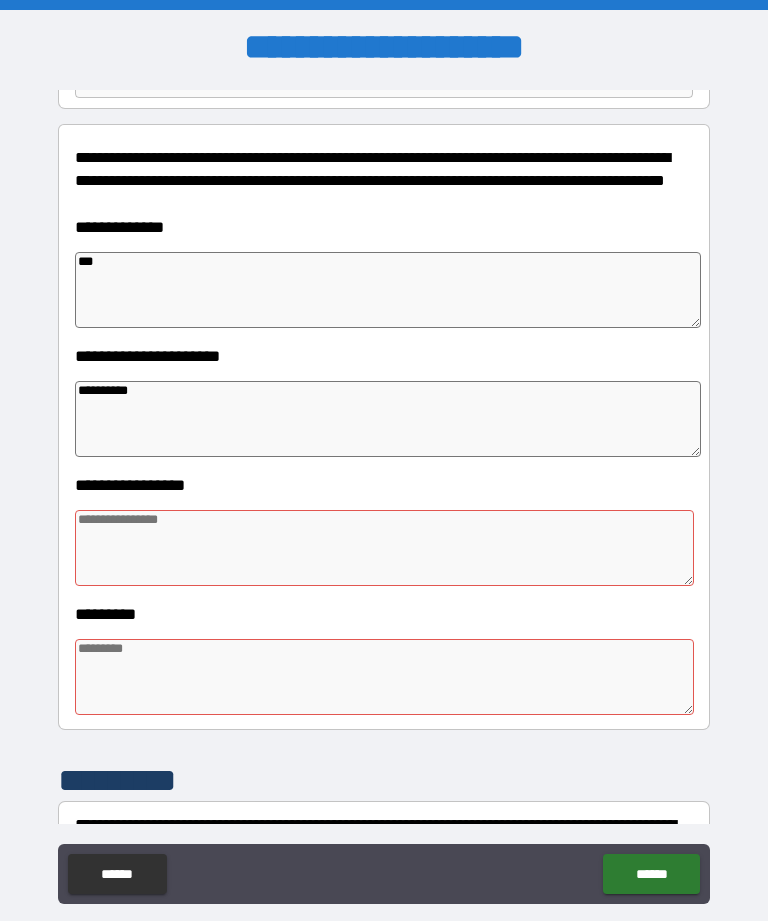 type on "*" 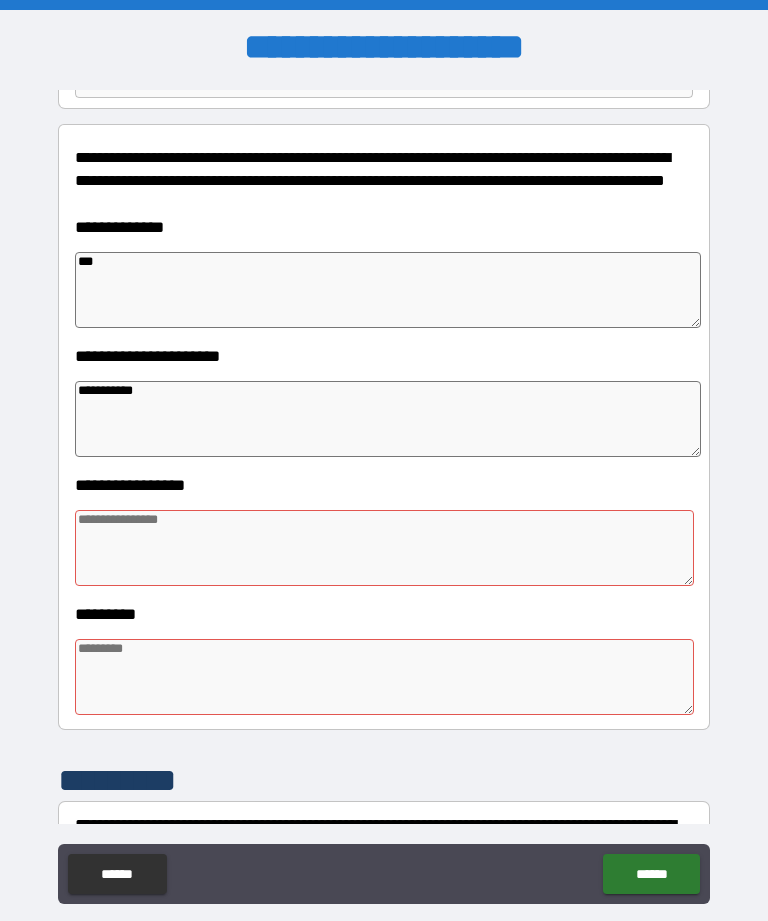 type on "*" 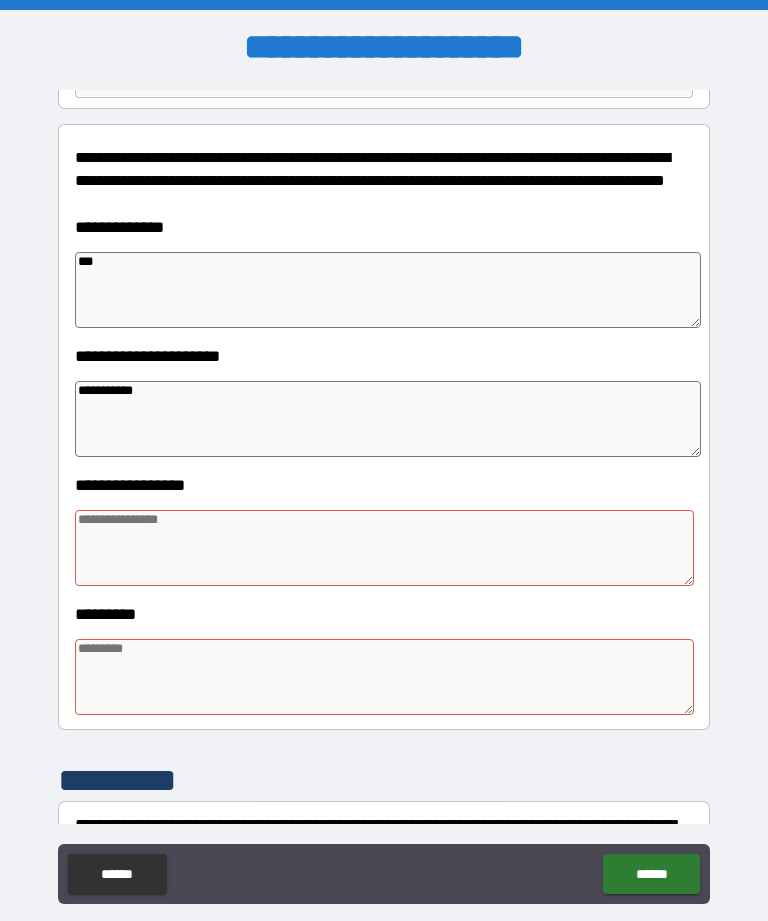 type on "*" 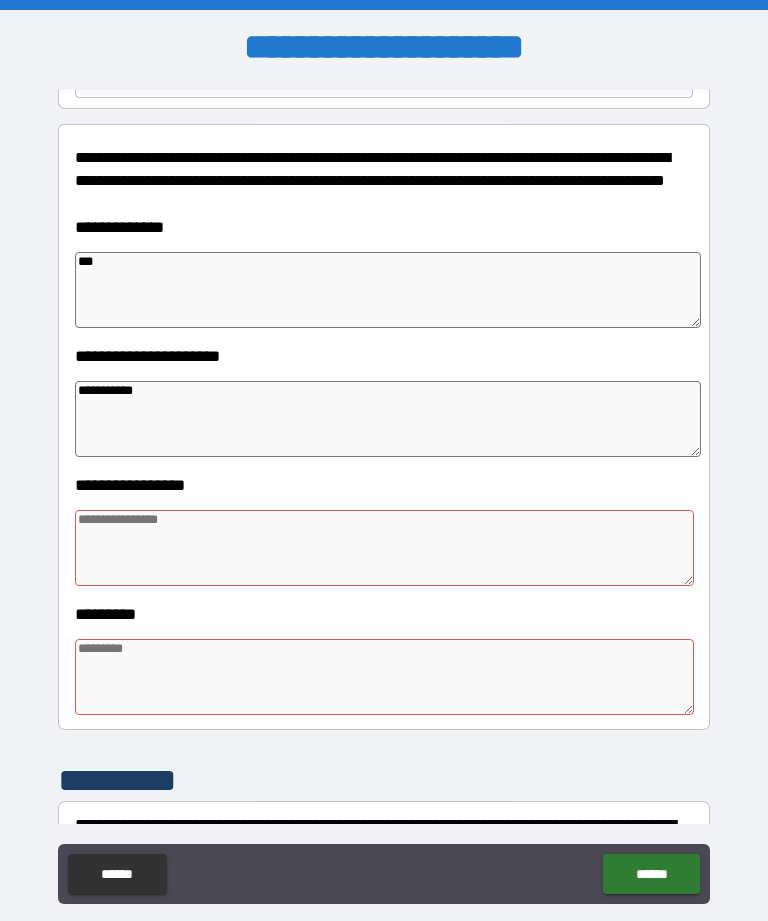 type on "*" 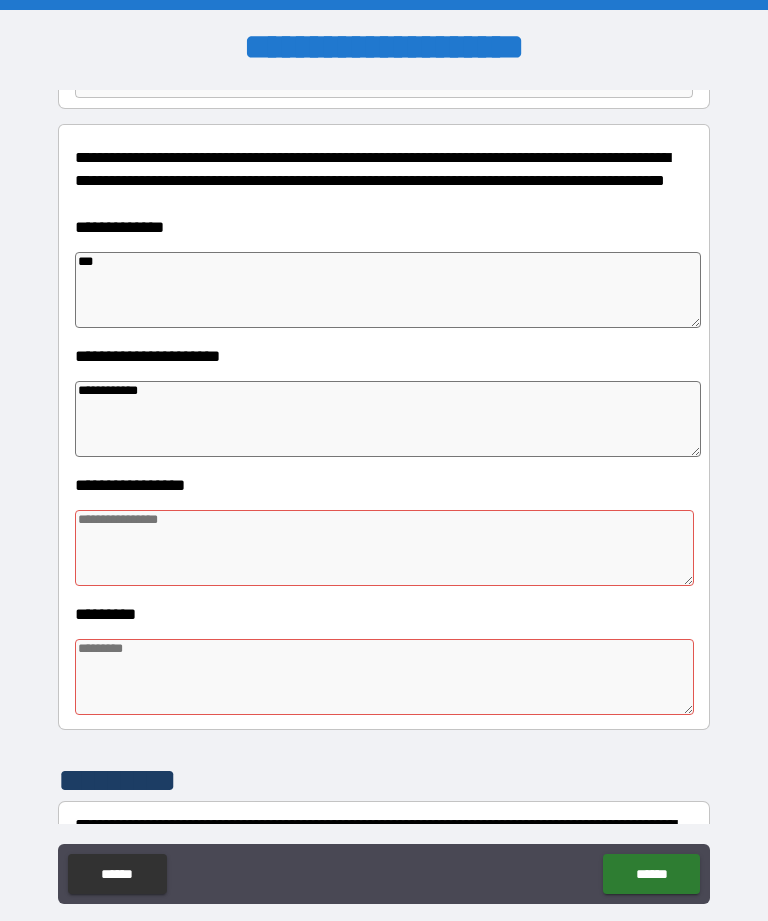 type on "*" 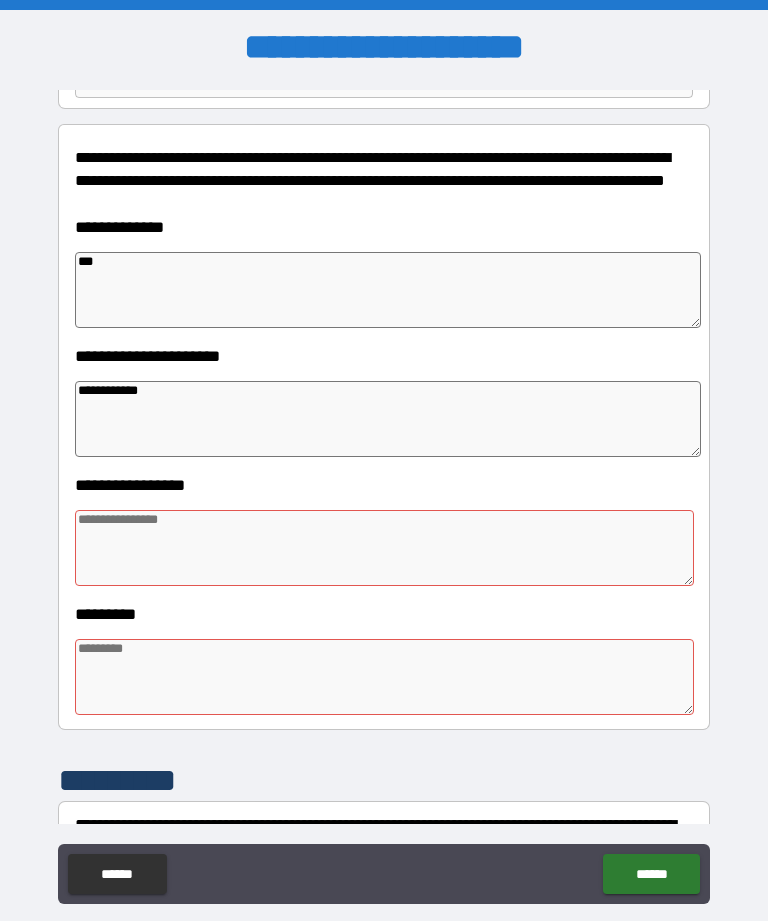 type on "*" 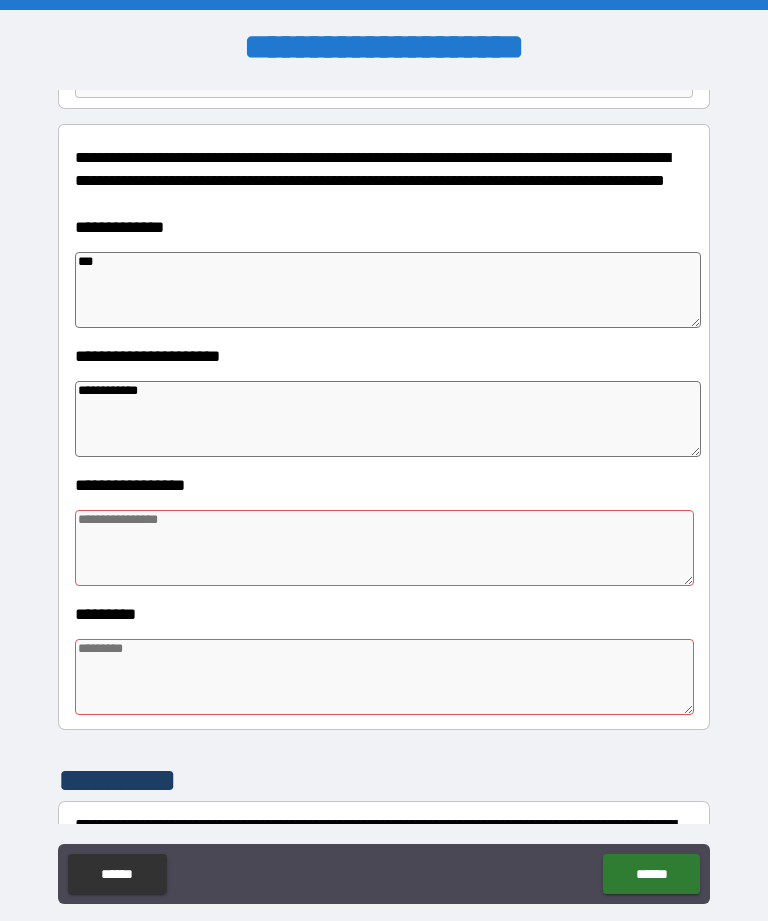 type on "*" 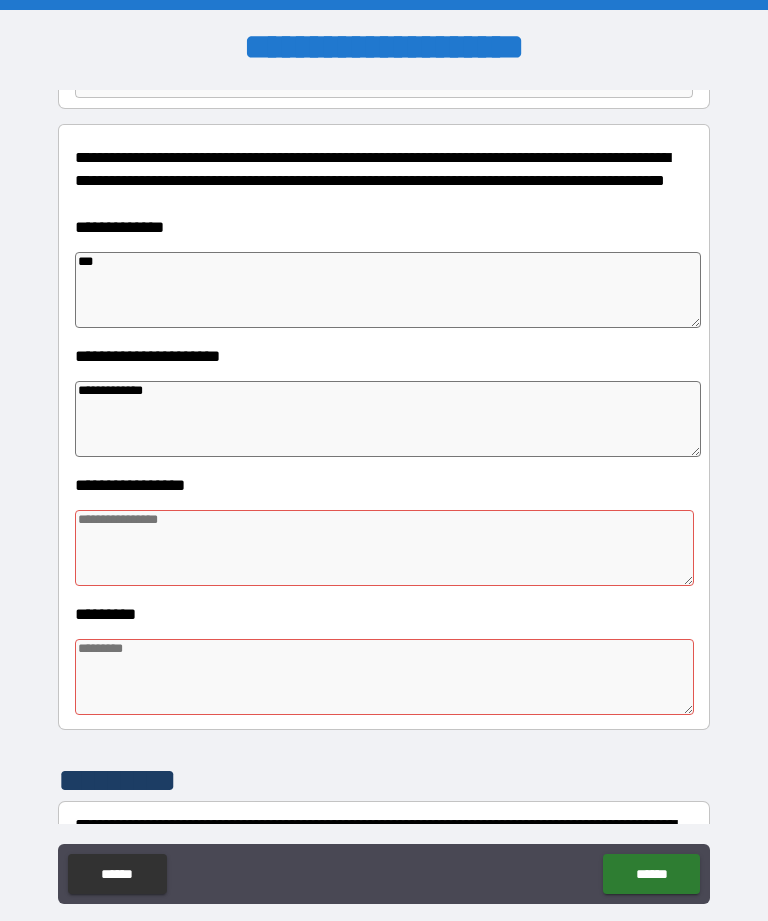 type on "*" 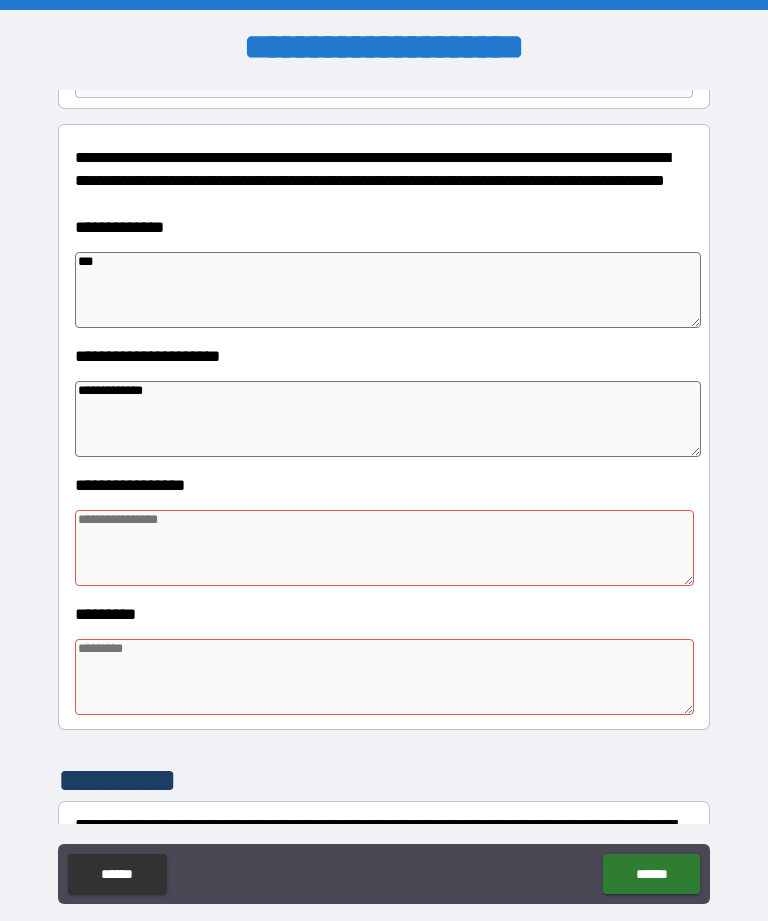 type on "*" 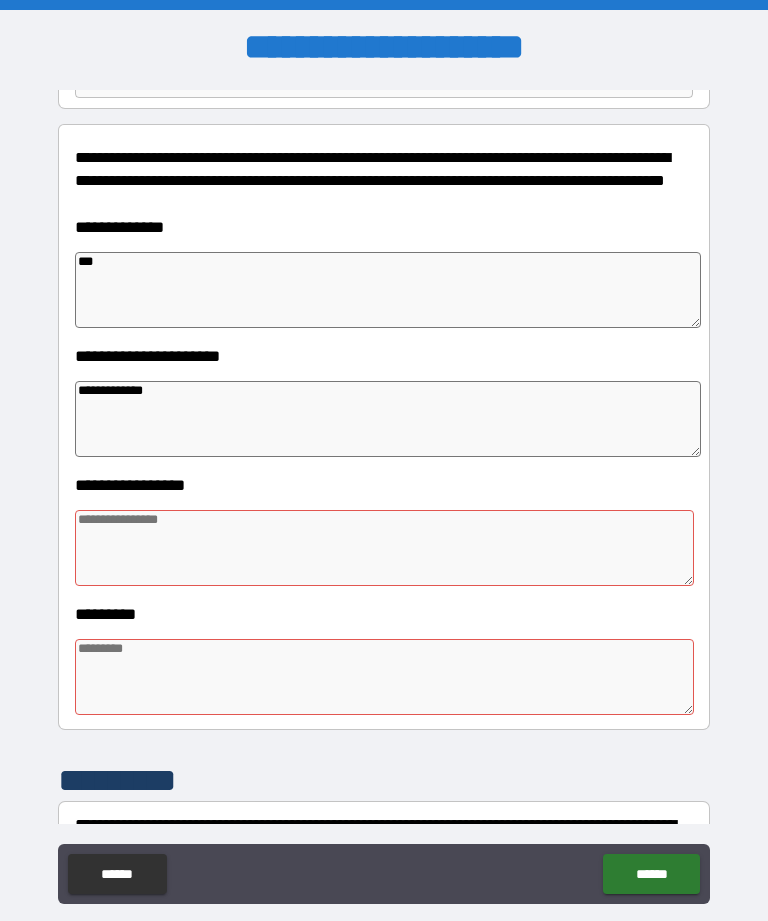 type on "*" 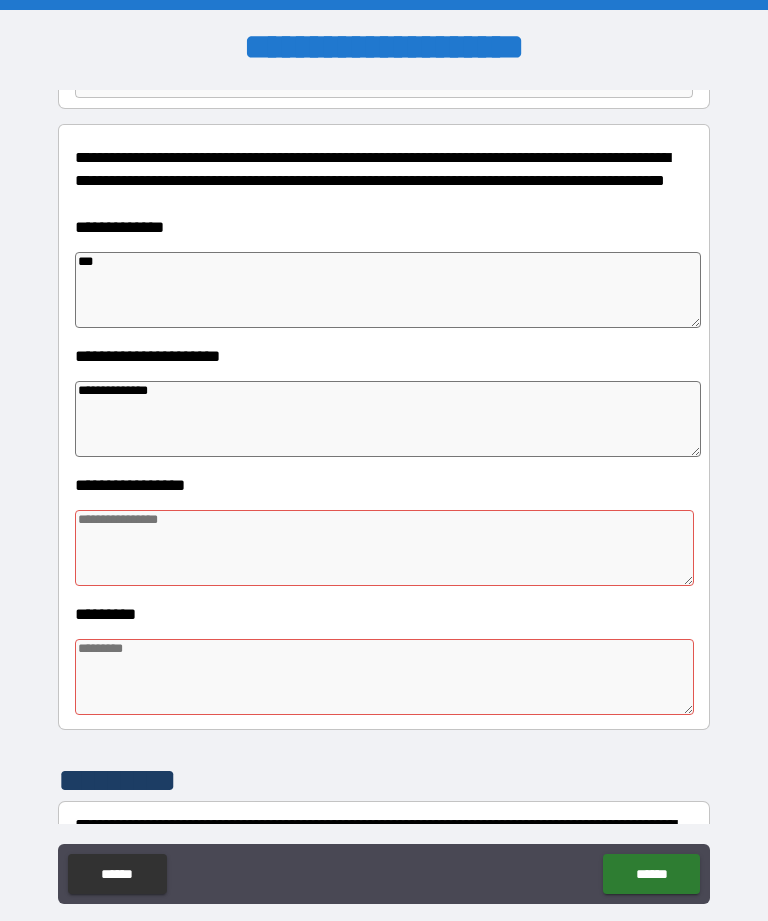 type on "*" 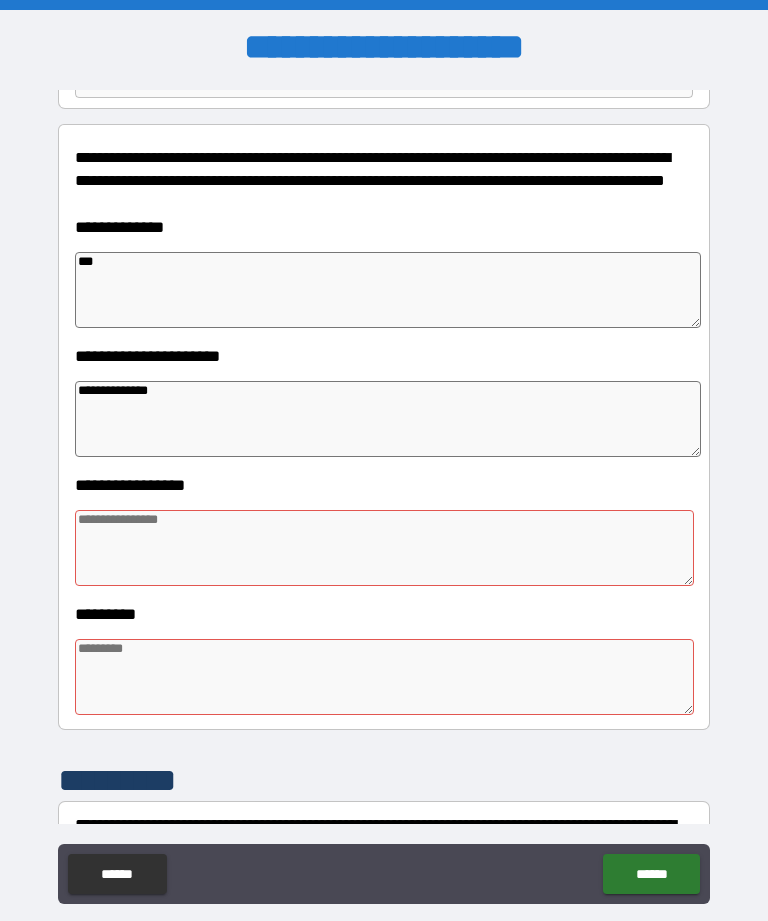 type on "**********" 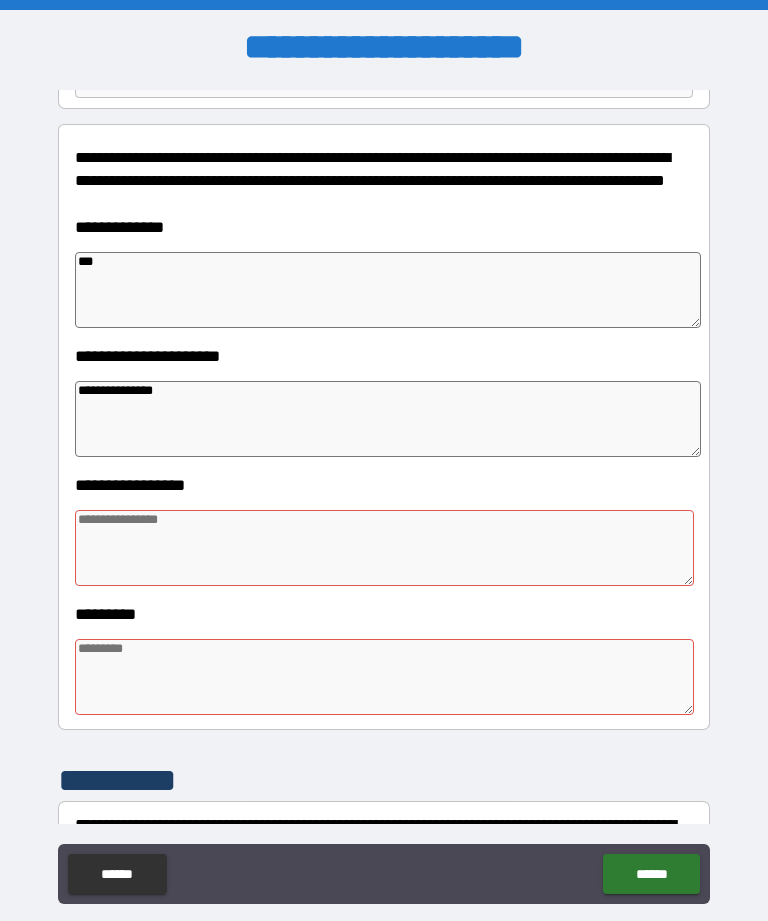 type on "*" 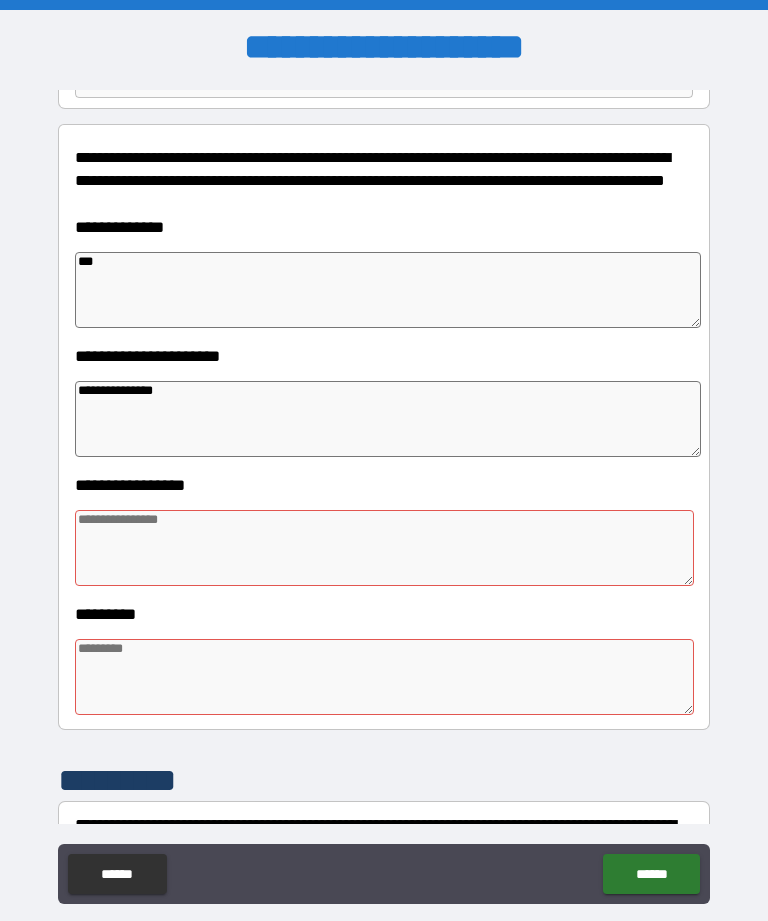 type on "*" 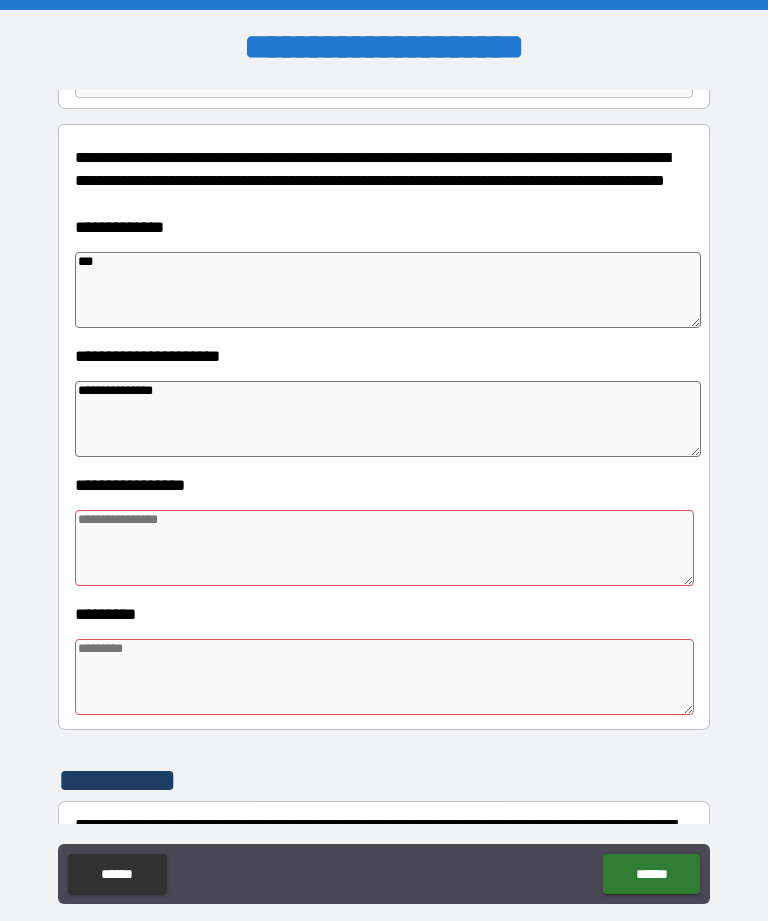 type on "*" 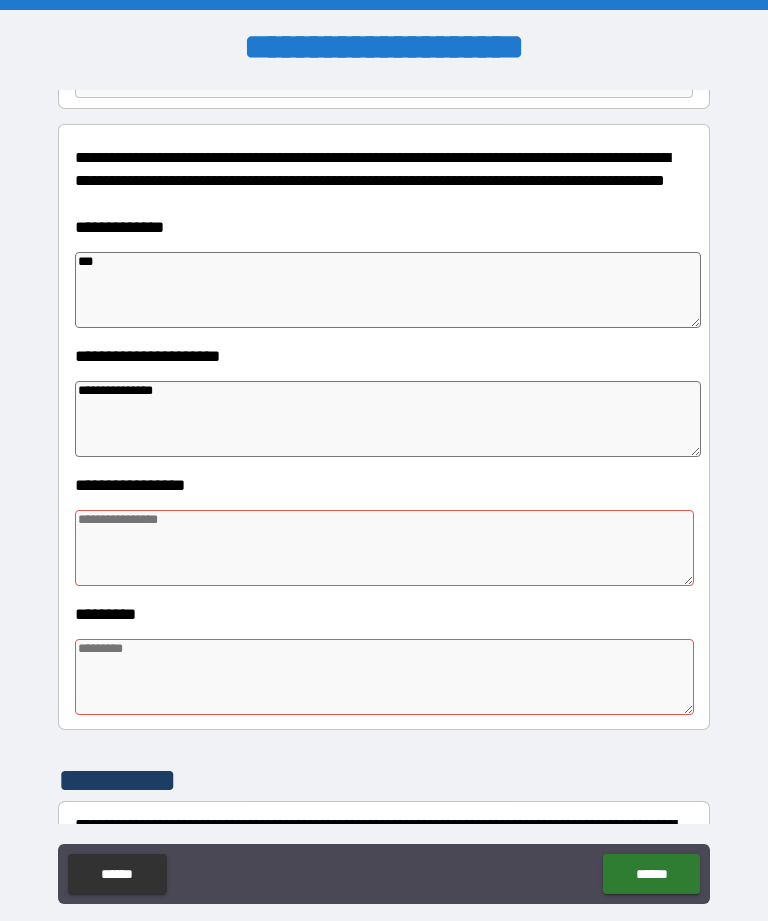 type on "*" 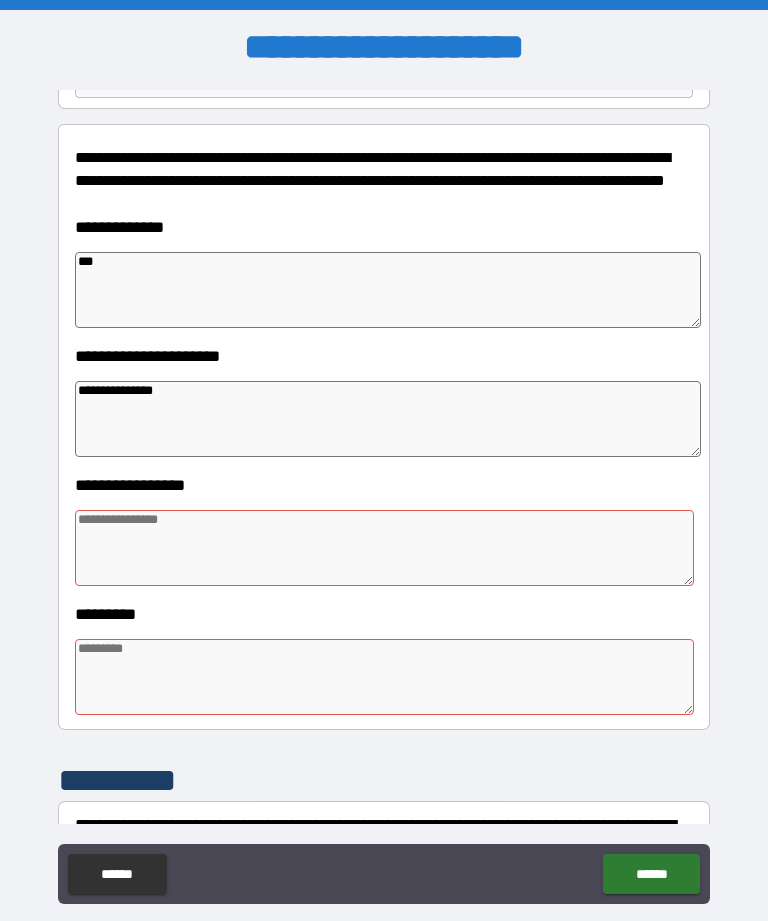 type on "**********" 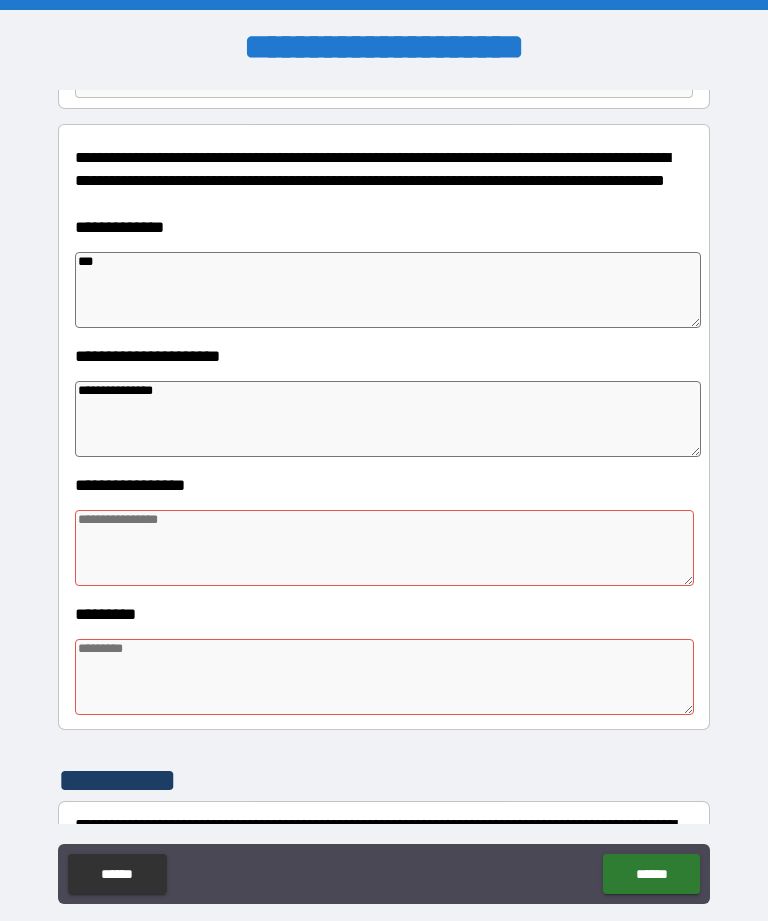 type on "**********" 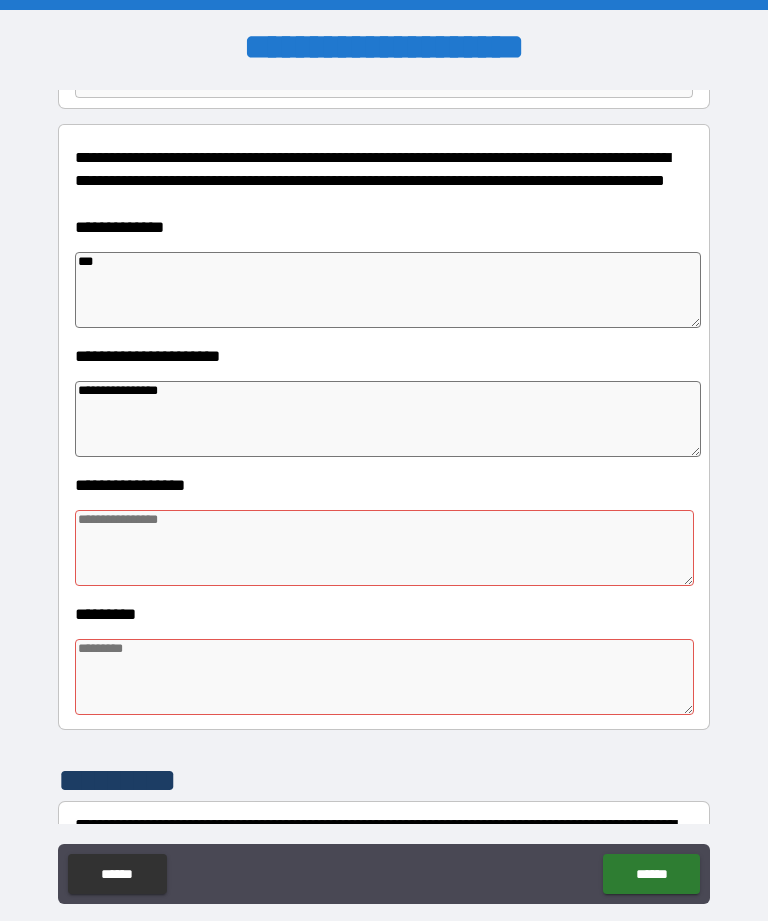 type on "*" 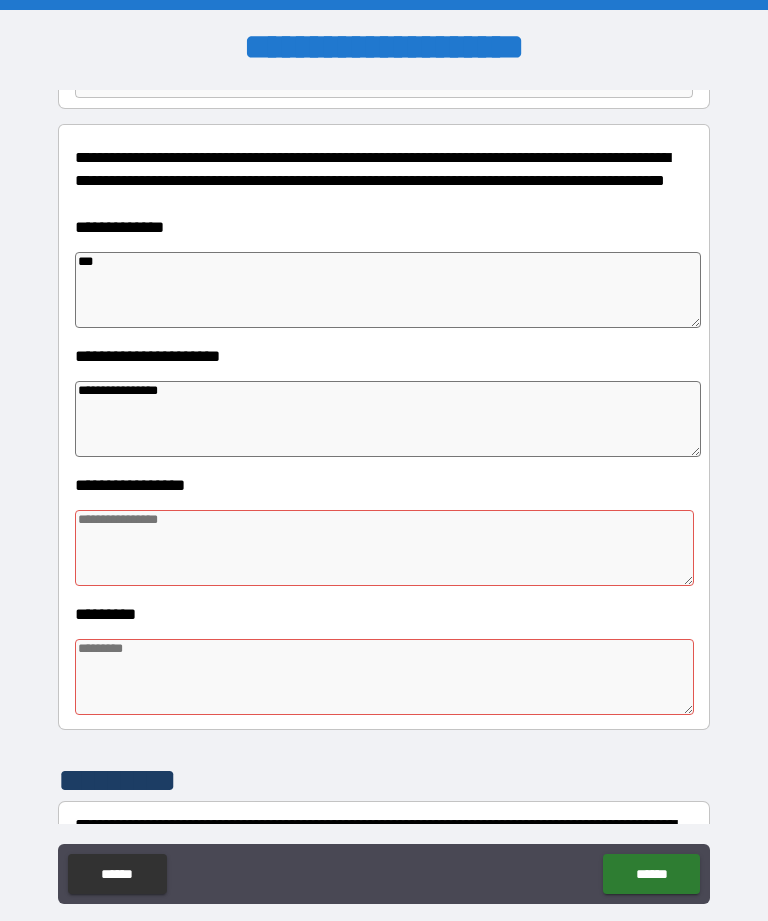 type on "**********" 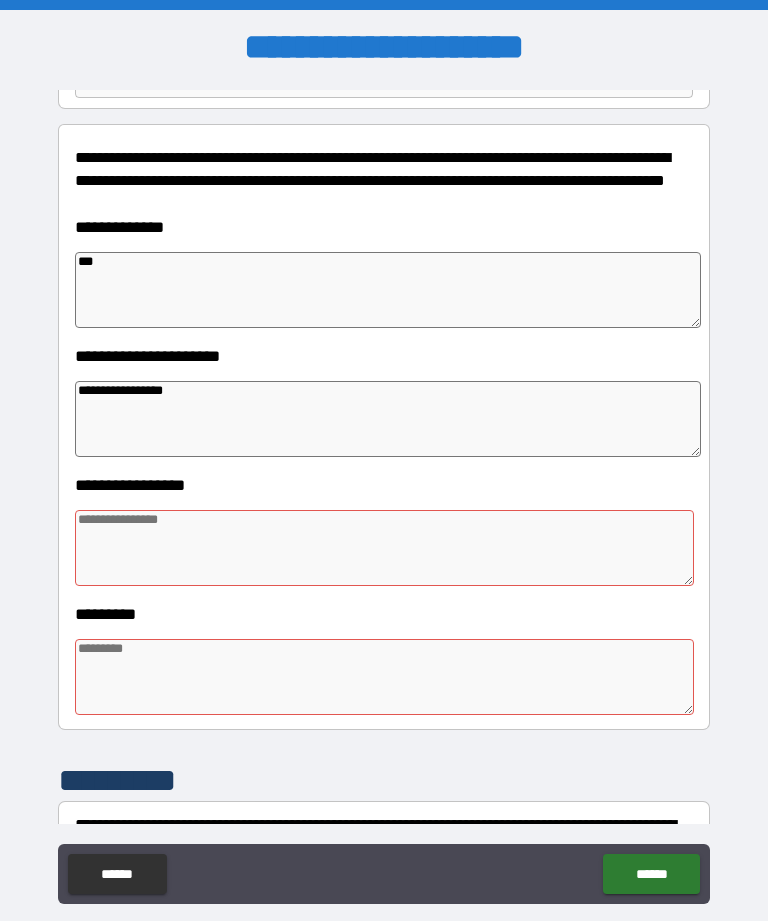 type on "*" 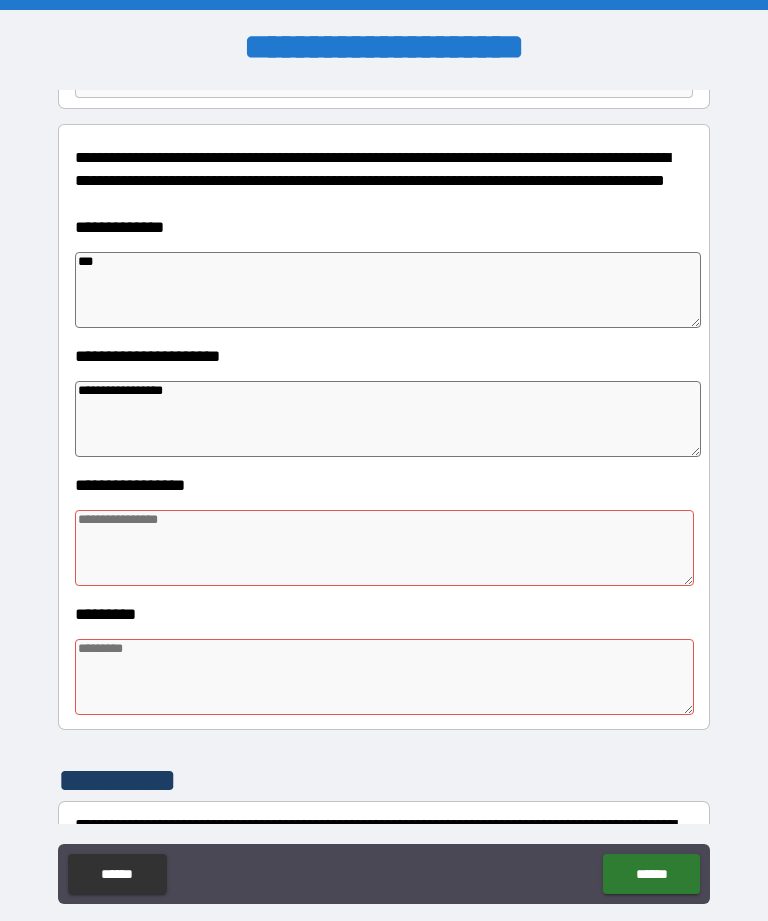 type on "*" 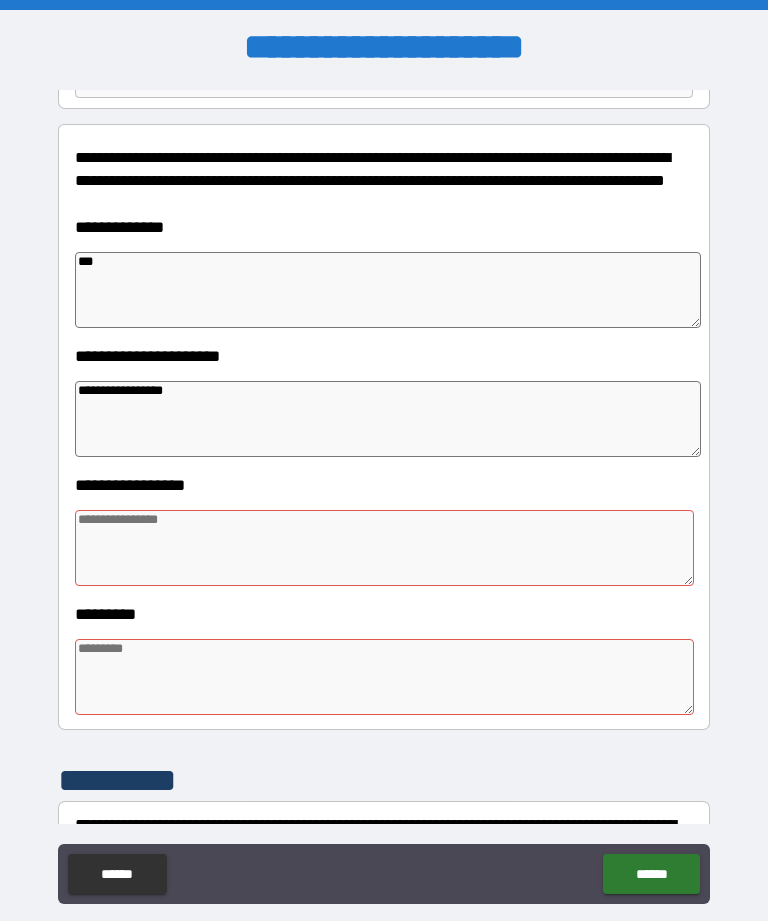 type 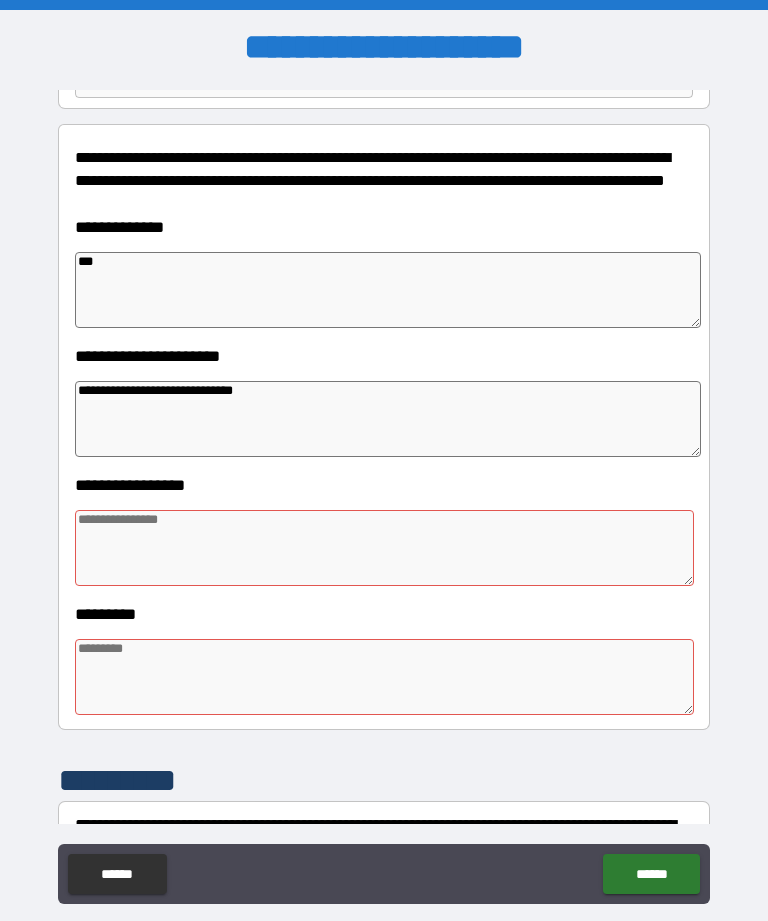 click at bounding box center [384, 548] 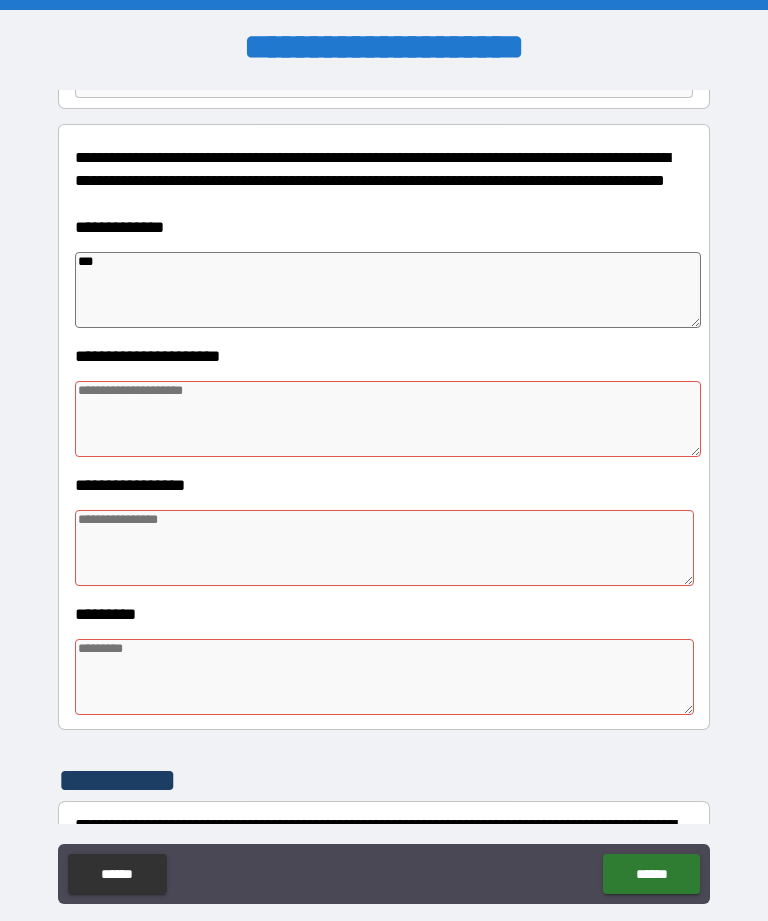 click at bounding box center (384, 548) 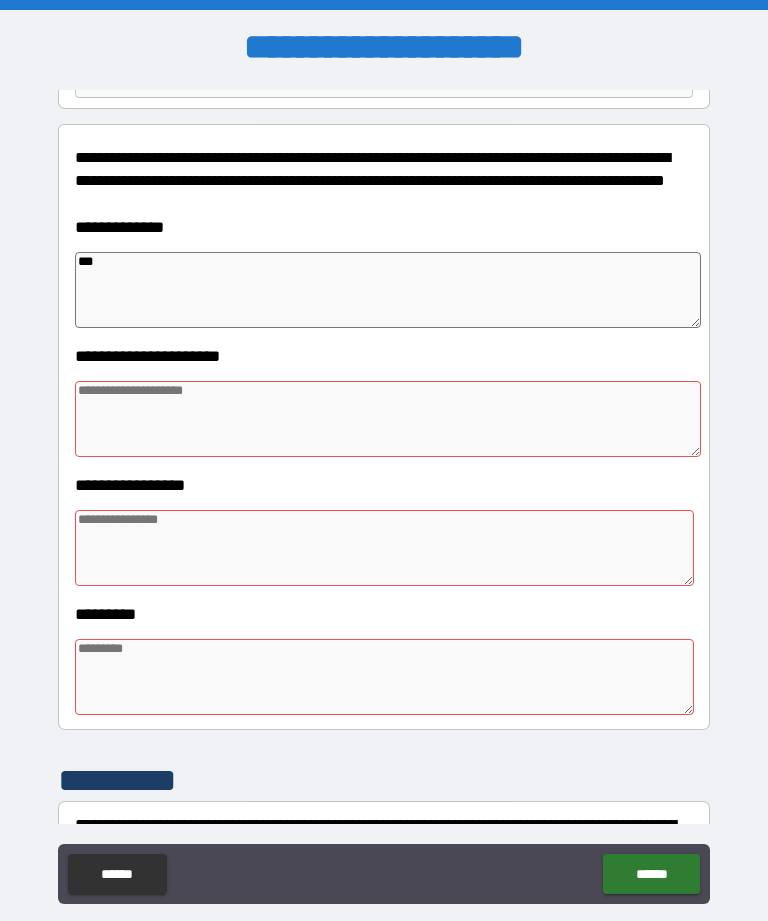 paste on "**********" 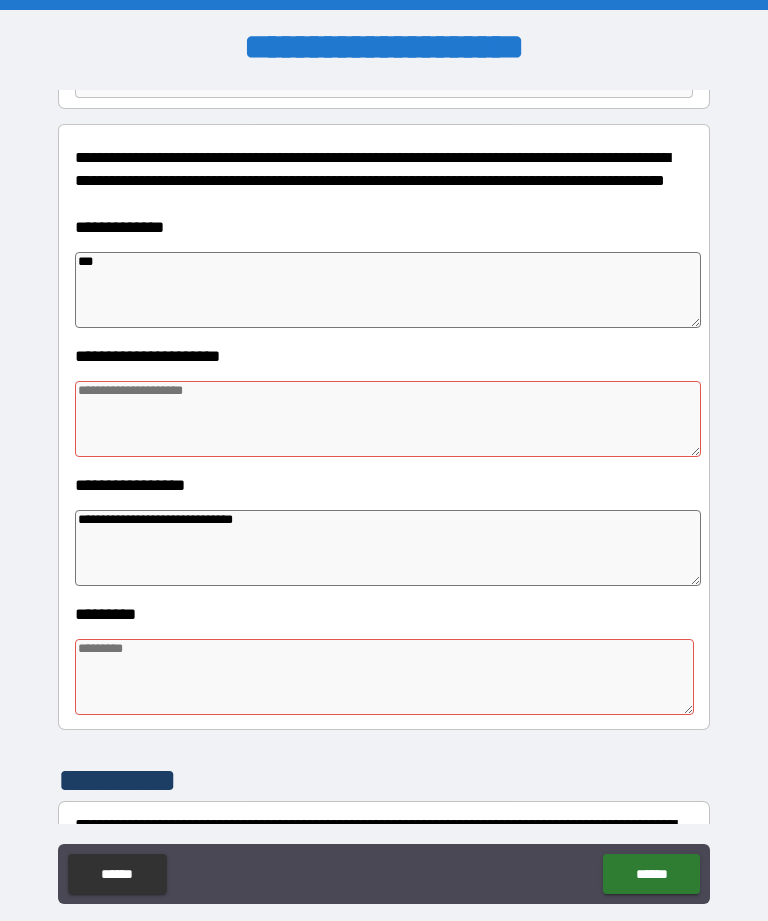 click at bounding box center [388, 419] 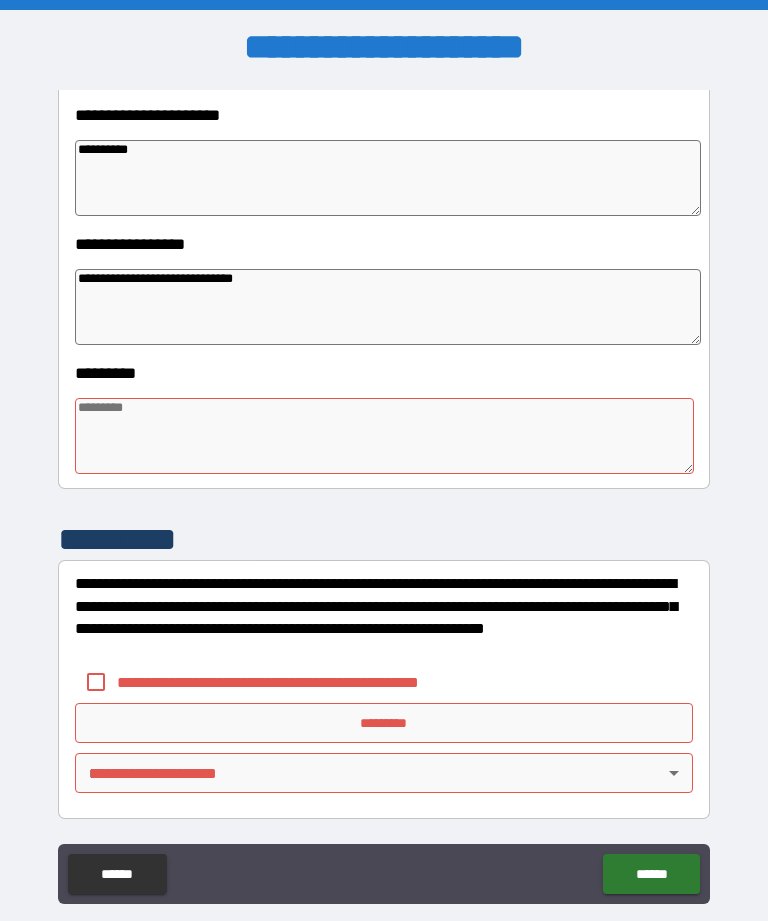 scroll, scrollTop: 466, scrollLeft: 0, axis: vertical 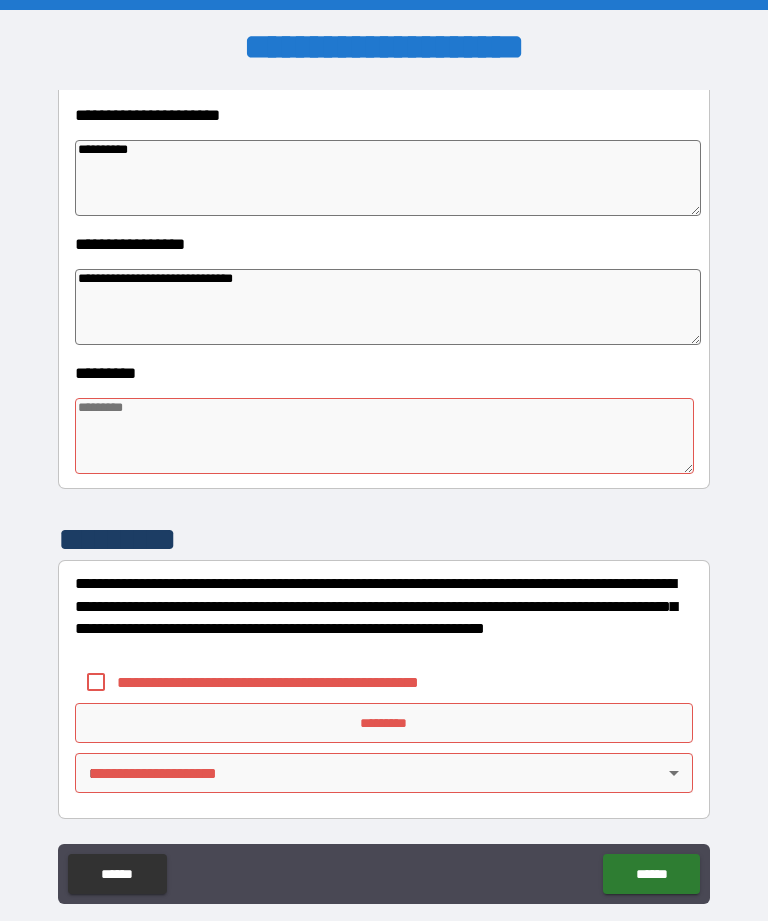 click at bounding box center (384, 436) 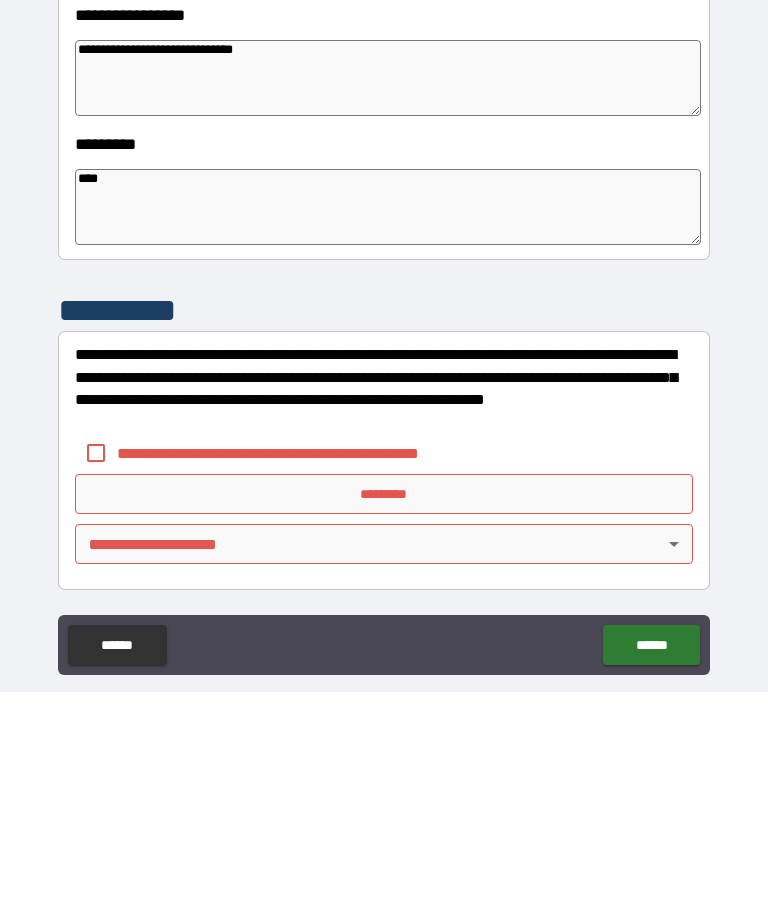 scroll, scrollTop: 64, scrollLeft: 0, axis: vertical 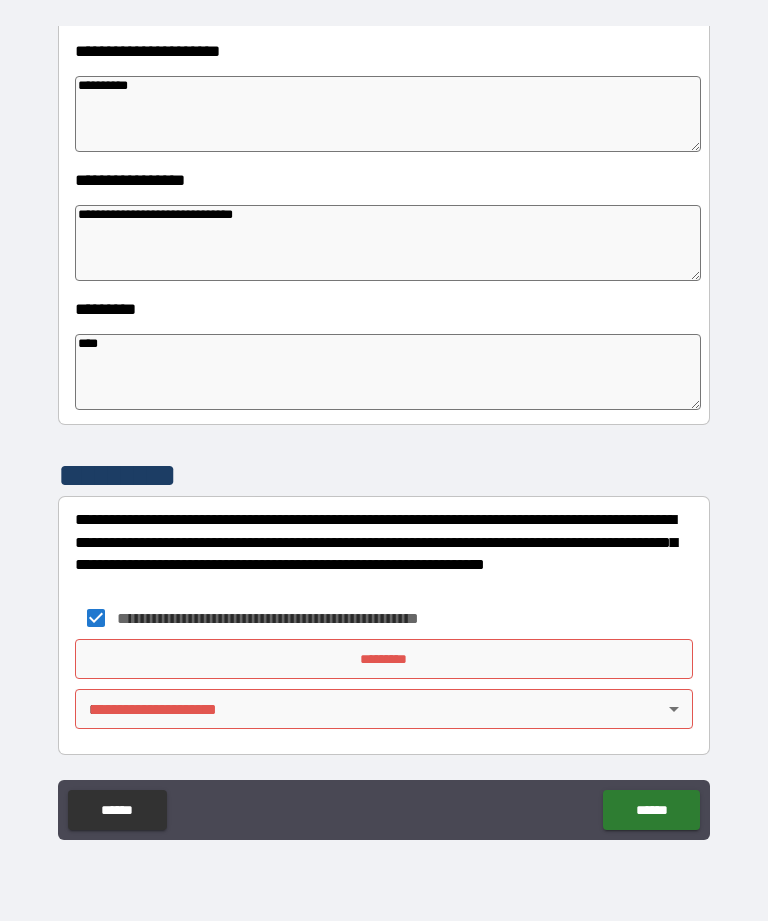 click on "*********" at bounding box center [384, 659] 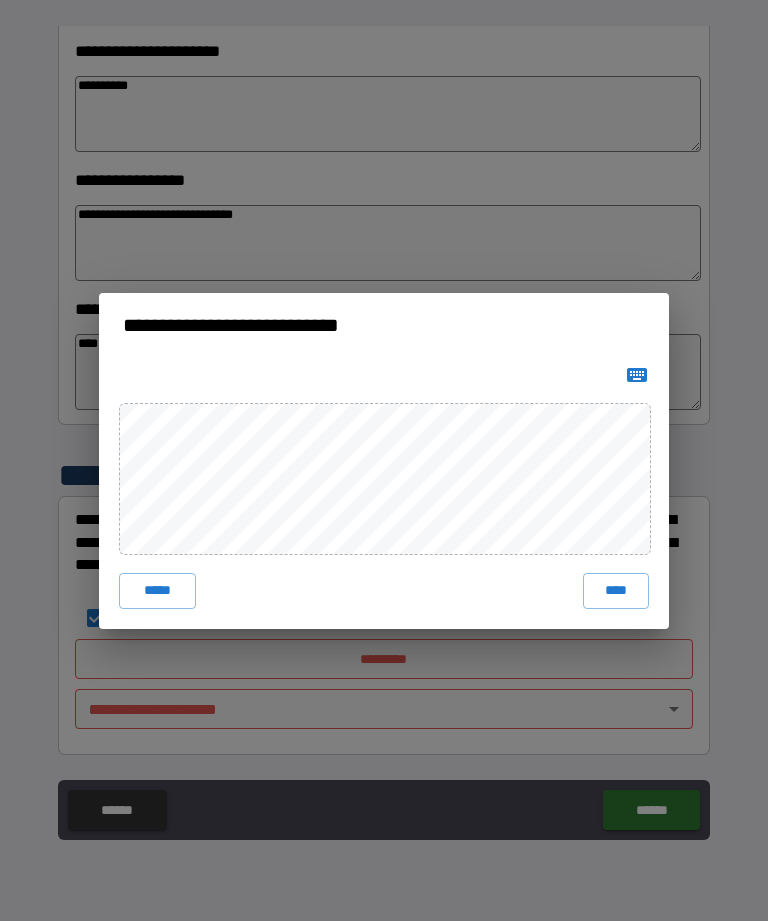 click on "****" at bounding box center [616, 591] 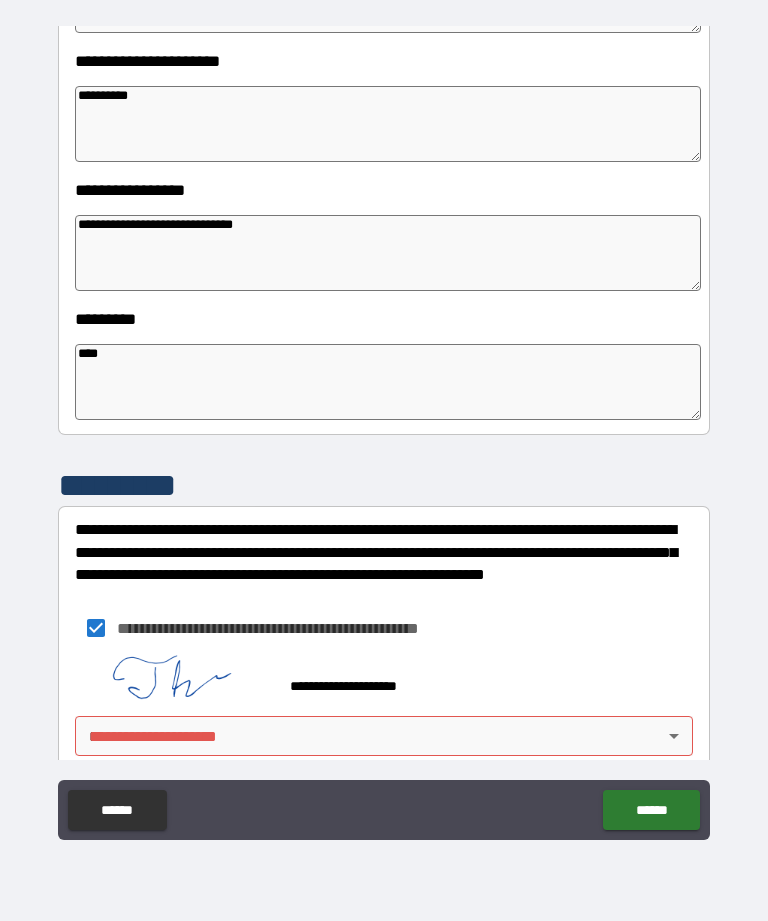 click on "**********" at bounding box center [384, 428] 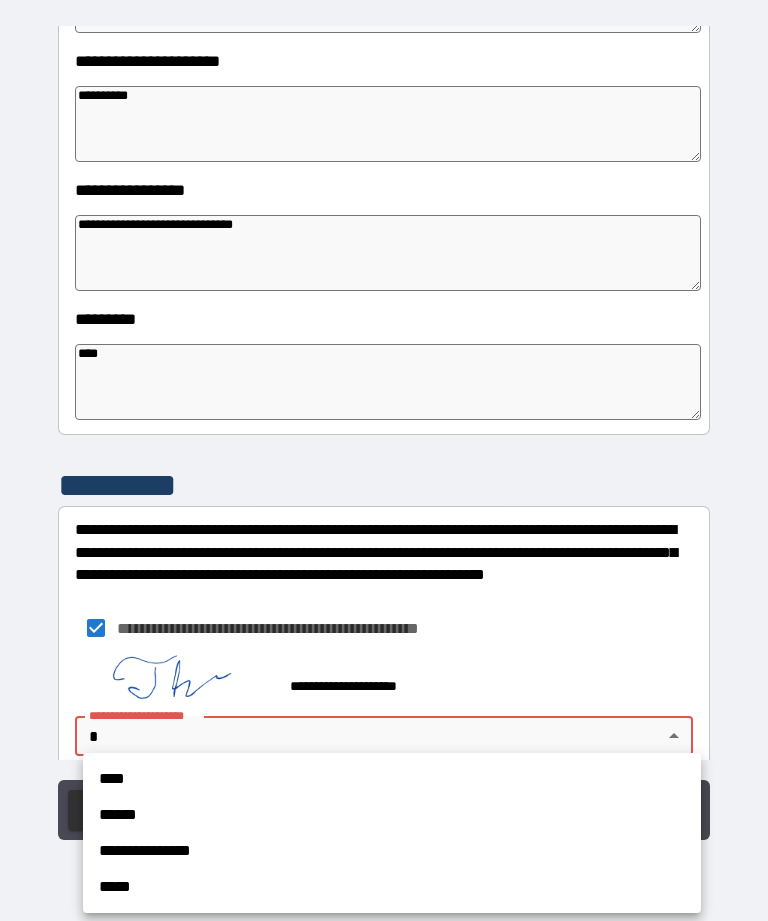 click on "**********" at bounding box center (392, 851) 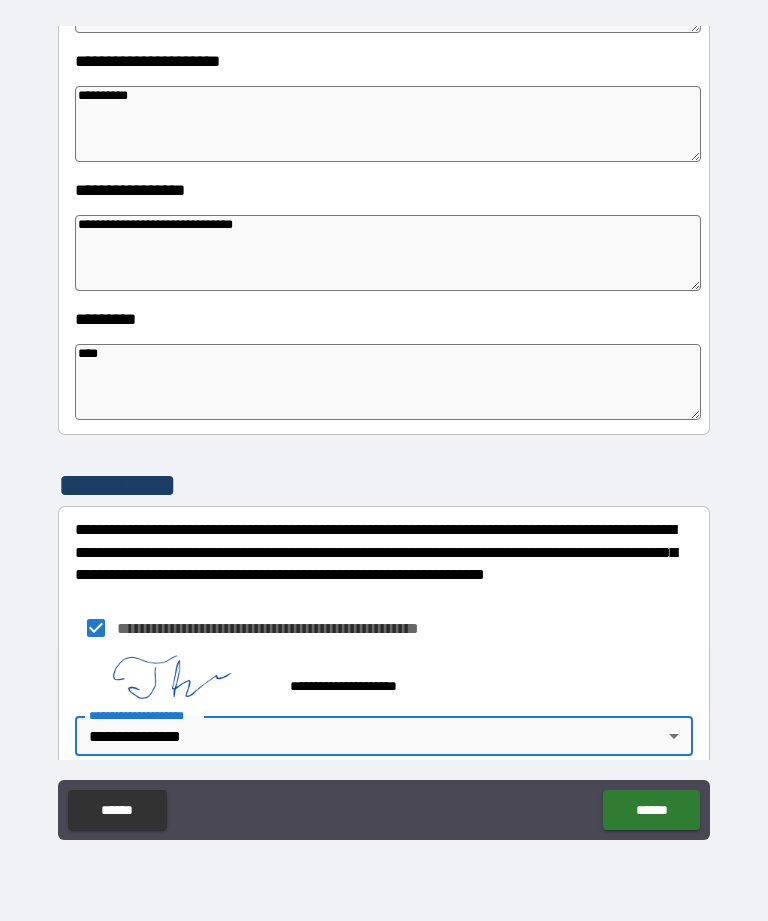 click on "******" at bounding box center (651, 810) 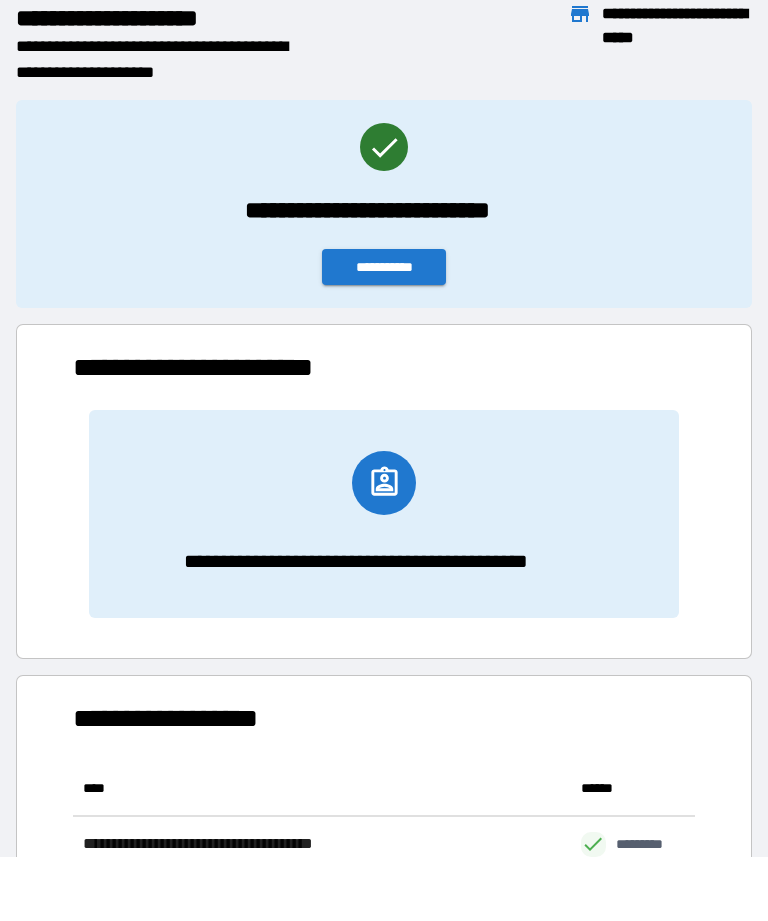 scroll, scrollTop: 1, scrollLeft: 1, axis: both 